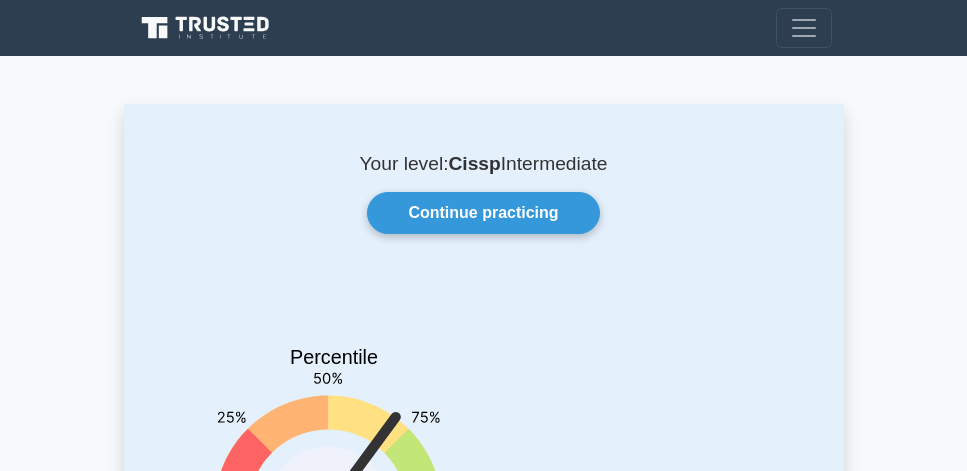 scroll, scrollTop: 0, scrollLeft: 0, axis: both 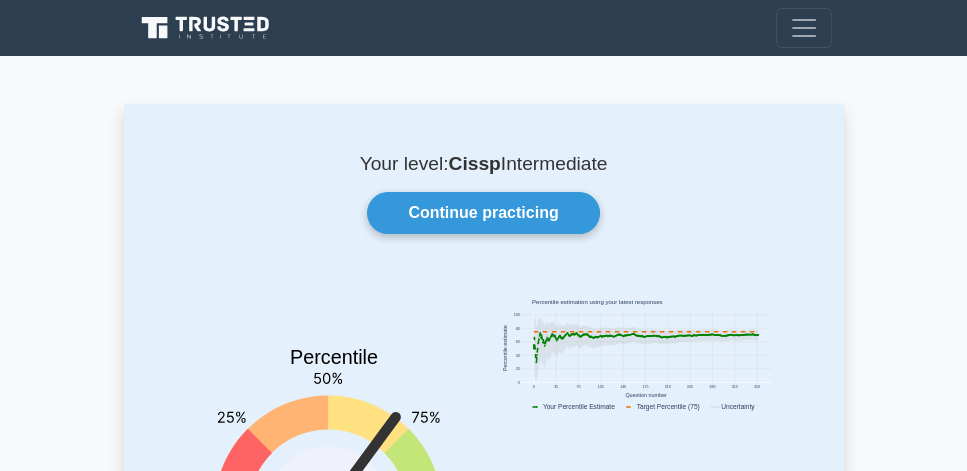 click on "Your level:
Cissp  Intermediate
Continue practicing
Percentile
You are better than 70%
of all  users
0 35 70 105 140 175 210 245 280 315 350 0 20 40" at bounding box center [483, 3145] 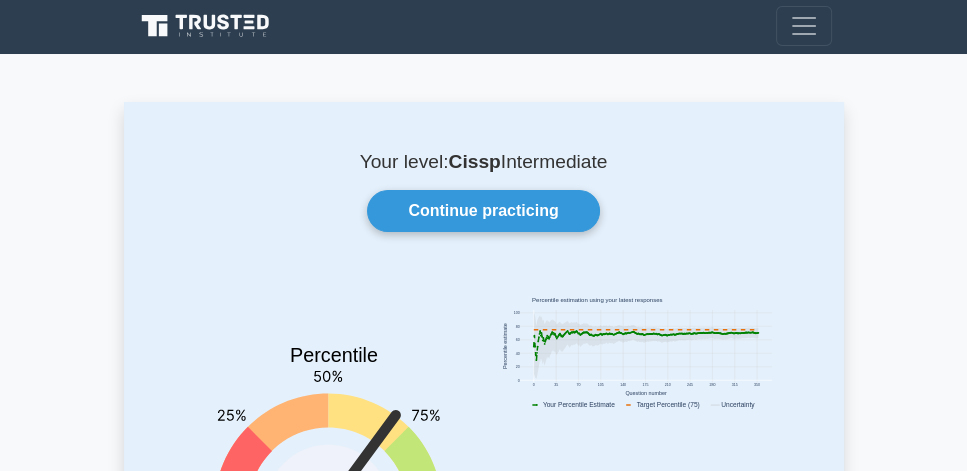 scroll, scrollTop: 0, scrollLeft: 0, axis: both 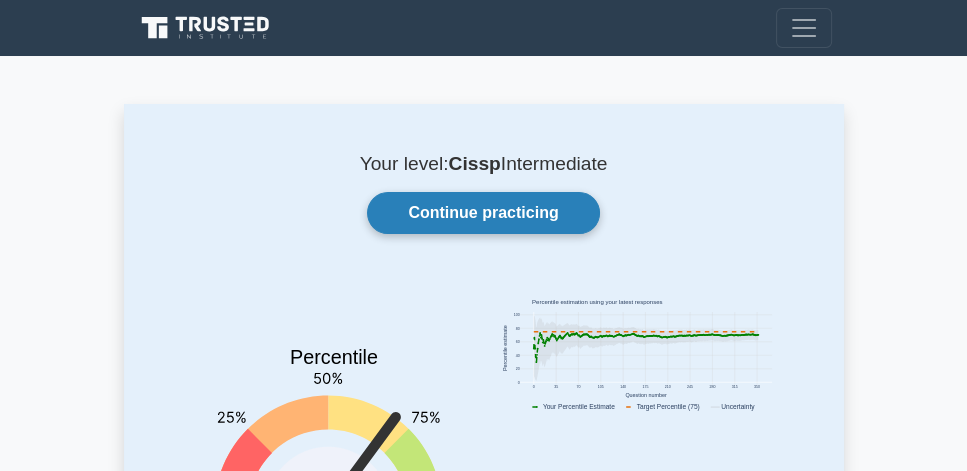 click on "Continue practicing" at bounding box center (483, 213) 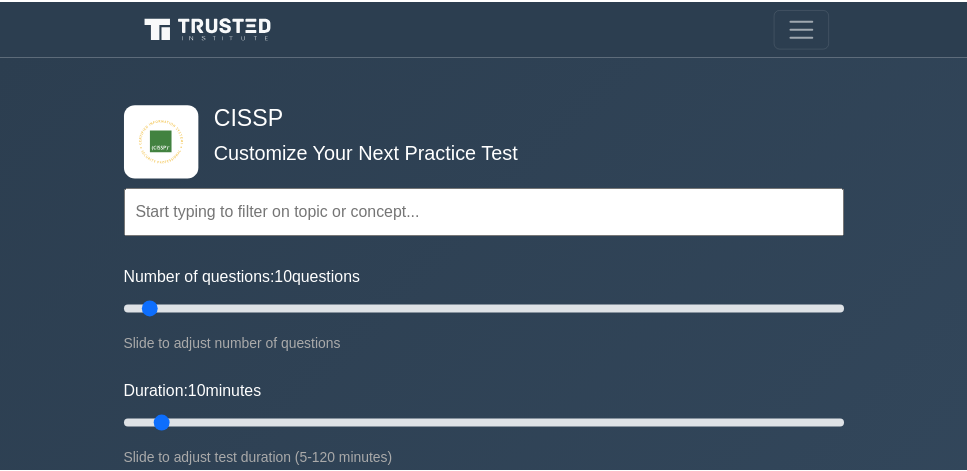 scroll, scrollTop: 0, scrollLeft: 0, axis: both 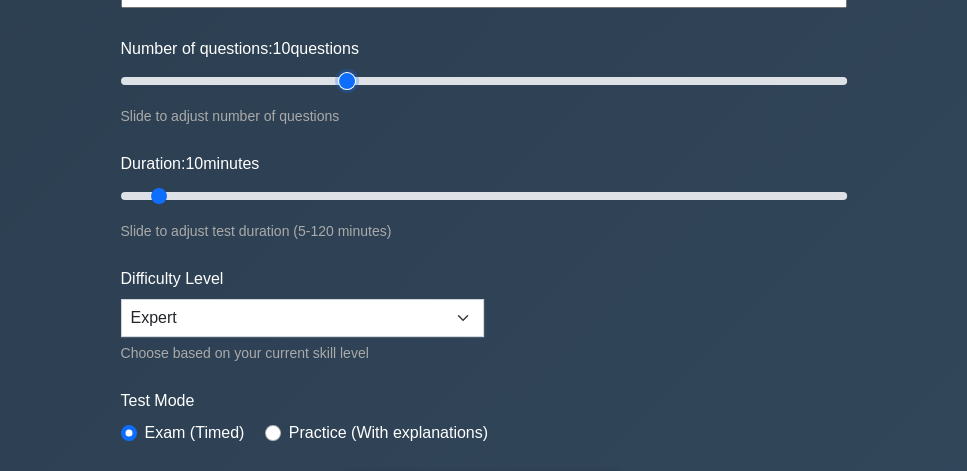 click on "Number of questions:  10  questions" at bounding box center [484, 81] 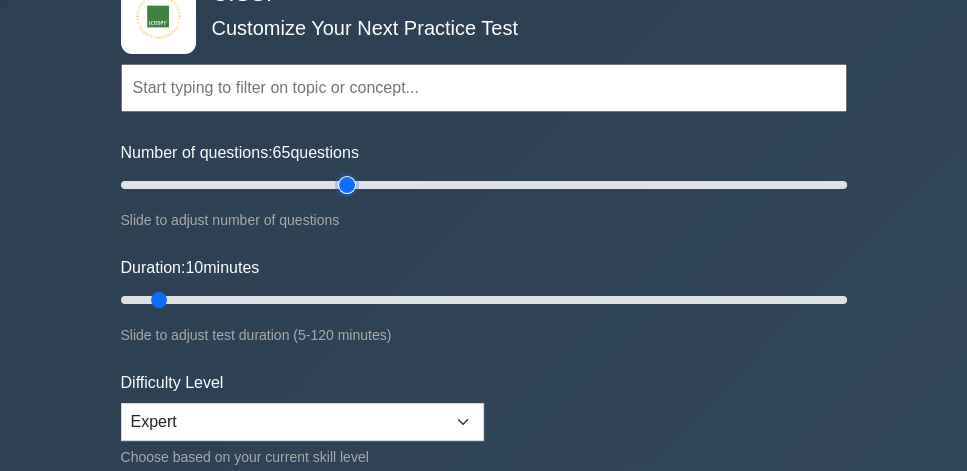 scroll, scrollTop: 114, scrollLeft: 0, axis: vertical 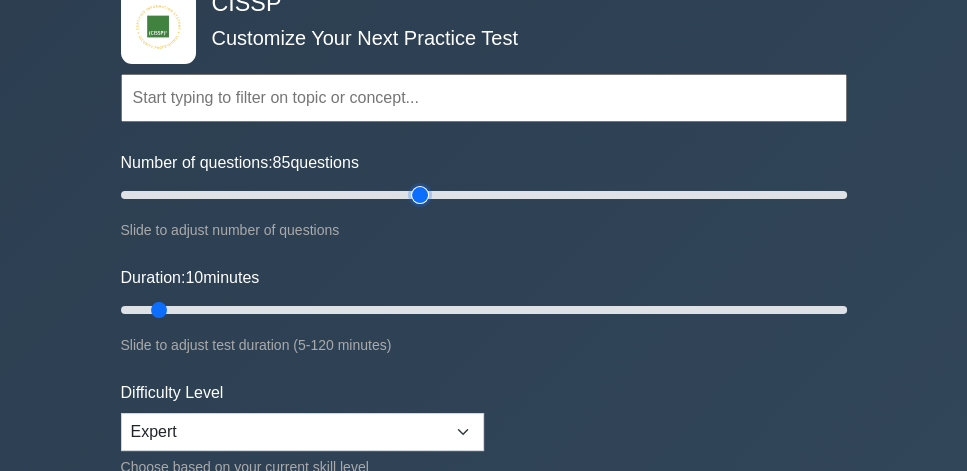 click on "Number of questions:  85  questions" at bounding box center [484, 195] 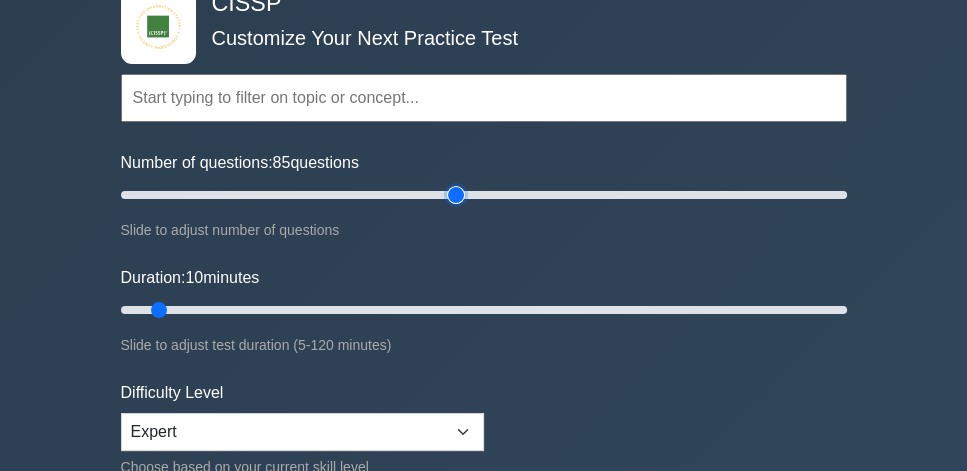 click on "Number of questions:  85  questions" at bounding box center [484, 195] 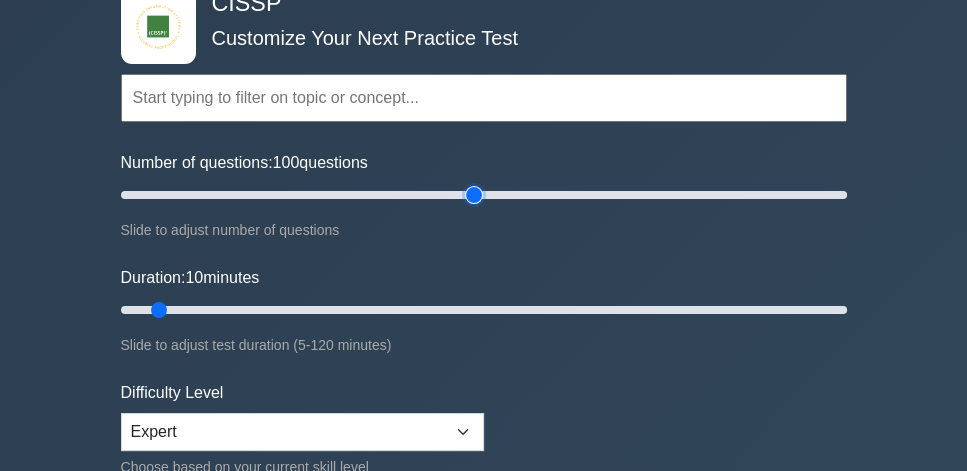 click on "Number of questions:  100  questions" at bounding box center [484, 195] 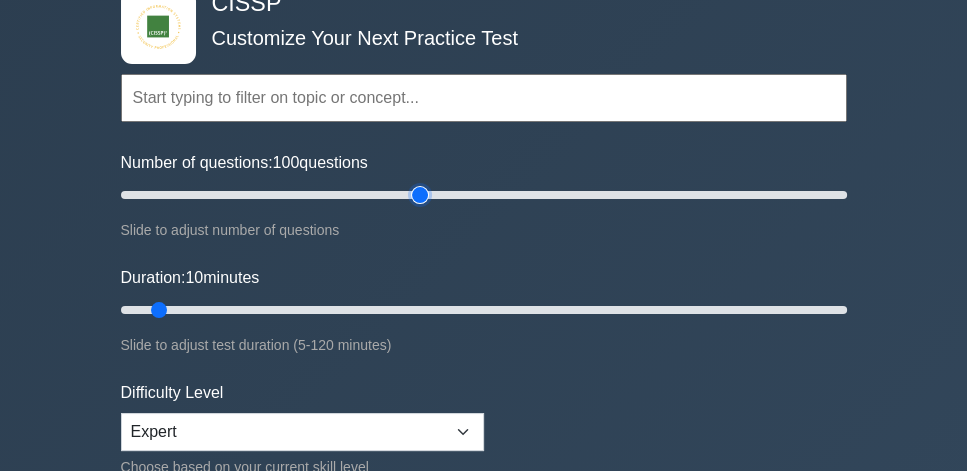 click on "Number of questions:  100  questions" at bounding box center [484, 195] 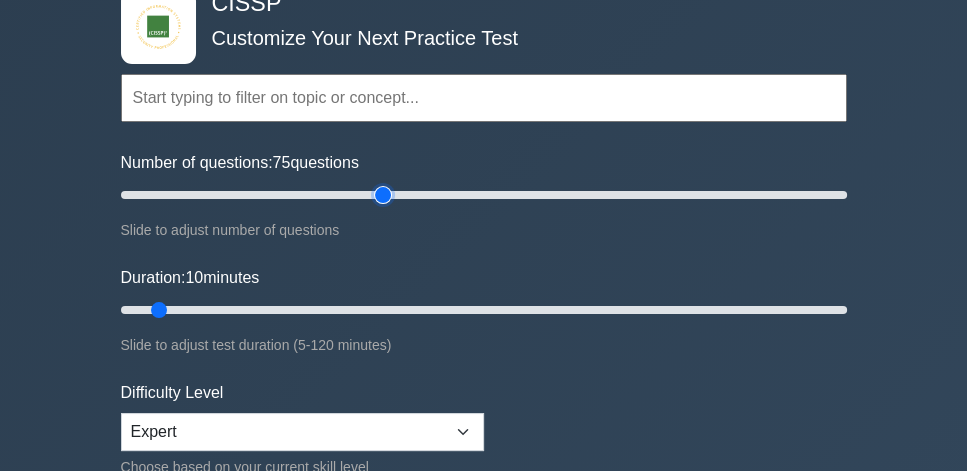 click on "Number of questions:  75  questions" at bounding box center [484, 195] 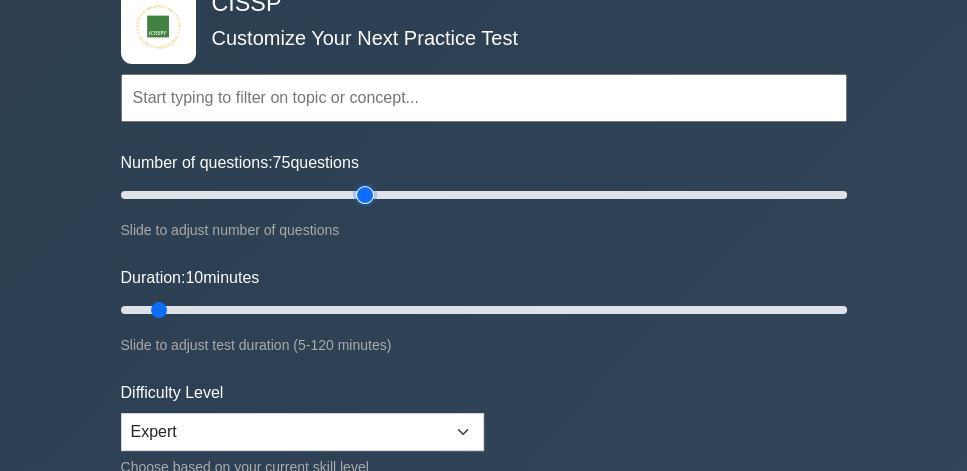click on "Number of questions:  75  questions" at bounding box center (484, 195) 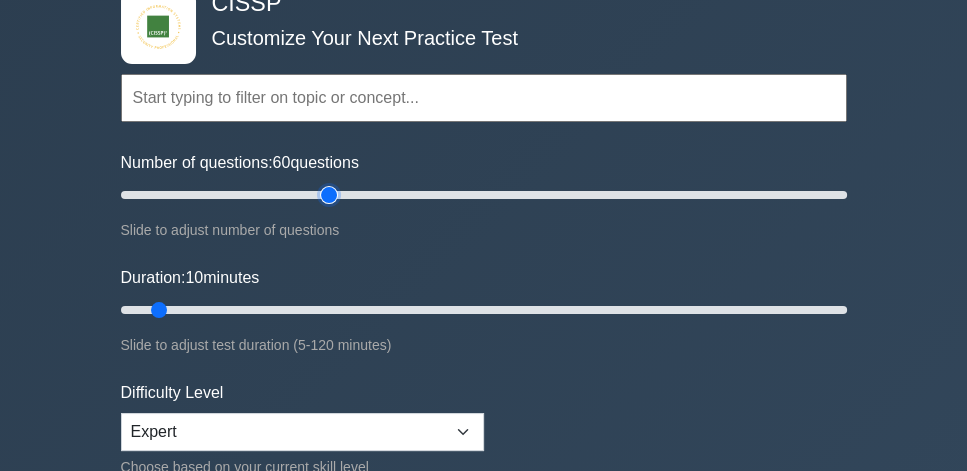 click on "Number of questions:  60  questions" at bounding box center (484, 195) 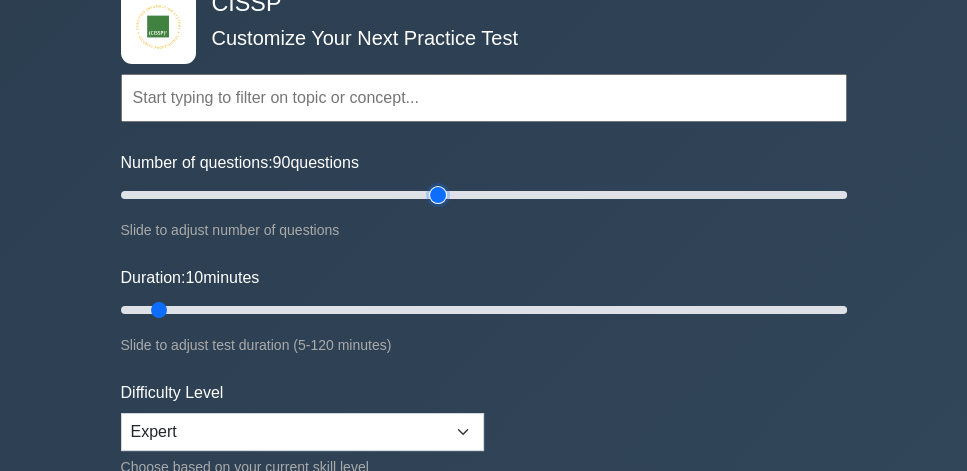 type on "90" 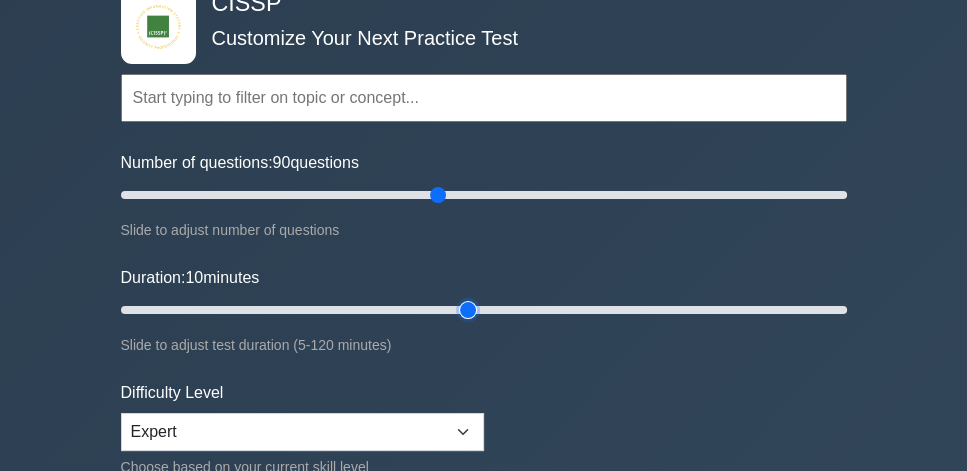 click on "Duration:  10  minutes" at bounding box center (484, 310) 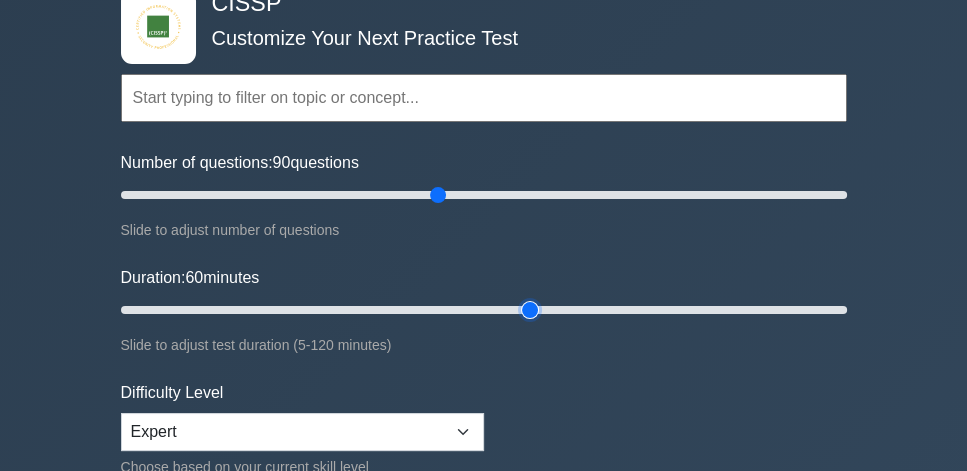 click on "Duration:  60  minutes" at bounding box center [484, 310] 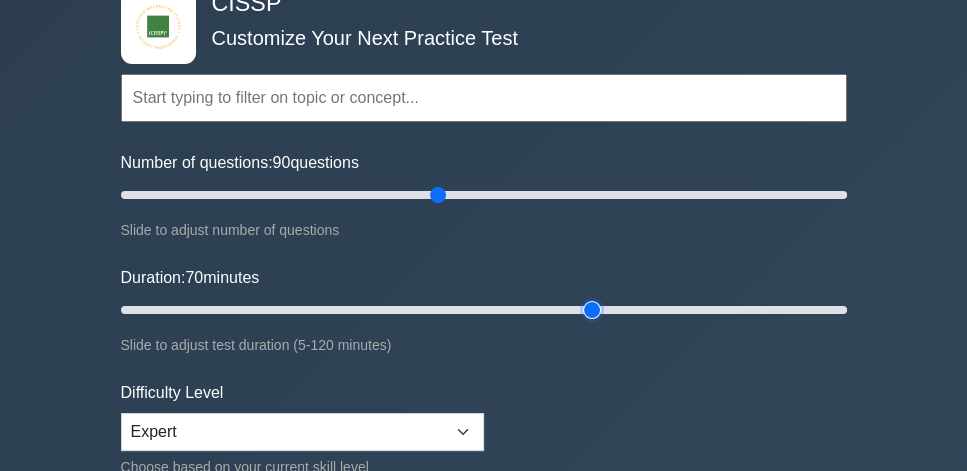 click on "Duration:  70  minutes" at bounding box center (484, 310) 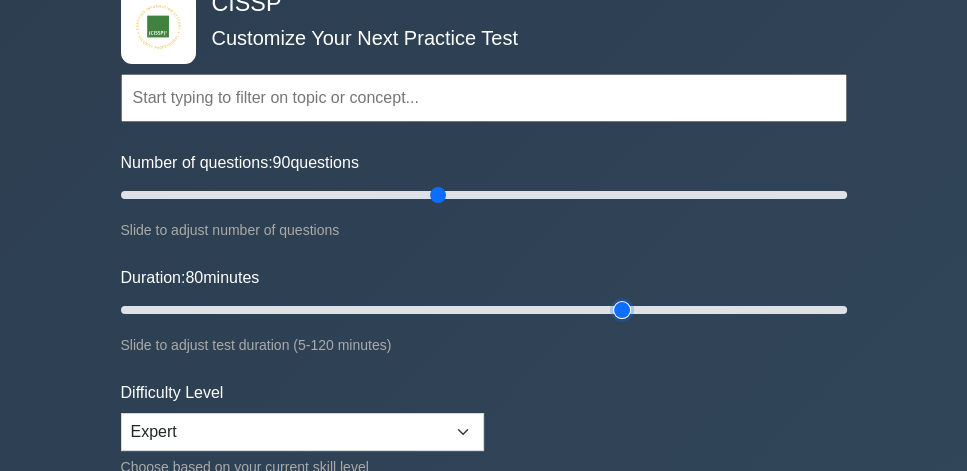 click on "Duration:  80  minutes" at bounding box center [484, 310] 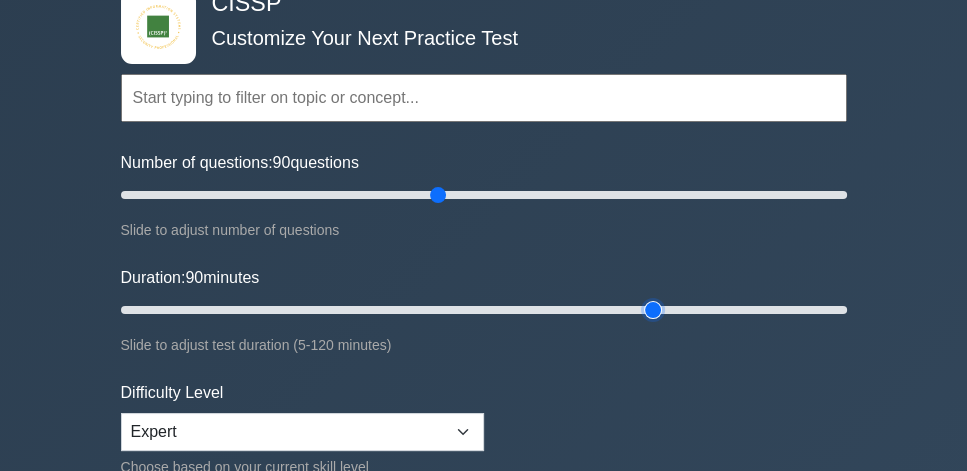 type on "90" 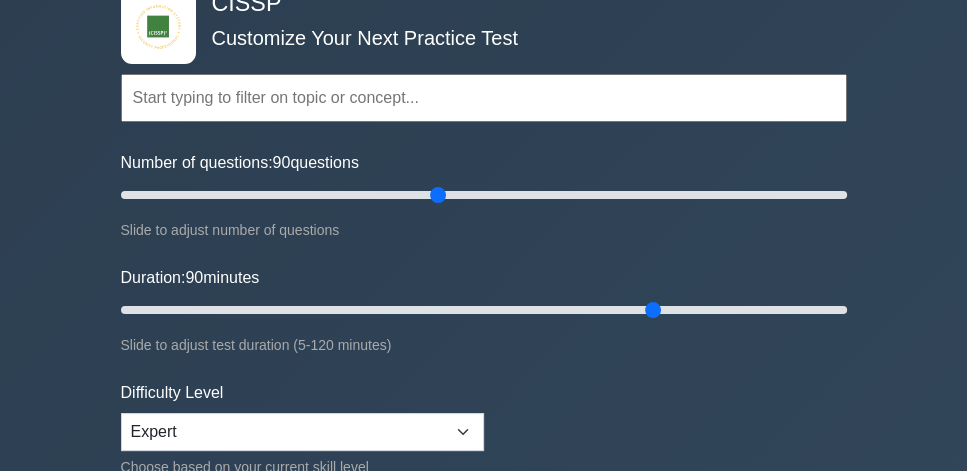 click on "CISSP
Customize Your Next Practice Test
Topics
Security and Risk Management
Asset Security
Security Architecture and Engineering
Communication and Network Security
Software Development Security
Security Assessment and Testing
Identity and Access Management" at bounding box center [483, 551] 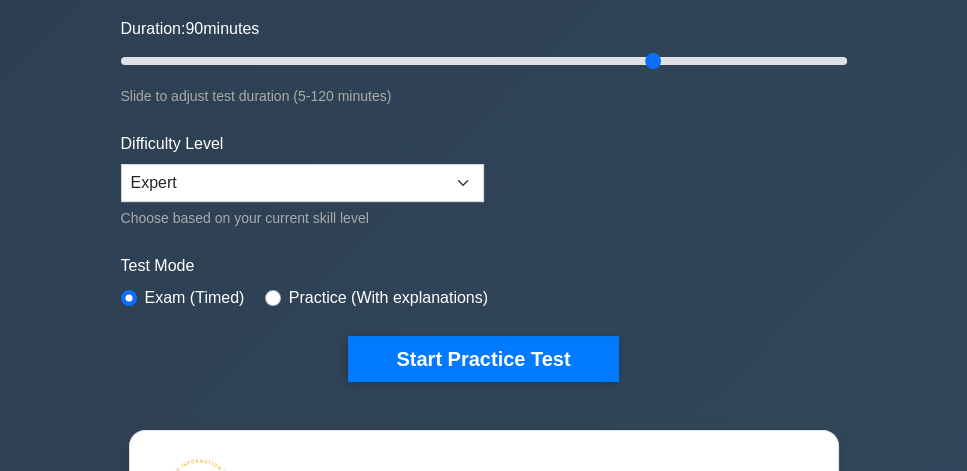 scroll, scrollTop: 400, scrollLeft: 0, axis: vertical 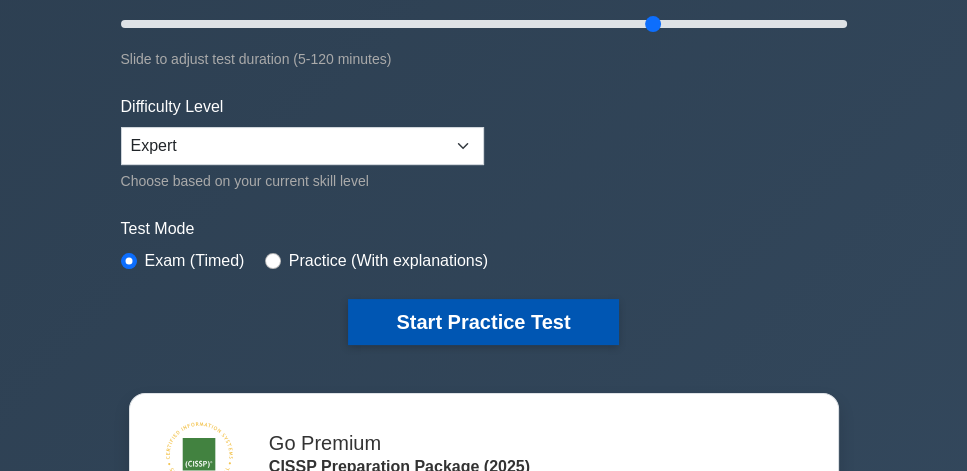 click on "Start Practice Test" at bounding box center (483, 322) 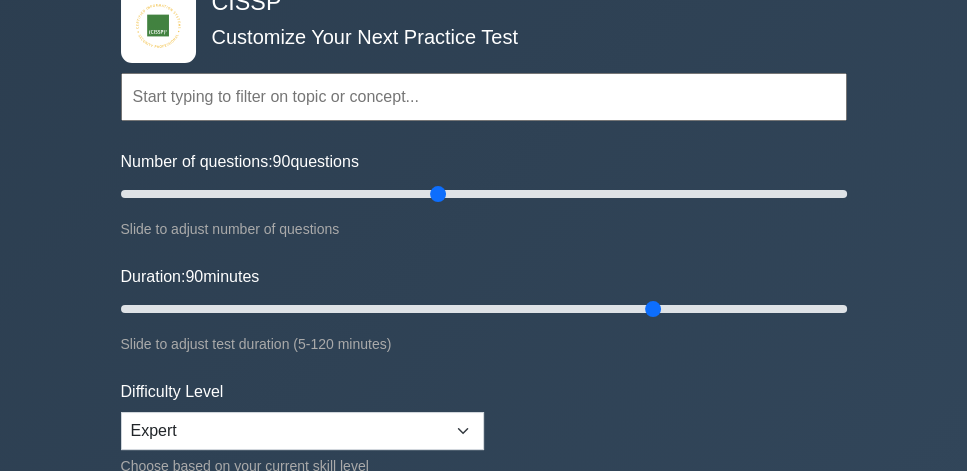 scroll, scrollTop: 114, scrollLeft: 0, axis: vertical 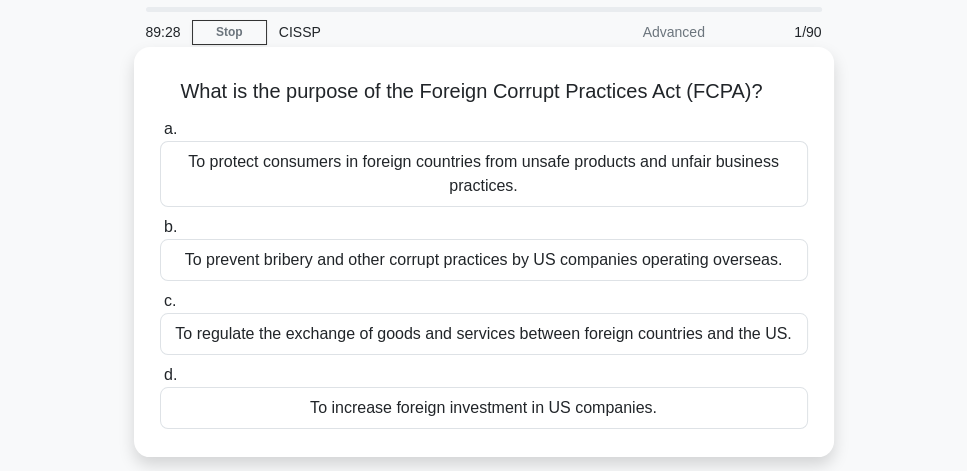 click on "To prevent bribery and other corrupt practices by US companies operating overseas." at bounding box center (484, 260) 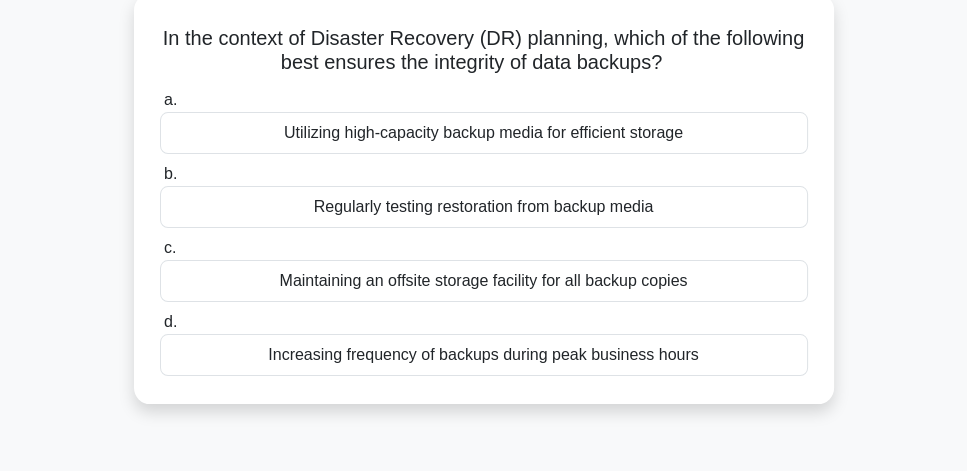 scroll, scrollTop: 114, scrollLeft: 0, axis: vertical 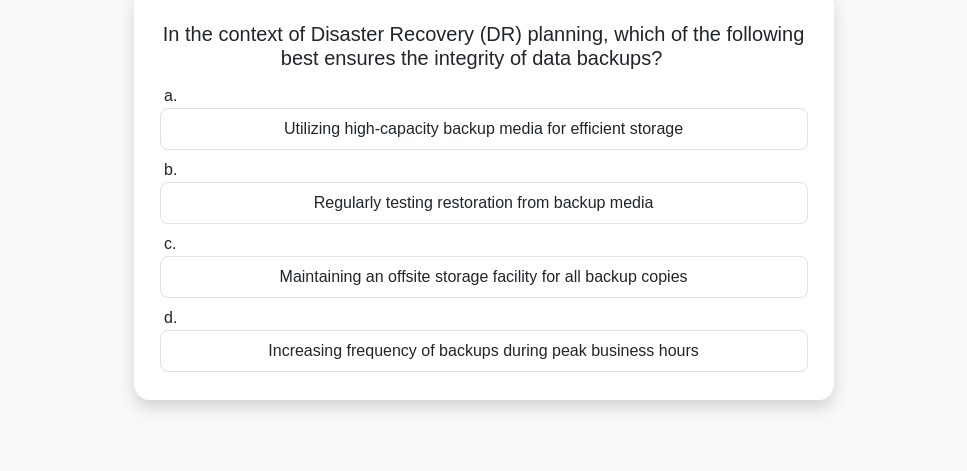 click on "Increasing frequency of backups during peak business hours" at bounding box center [484, 351] 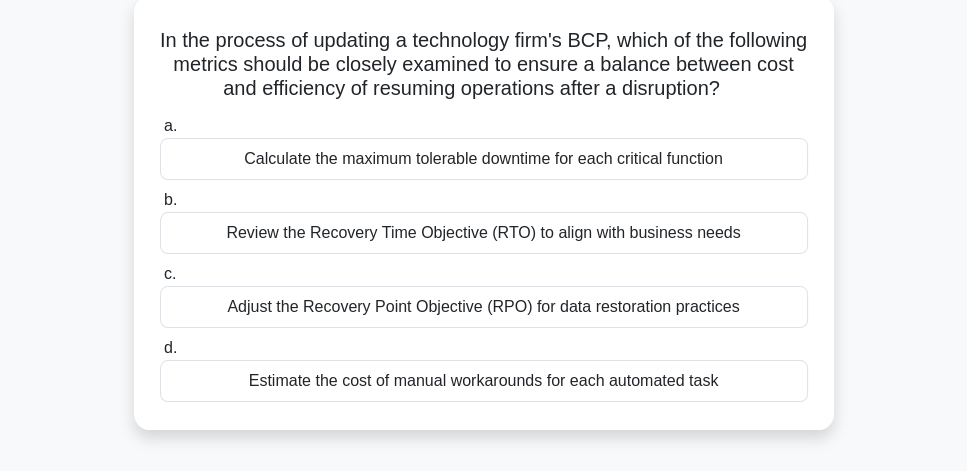 scroll, scrollTop: 114, scrollLeft: 0, axis: vertical 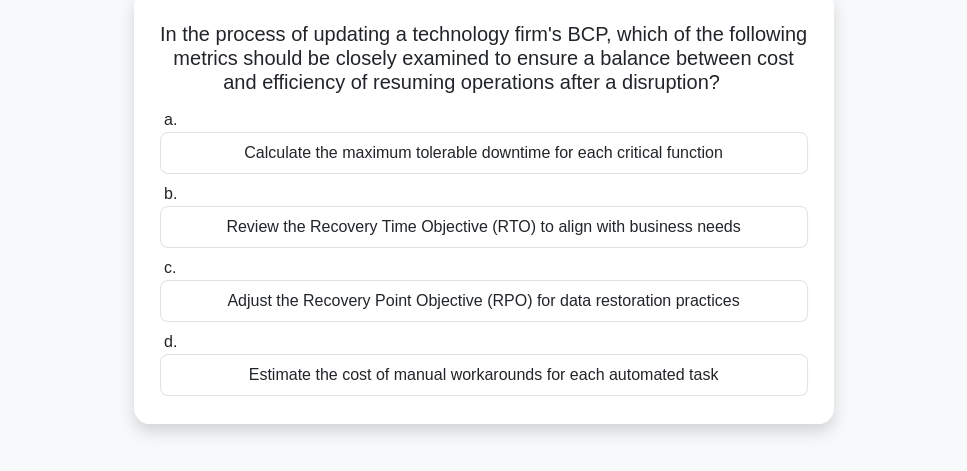 click on "Review the Recovery Time Objective (RTO) to align with business needs" at bounding box center (484, 227) 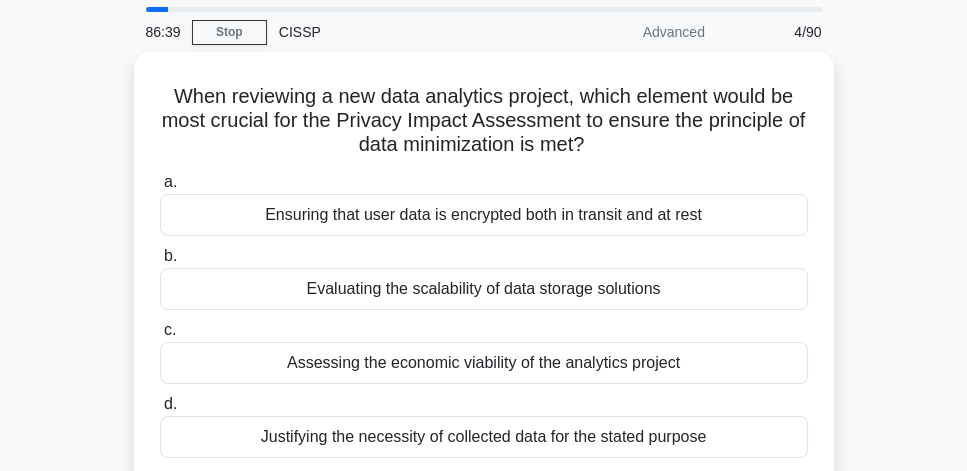 scroll, scrollTop: 114, scrollLeft: 0, axis: vertical 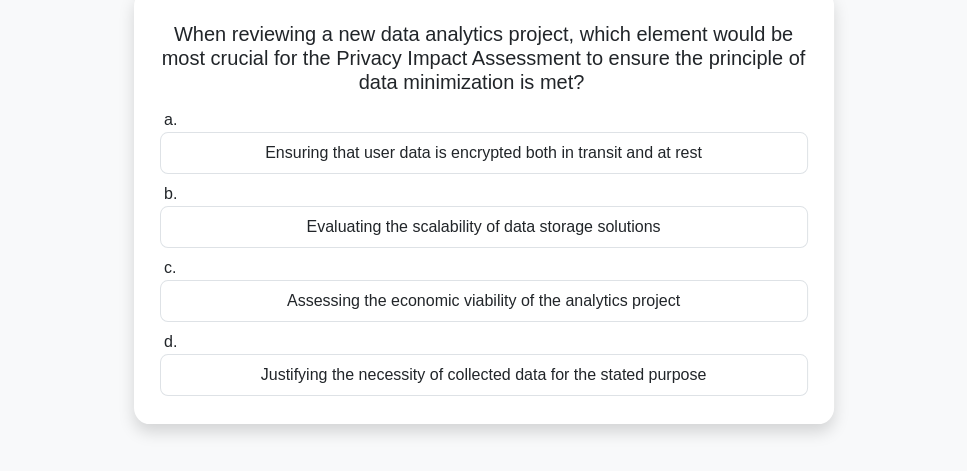 click on "Ensuring that user data is encrypted both in transit and at rest" at bounding box center (484, 153) 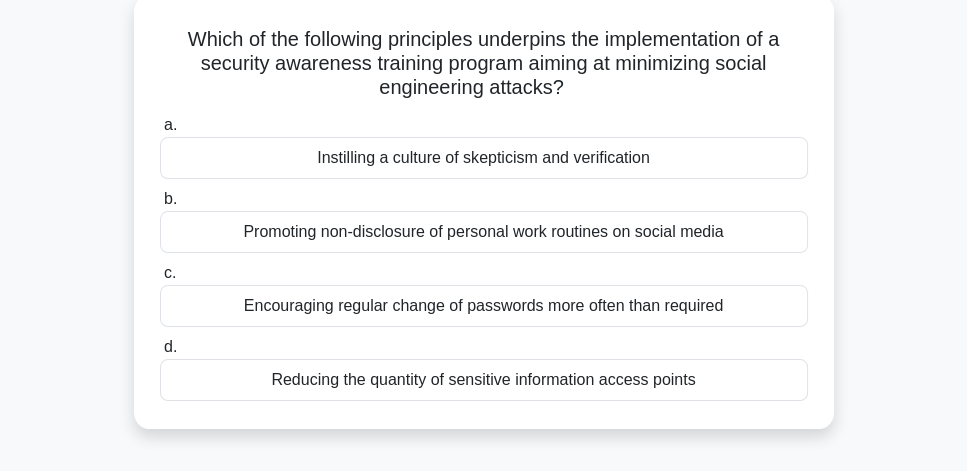 scroll, scrollTop: 107, scrollLeft: 0, axis: vertical 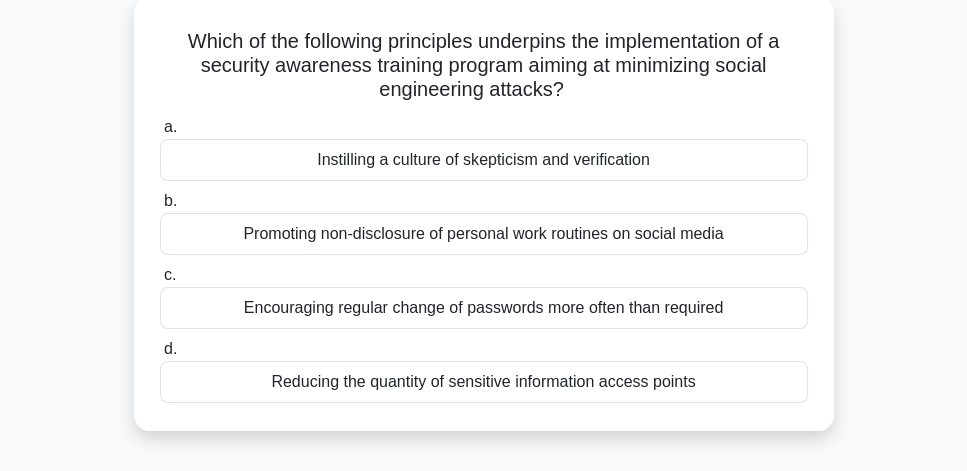 click on "Instilling a culture of skepticism and verification" at bounding box center (484, 160) 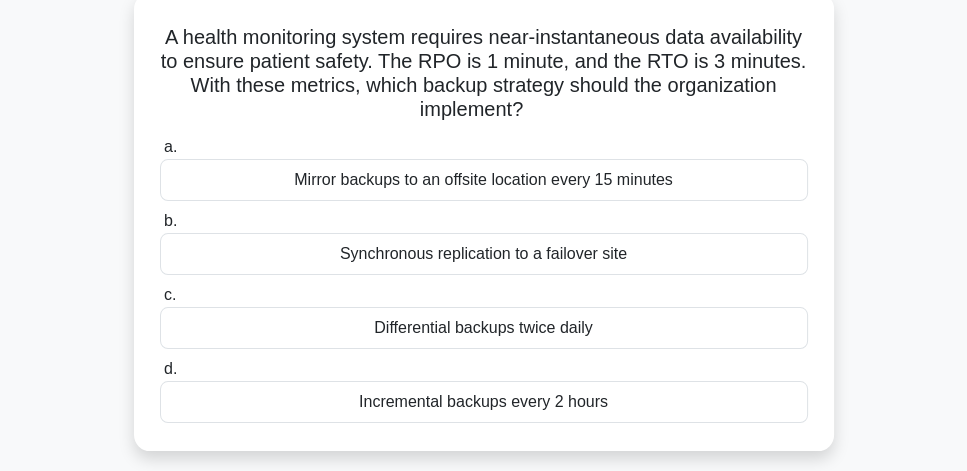 scroll, scrollTop: 119, scrollLeft: 0, axis: vertical 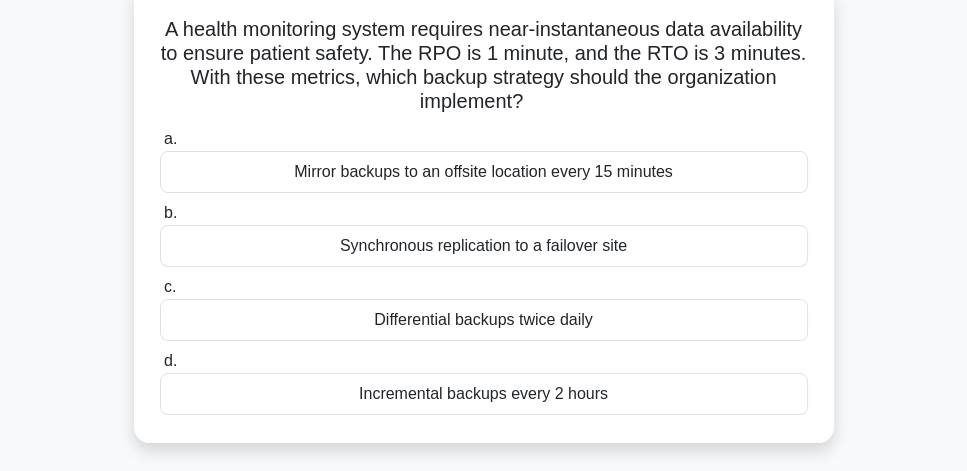 click on "Synchronous replication to a failover site" at bounding box center [484, 246] 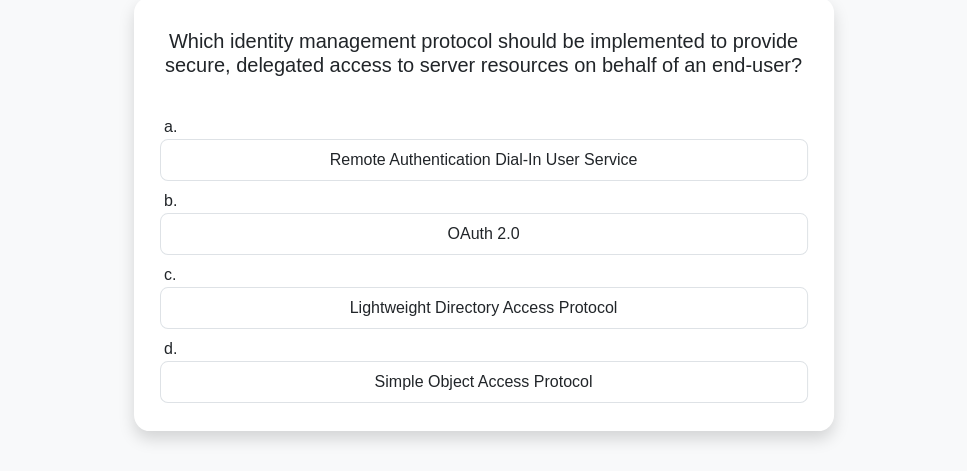 scroll, scrollTop: 114, scrollLeft: 0, axis: vertical 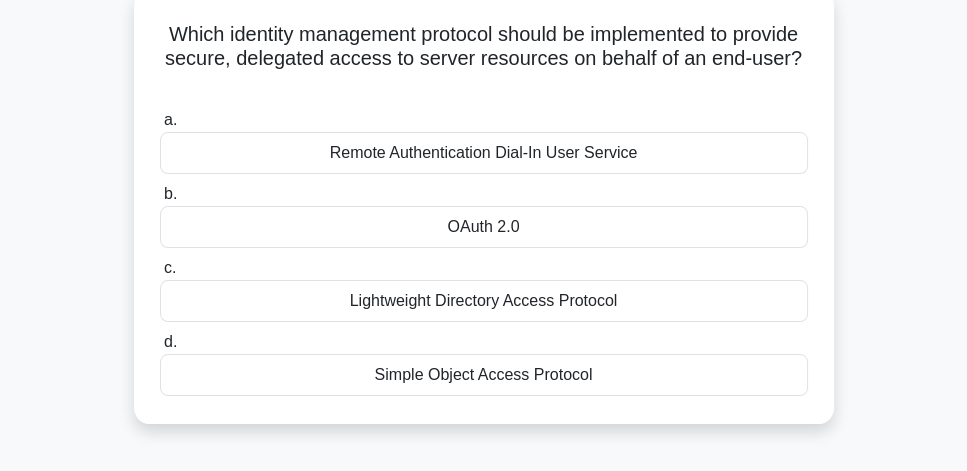 click on "OAuth 2.0" at bounding box center [484, 227] 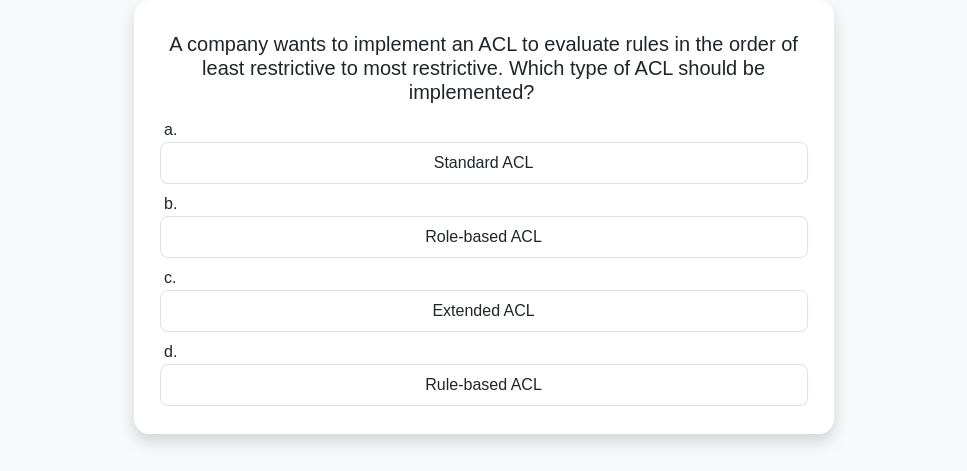scroll, scrollTop: 114, scrollLeft: 0, axis: vertical 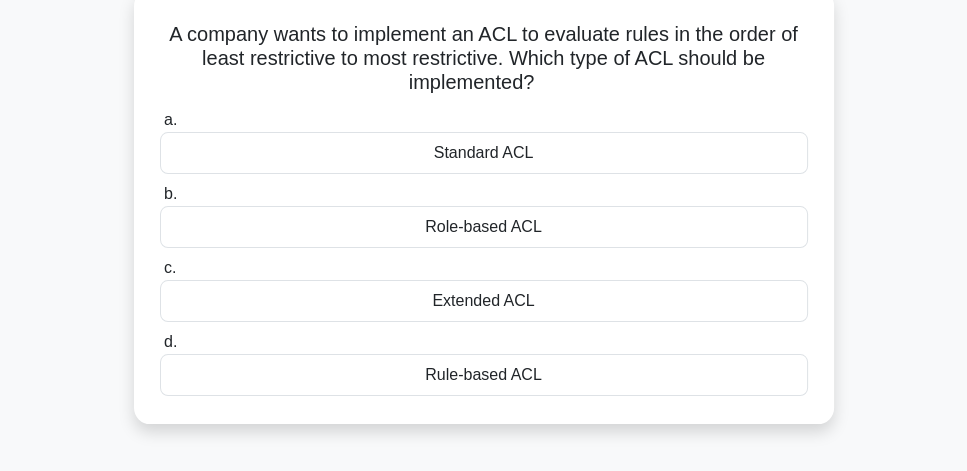 click on "Rule-based ACL" at bounding box center [484, 375] 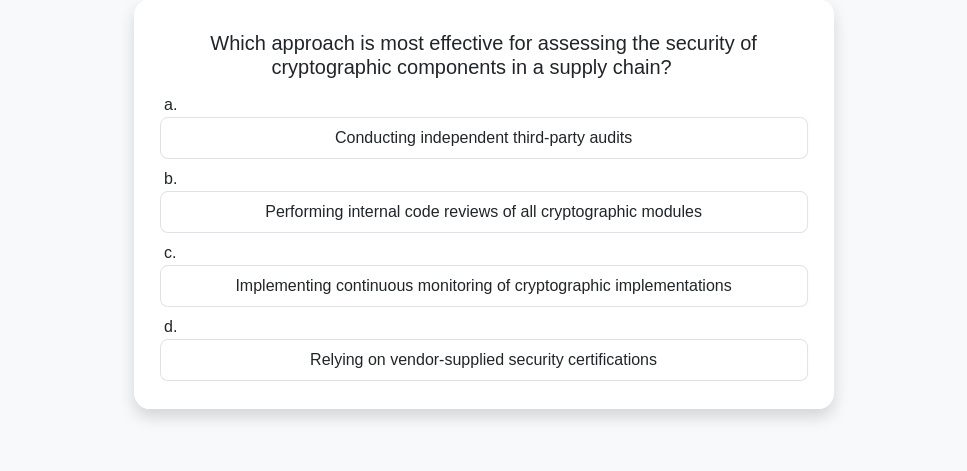 scroll, scrollTop: 114, scrollLeft: 0, axis: vertical 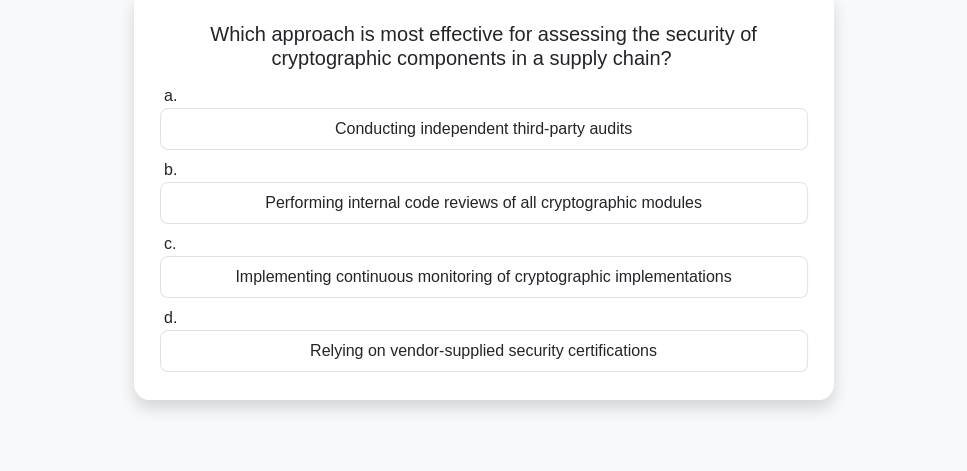click on "Implementing continuous monitoring of cryptographic implementations" at bounding box center [484, 277] 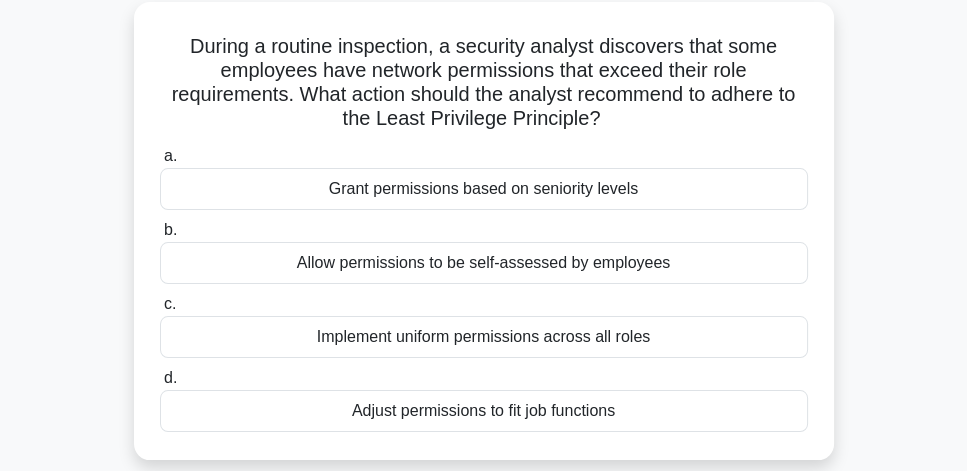 scroll, scrollTop: 114, scrollLeft: 0, axis: vertical 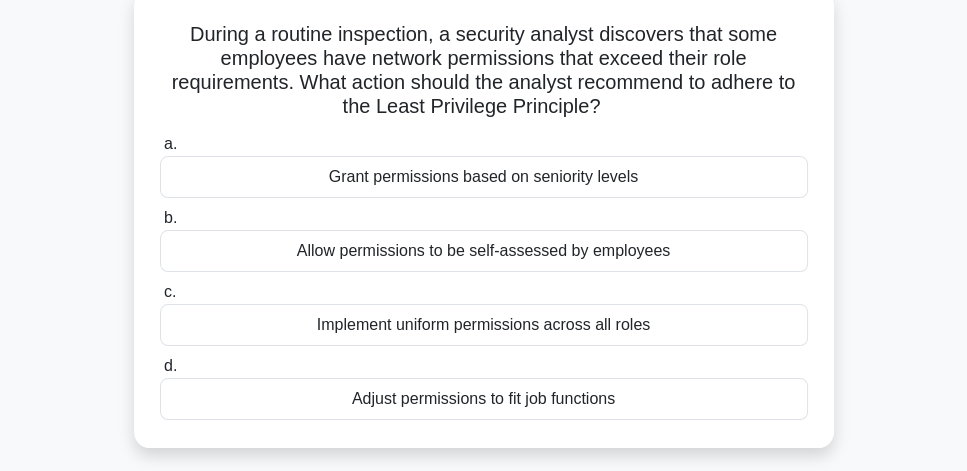 click on "Adjust permissions to fit job functions" at bounding box center [484, 399] 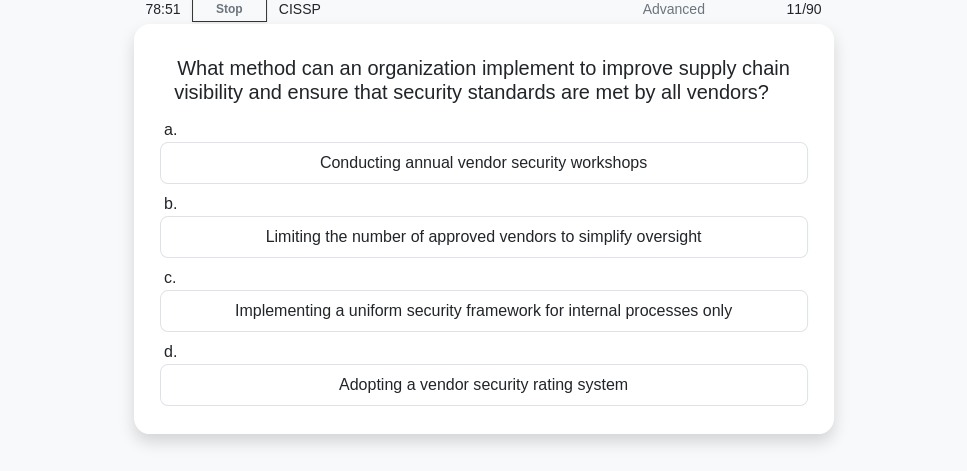 scroll, scrollTop: 114, scrollLeft: 0, axis: vertical 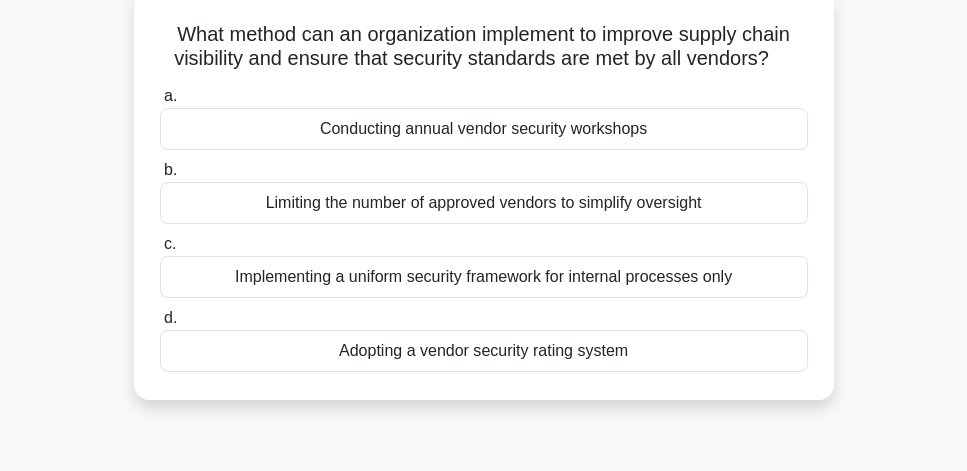 click on "Adopting a vendor security rating system" at bounding box center (484, 351) 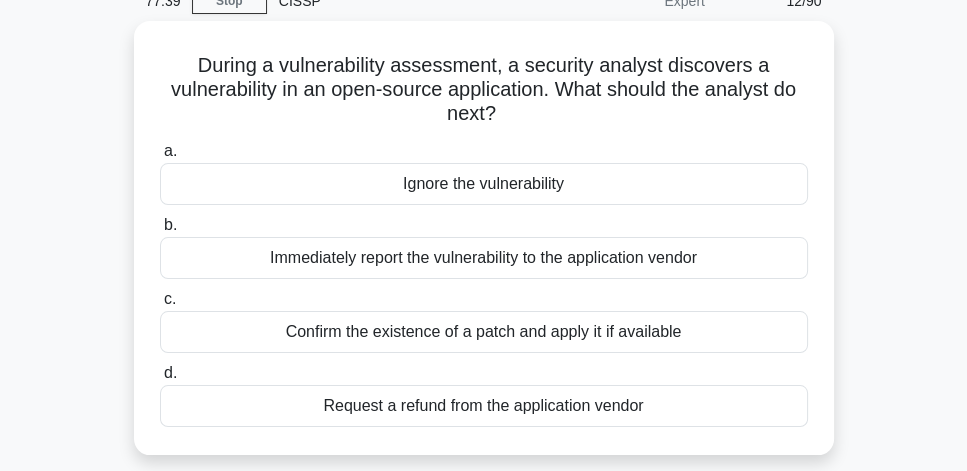 scroll, scrollTop: 114, scrollLeft: 0, axis: vertical 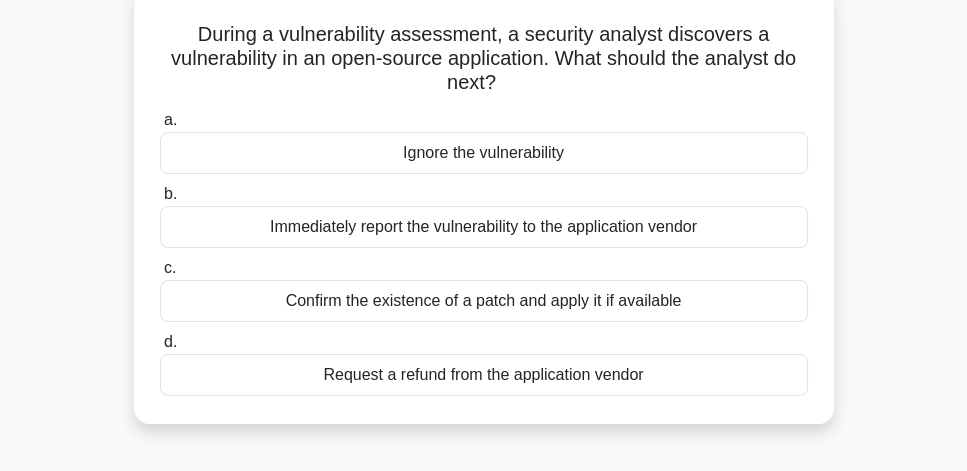 click on "Confirm the existence of a patch and apply it if available" at bounding box center (484, 301) 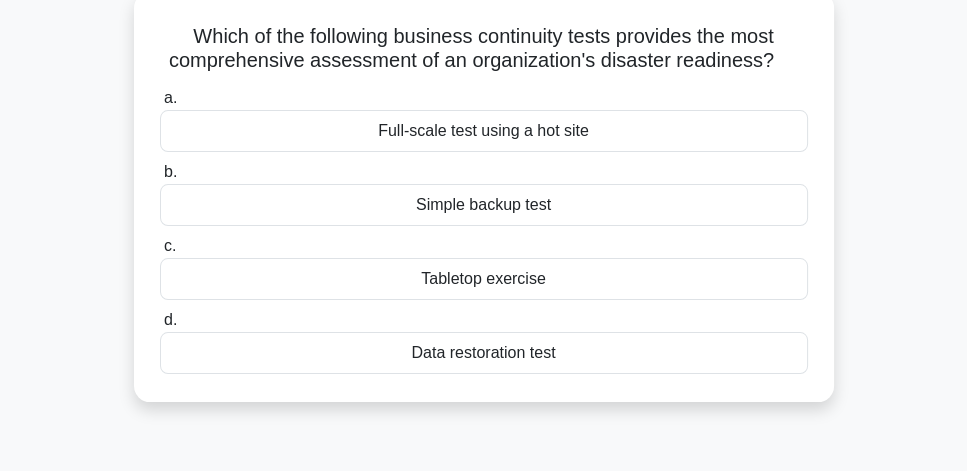 scroll, scrollTop: 114, scrollLeft: 0, axis: vertical 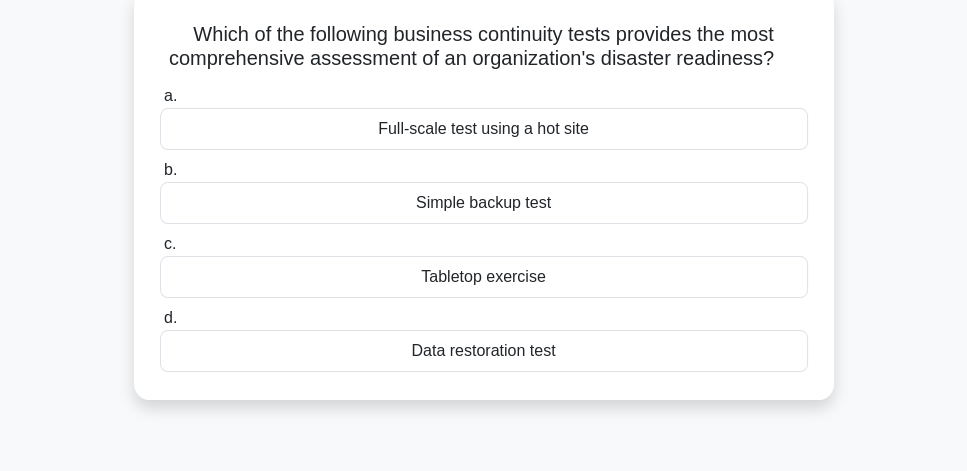 click on "Data restoration test" at bounding box center (484, 351) 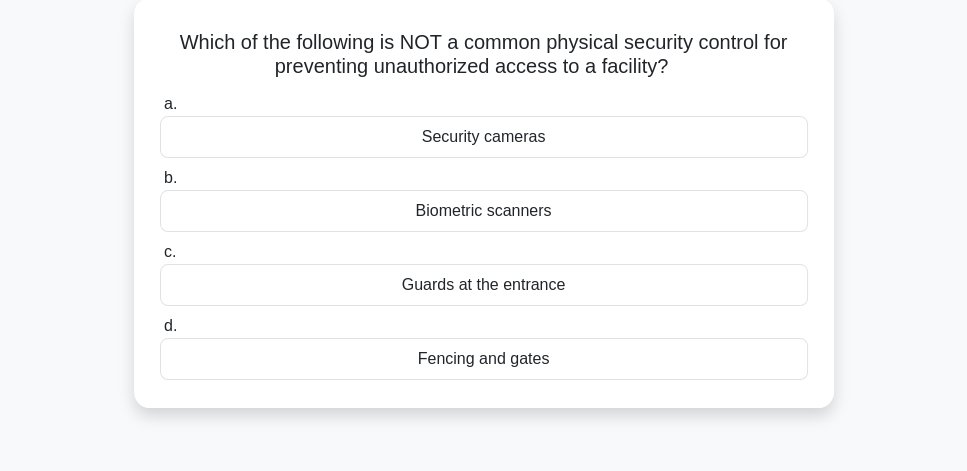 scroll, scrollTop: 114, scrollLeft: 0, axis: vertical 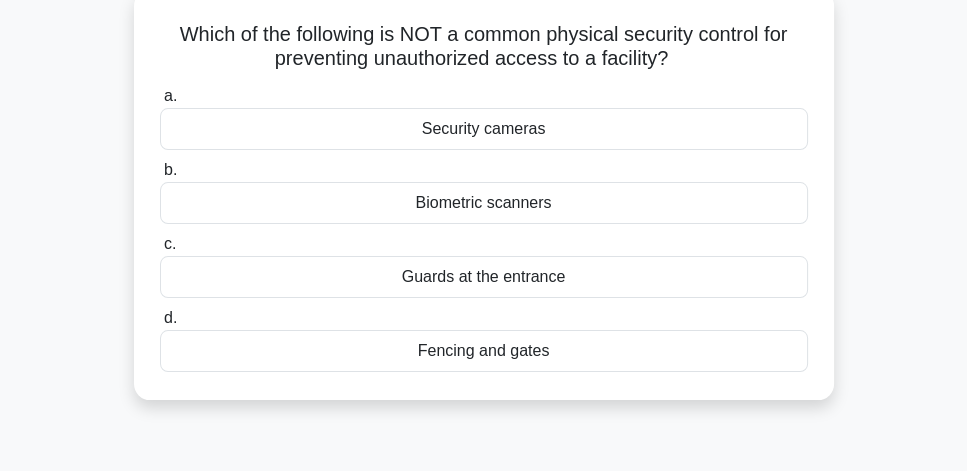 click on "Biometric scanners" at bounding box center (484, 203) 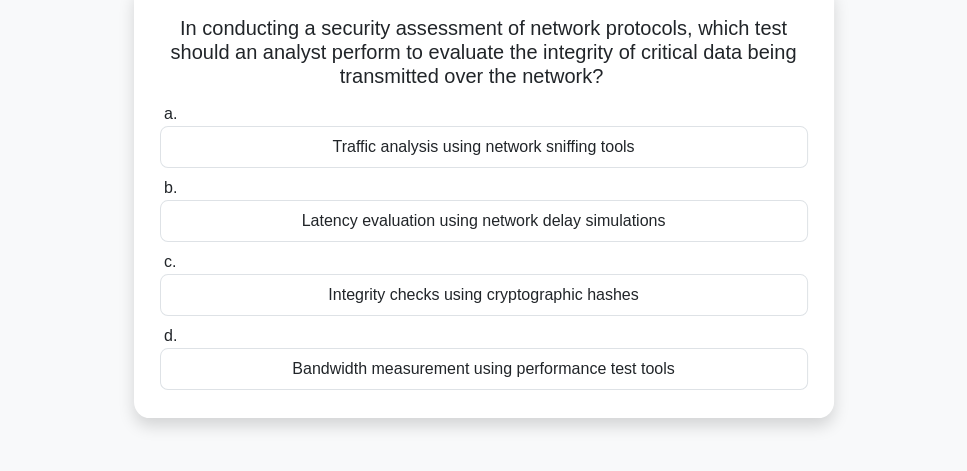 scroll, scrollTop: 126, scrollLeft: 0, axis: vertical 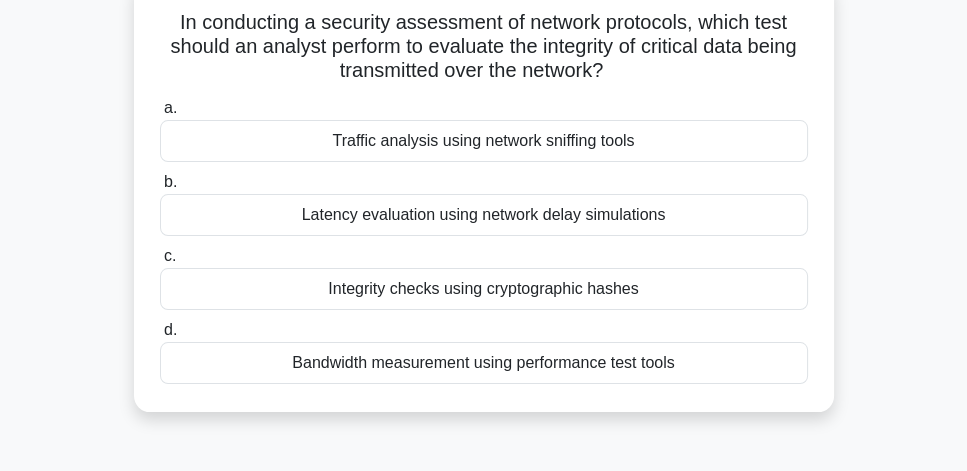 click on "Integrity checks using cryptographic hashes" at bounding box center (484, 289) 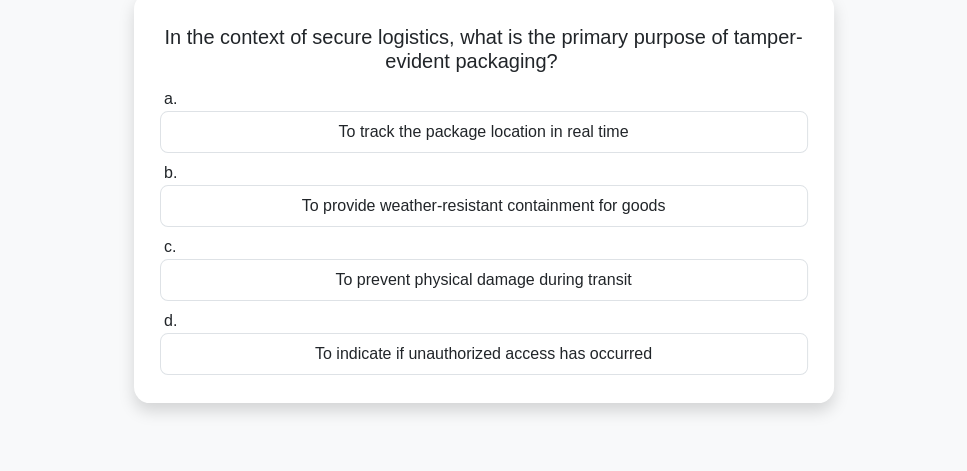 scroll, scrollTop: 114, scrollLeft: 0, axis: vertical 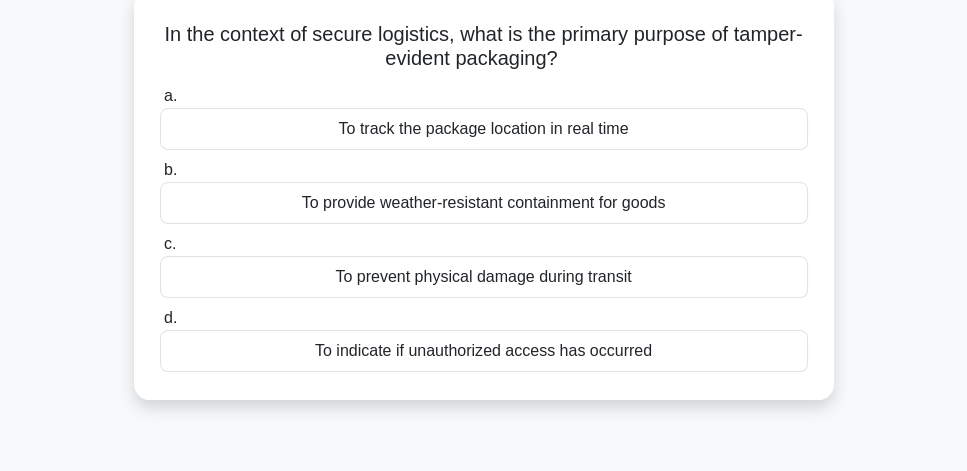 click on "To track the package location in real time" at bounding box center (484, 129) 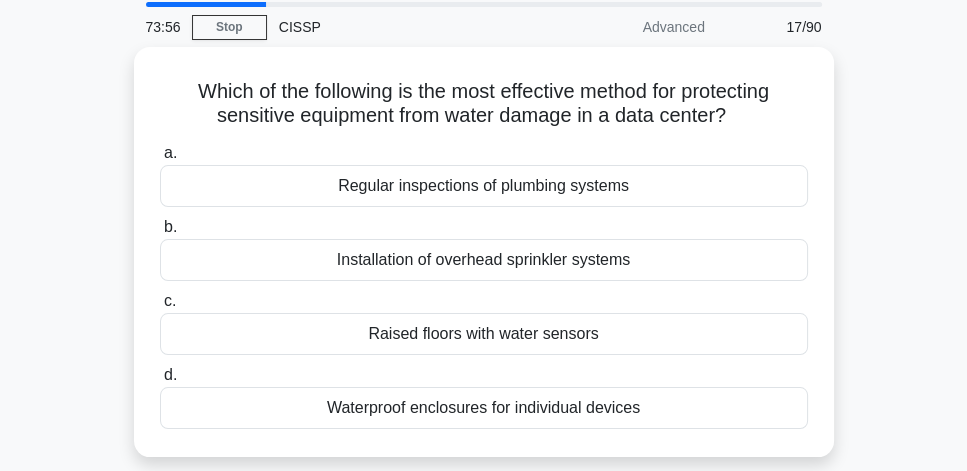 scroll, scrollTop: 114, scrollLeft: 0, axis: vertical 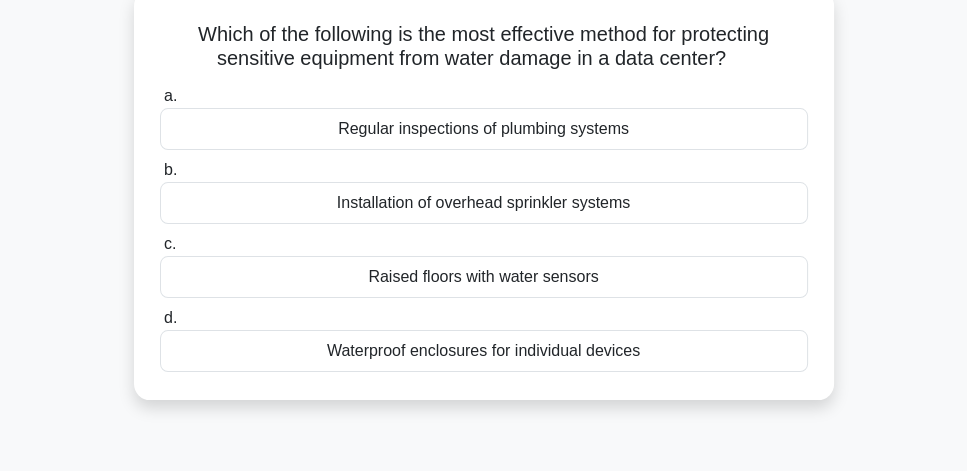 click on "Raised floors with water sensors" at bounding box center [484, 277] 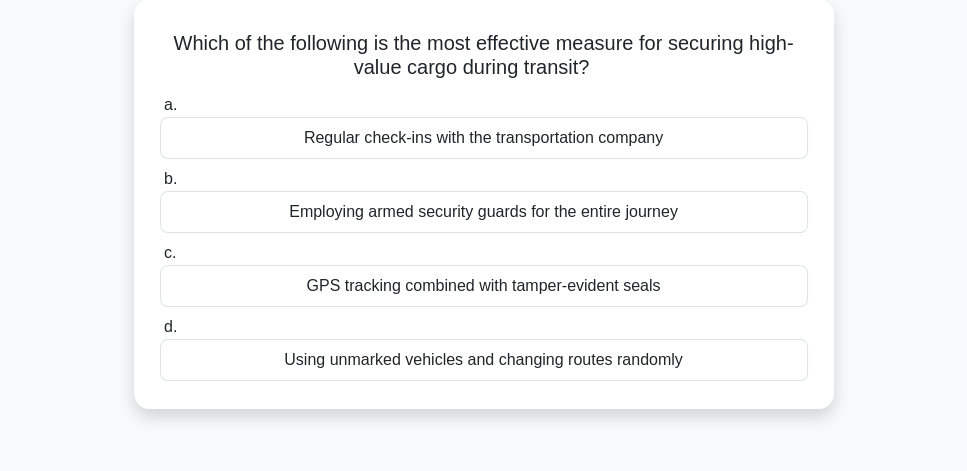 scroll, scrollTop: 114, scrollLeft: 0, axis: vertical 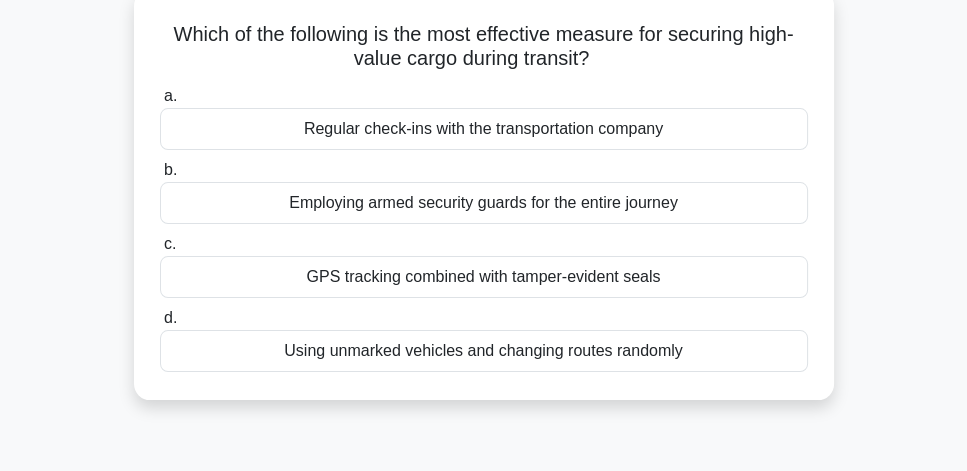 click on "GPS tracking combined with tamper-evident seals" at bounding box center [484, 277] 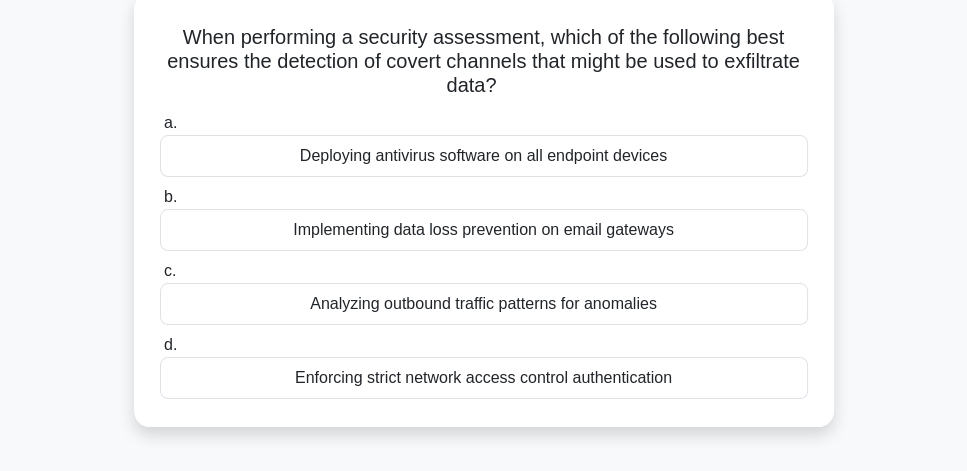 scroll, scrollTop: 114, scrollLeft: 0, axis: vertical 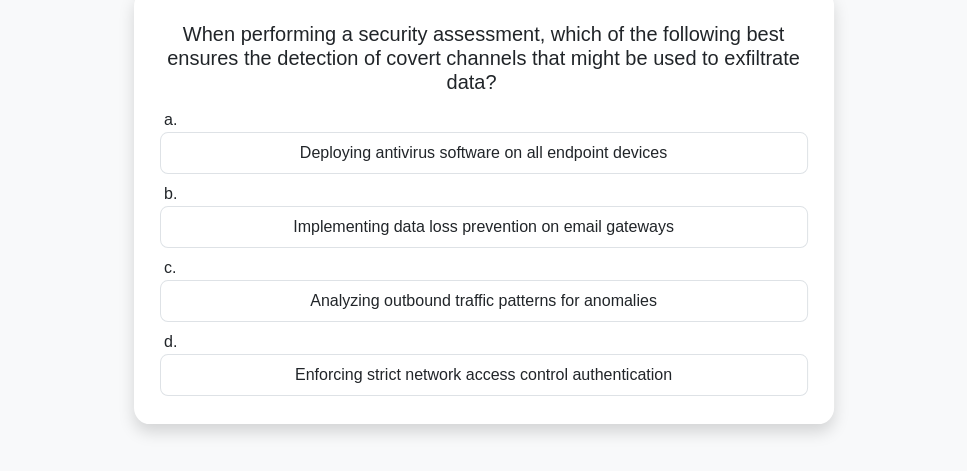 click on "Analyzing outbound traffic patterns for anomalies" at bounding box center [484, 301] 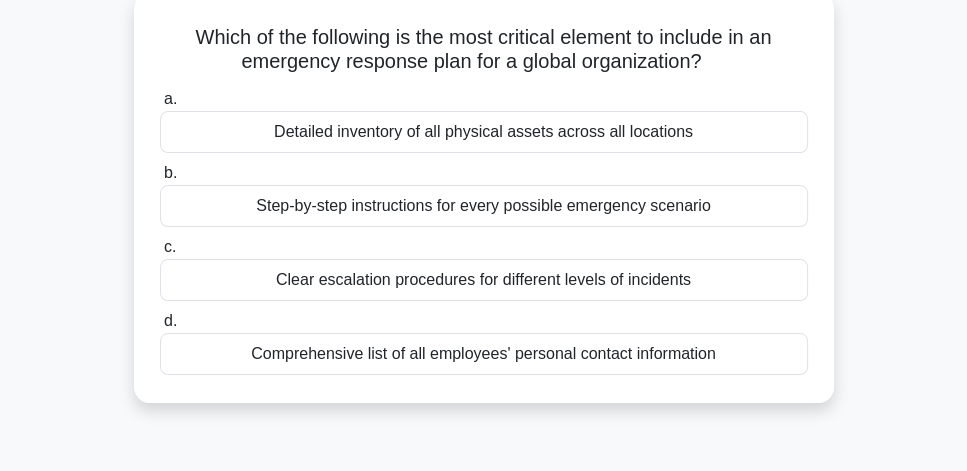 scroll, scrollTop: 114, scrollLeft: 0, axis: vertical 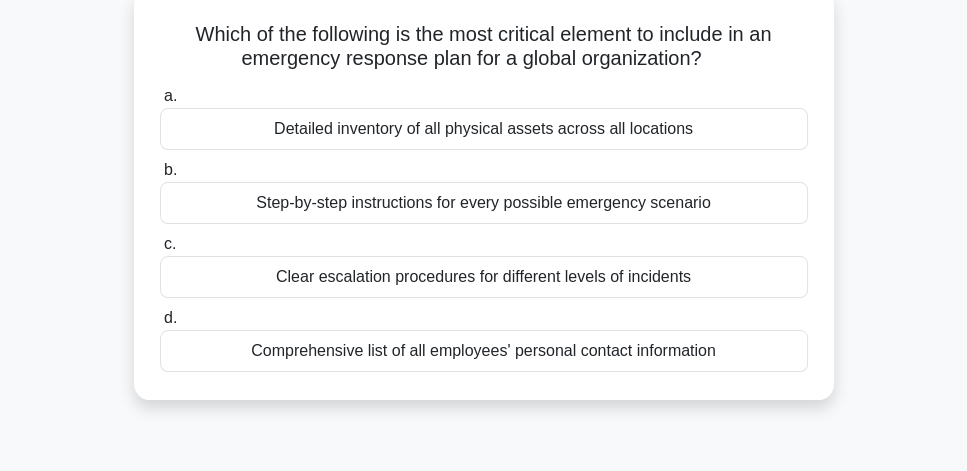 click on "Step-by-step instructions for every possible emergency scenario" at bounding box center (484, 203) 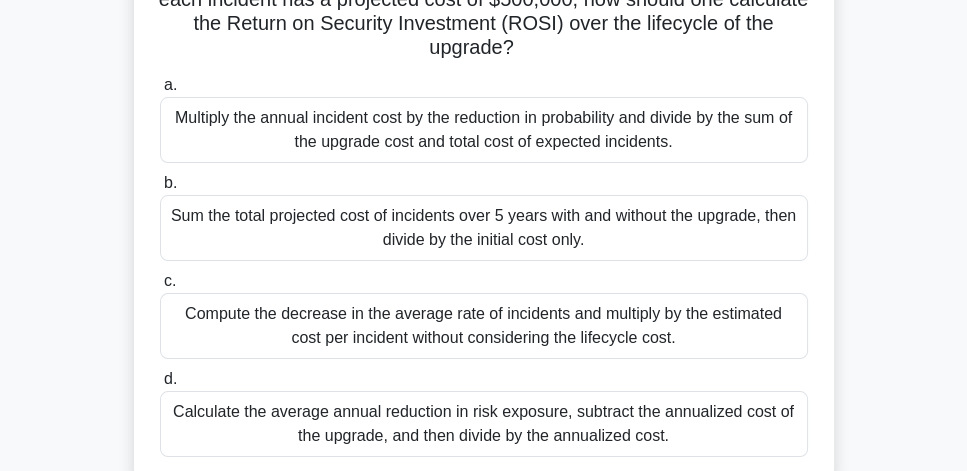 scroll, scrollTop: 228, scrollLeft: 0, axis: vertical 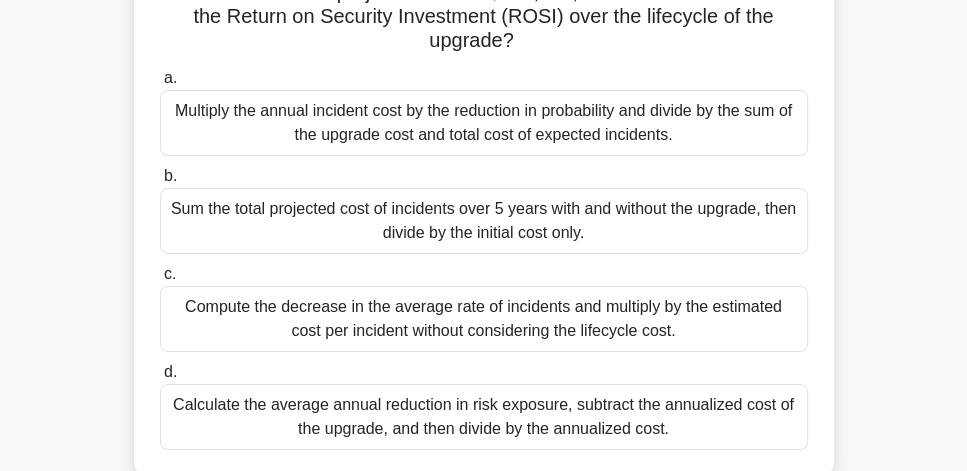 click on "Calculate the average annual reduction in risk exposure, subtract the annualized cost of the upgrade, and then divide by the annualized cost." at bounding box center (484, 417) 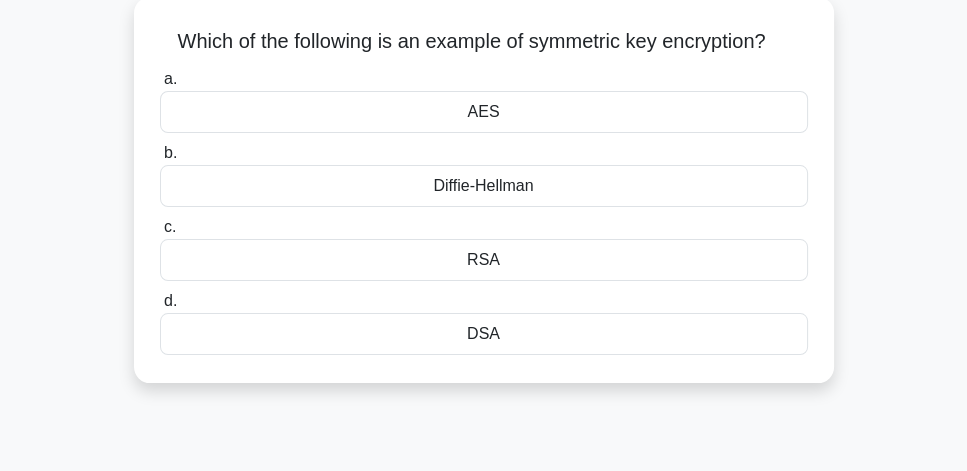 scroll, scrollTop: 114, scrollLeft: 0, axis: vertical 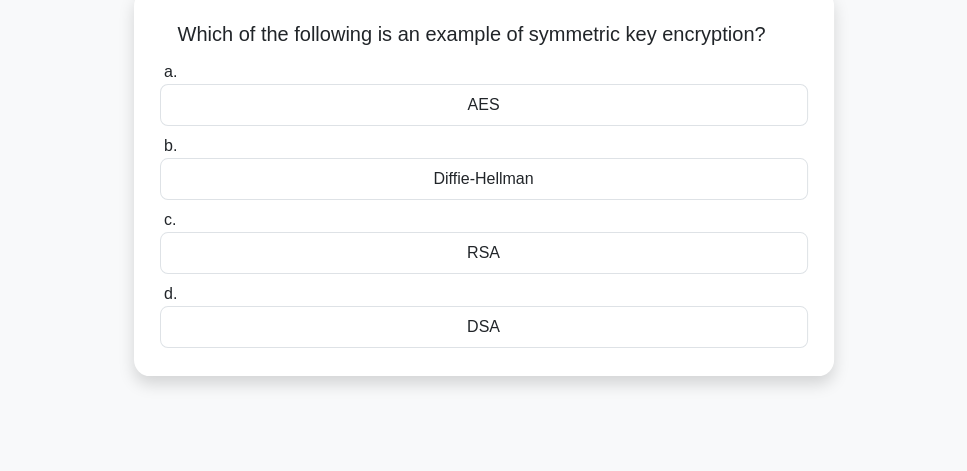 click on "AES" at bounding box center [484, 105] 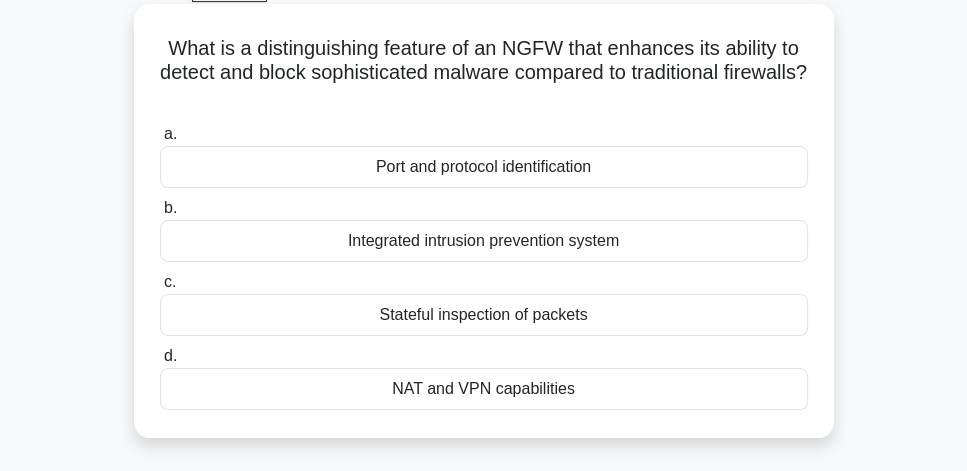 scroll, scrollTop: 114, scrollLeft: 0, axis: vertical 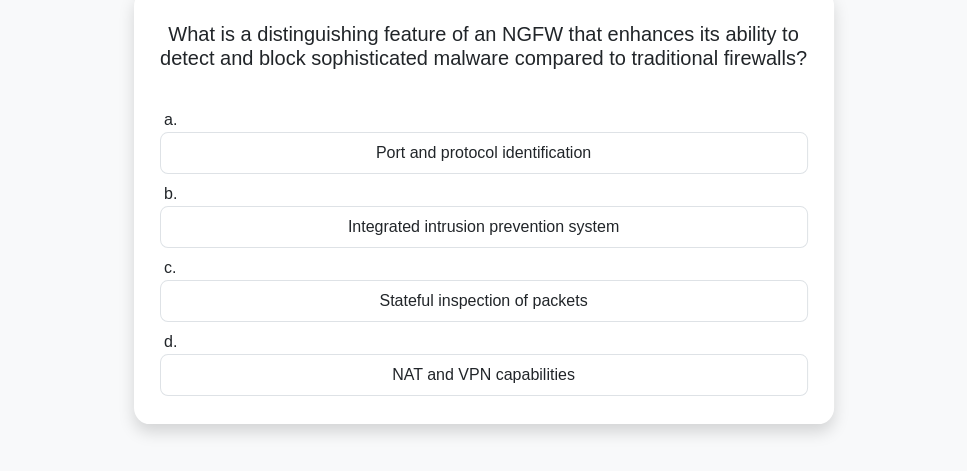 click on "Stateful inspection of packets" at bounding box center (484, 301) 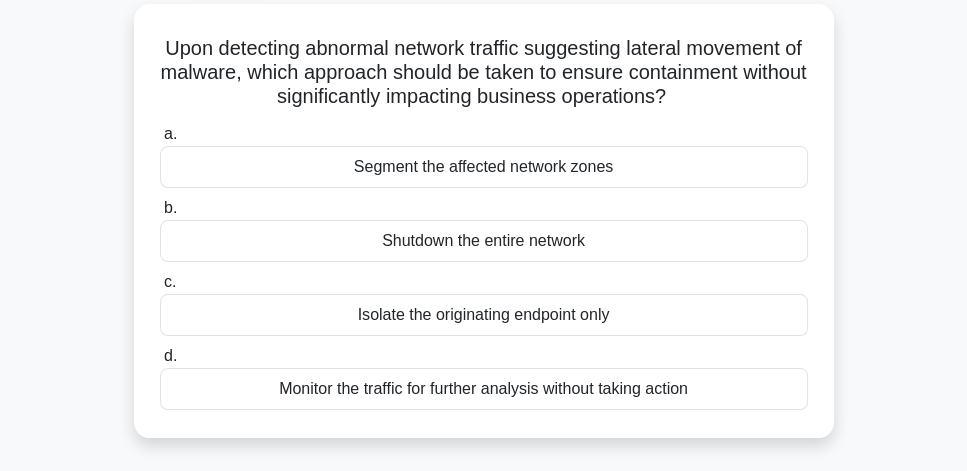 scroll, scrollTop: 117, scrollLeft: 0, axis: vertical 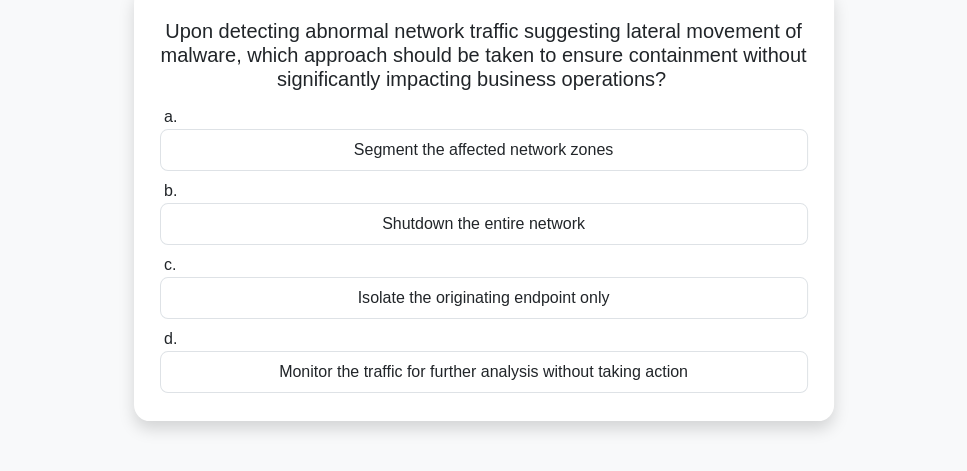 click on "Segment the affected network zones" at bounding box center (484, 150) 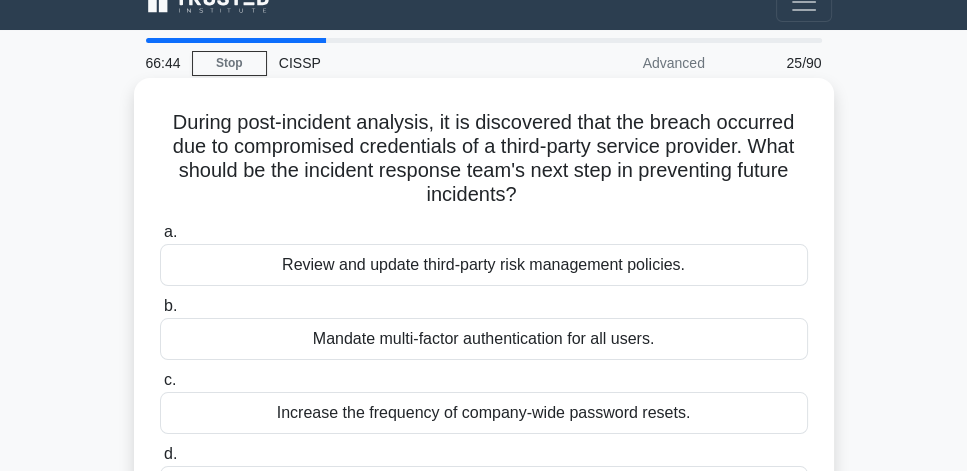 scroll, scrollTop: 114, scrollLeft: 0, axis: vertical 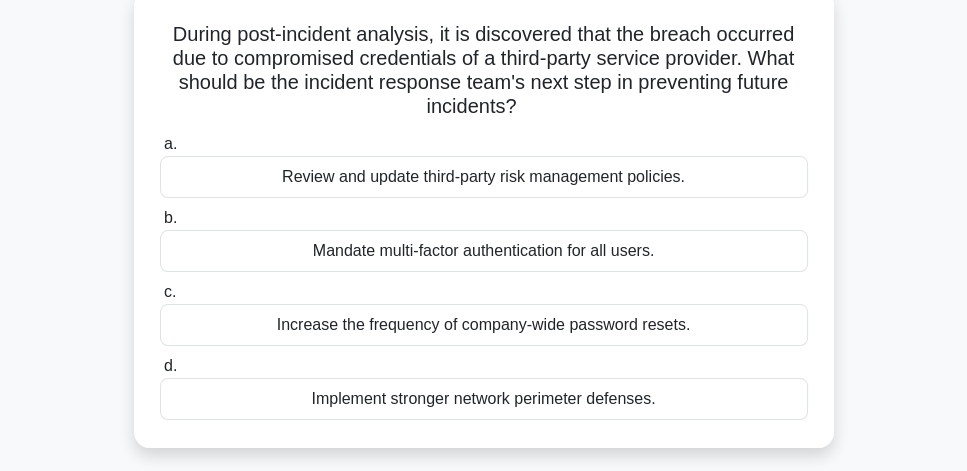 click on "Review and update third-party risk management policies." at bounding box center [484, 177] 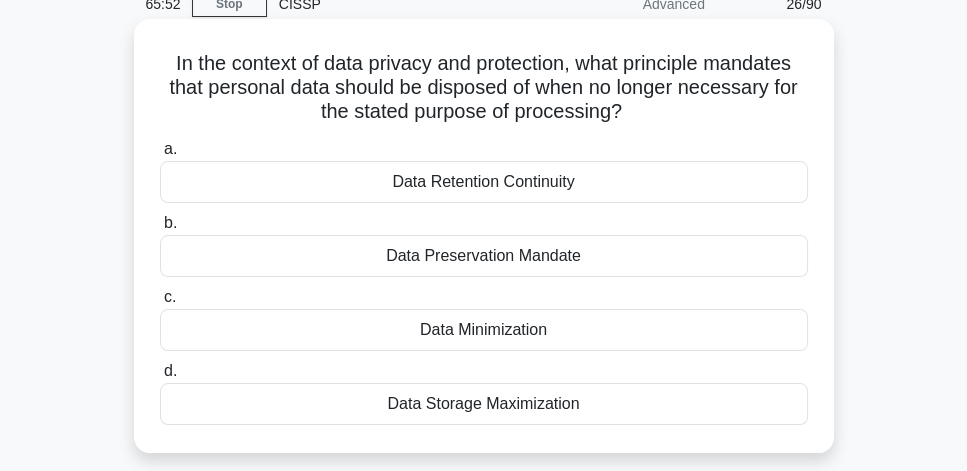 scroll, scrollTop: 114, scrollLeft: 0, axis: vertical 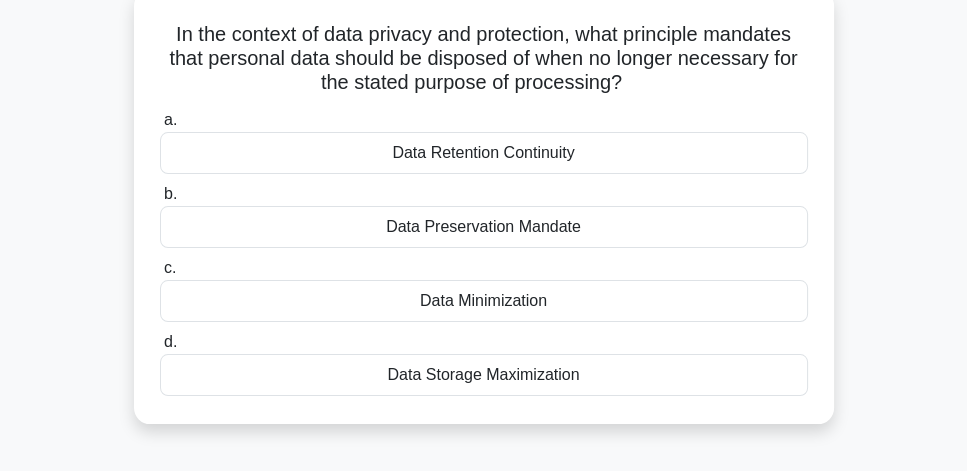 click on "Data Preservation Mandate" at bounding box center [484, 227] 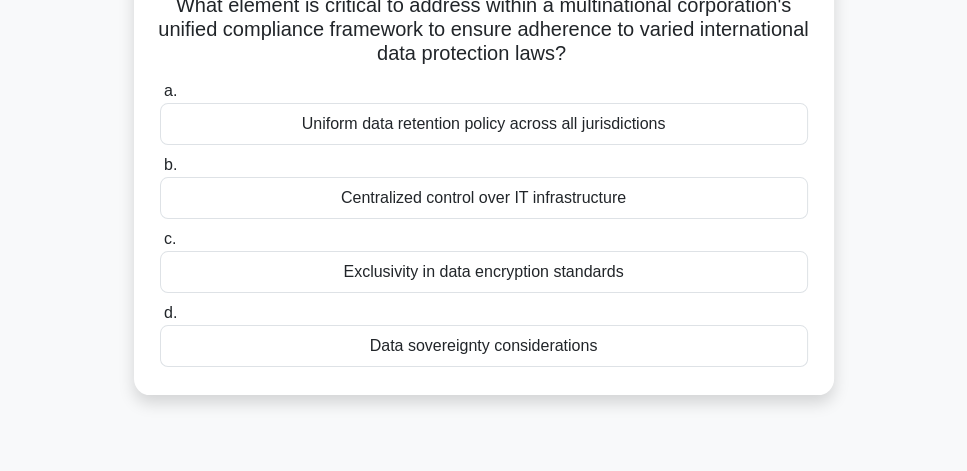 scroll, scrollTop: 114, scrollLeft: 0, axis: vertical 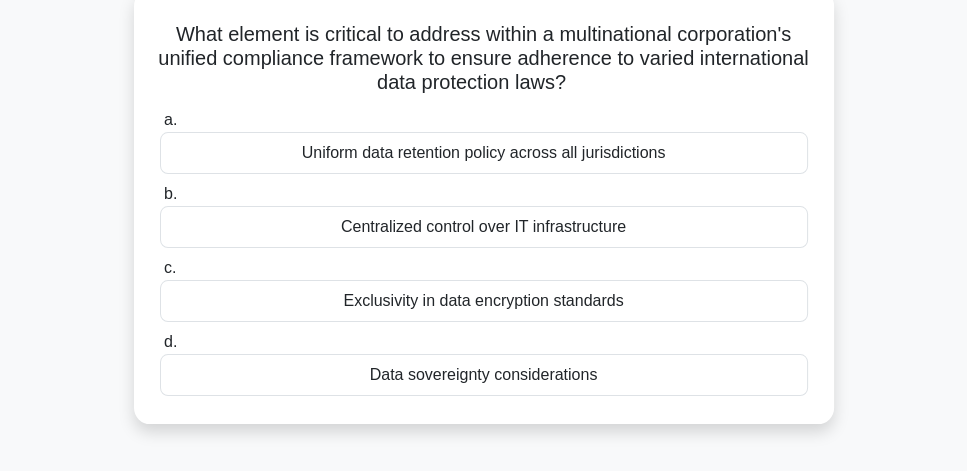 click on "Uniform data retention policy across all jurisdictions" at bounding box center (484, 153) 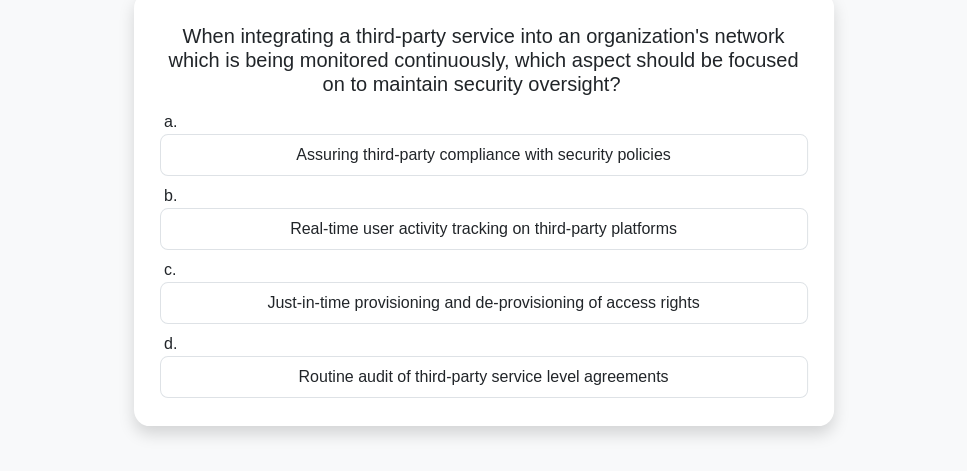 scroll, scrollTop: 114, scrollLeft: 0, axis: vertical 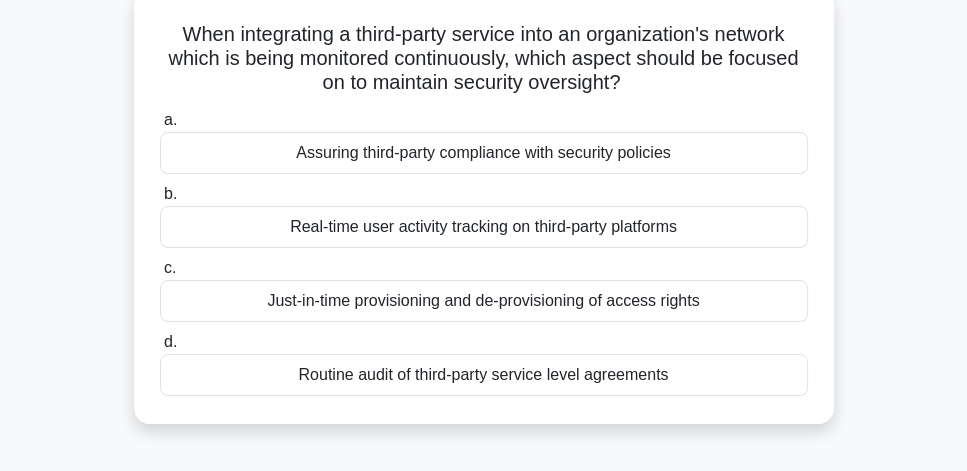 click on "Assuring third-party compliance with security policies" at bounding box center (484, 153) 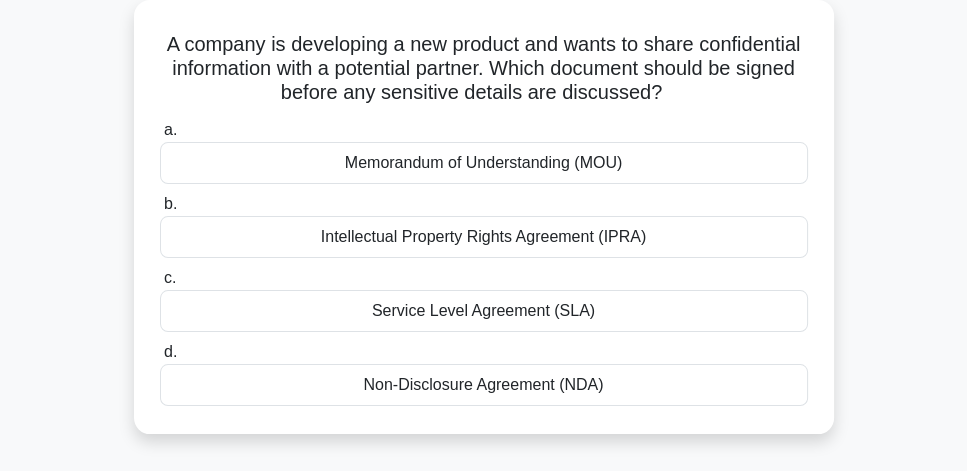 scroll, scrollTop: 114, scrollLeft: 0, axis: vertical 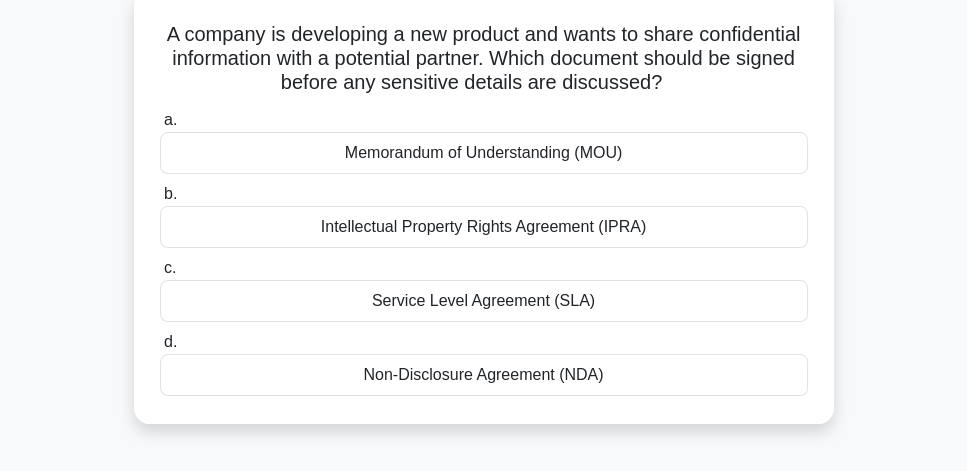 click on "Non-Disclosure Agreement (NDA)" at bounding box center (484, 375) 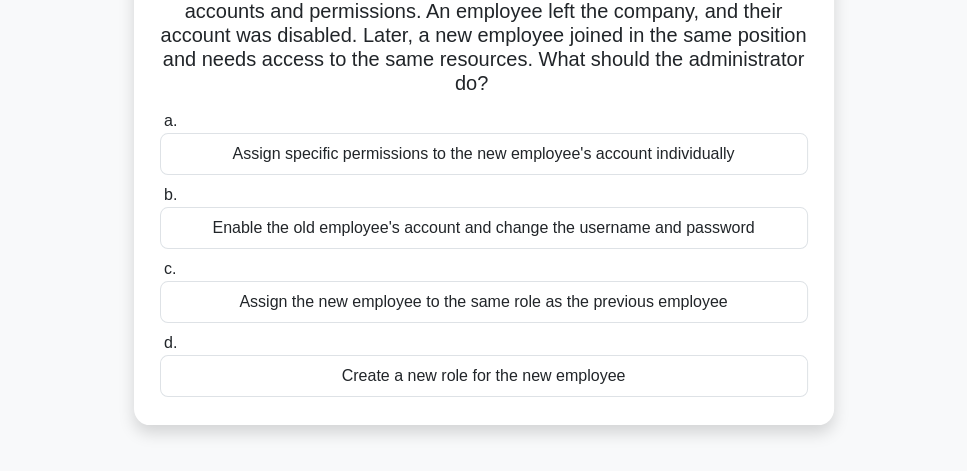 scroll, scrollTop: 173, scrollLeft: 0, axis: vertical 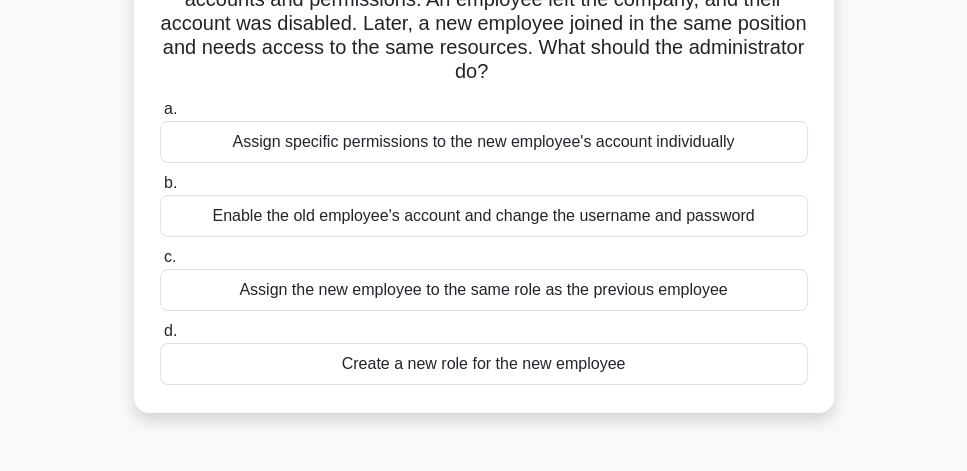 click on "Assign the new employee to the same role as the previous employee" at bounding box center [484, 290] 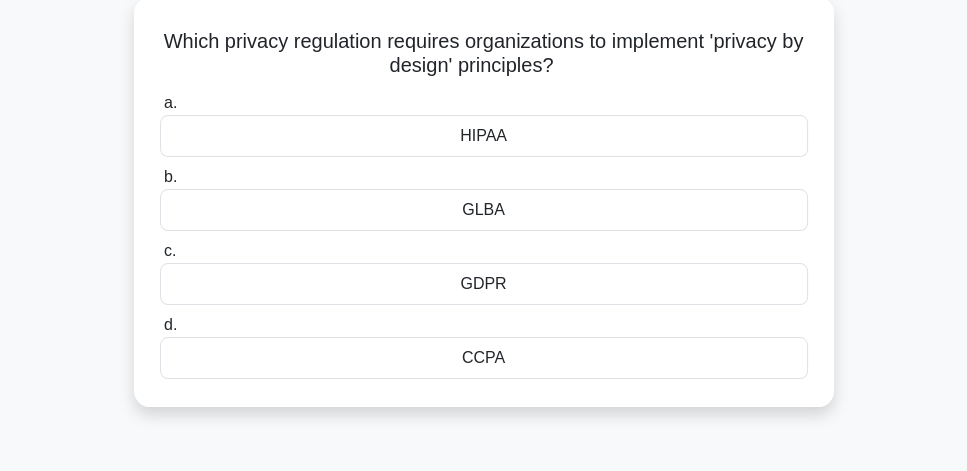 scroll, scrollTop: 114, scrollLeft: 0, axis: vertical 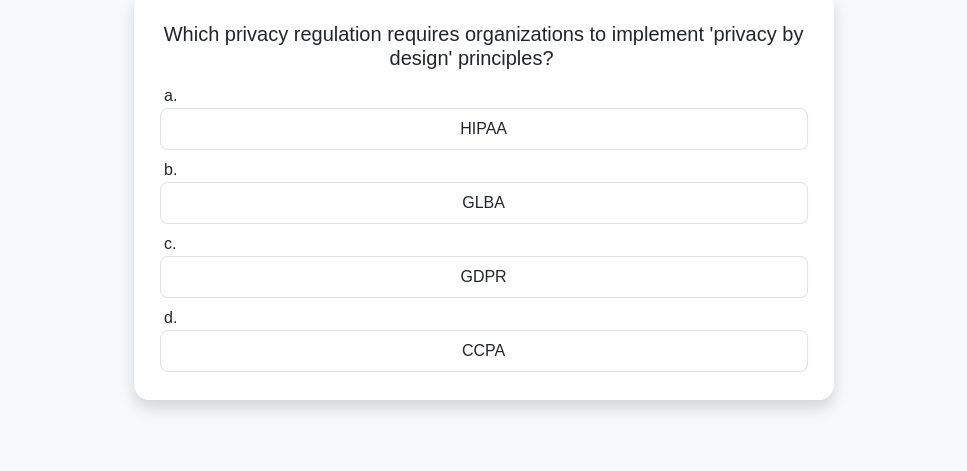 click on "GDPR" at bounding box center (484, 277) 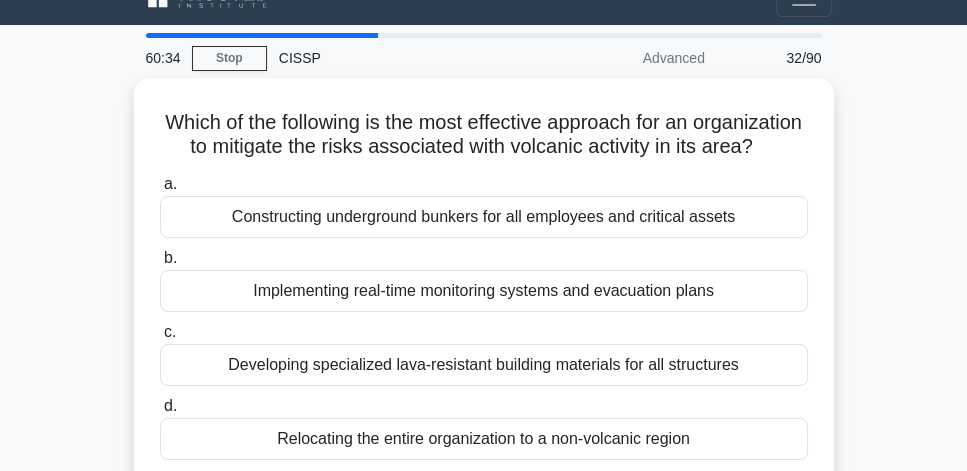 scroll, scrollTop: 114, scrollLeft: 0, axis: vertical 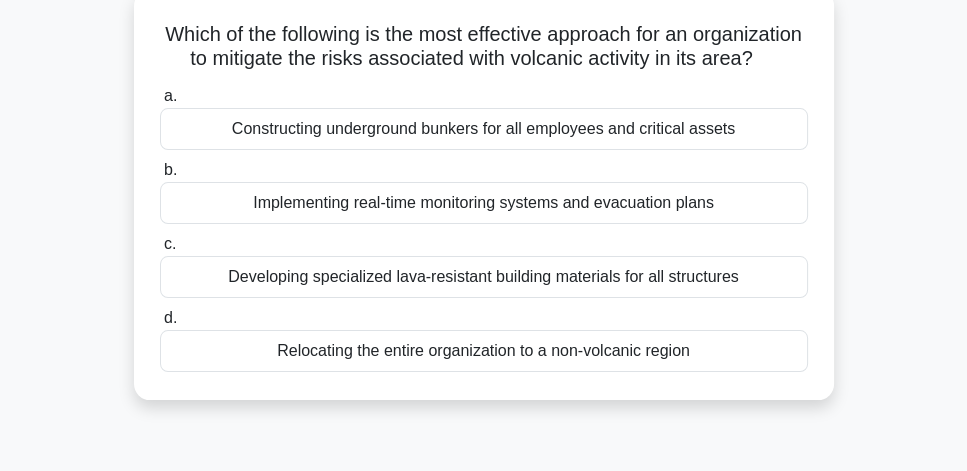 click on "Relocating the entire organization to a non-volcanic region" at bounding box center [484, 351] 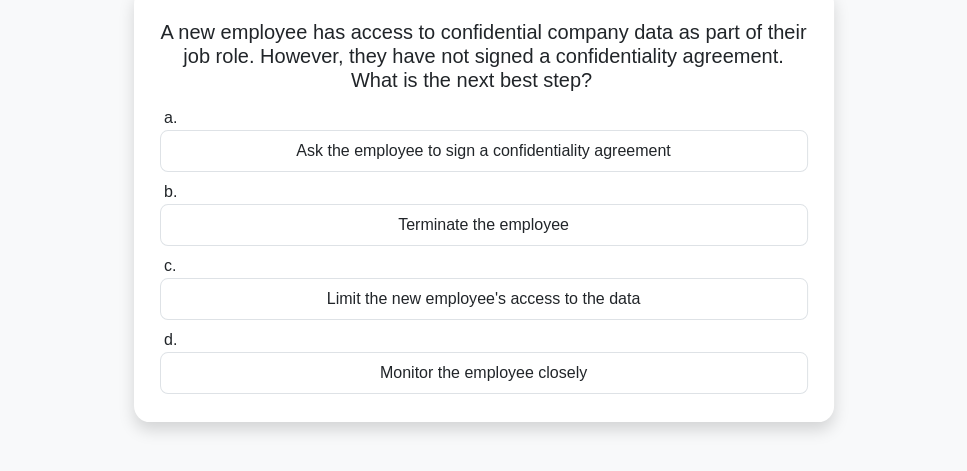 scroll, scrollTop: 114, scrollLeft: 0, axis: vertical 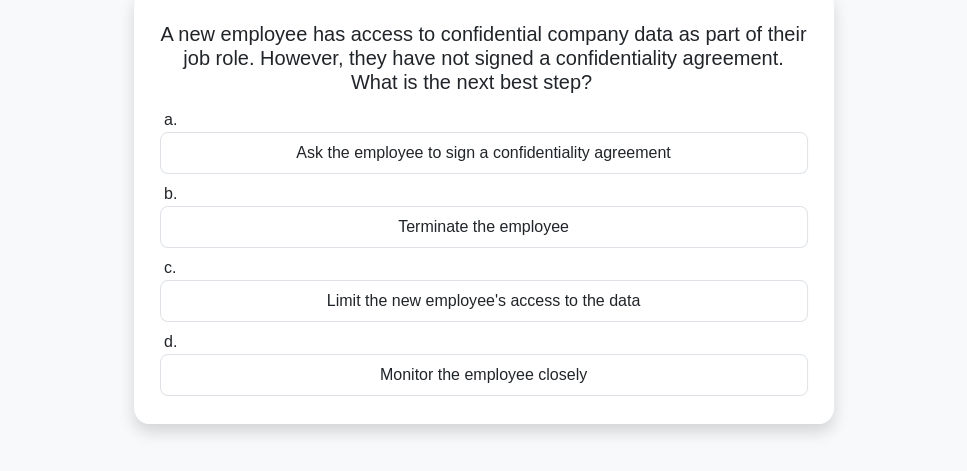 click on "Terminate the employee" at bounding box center [484, 227] 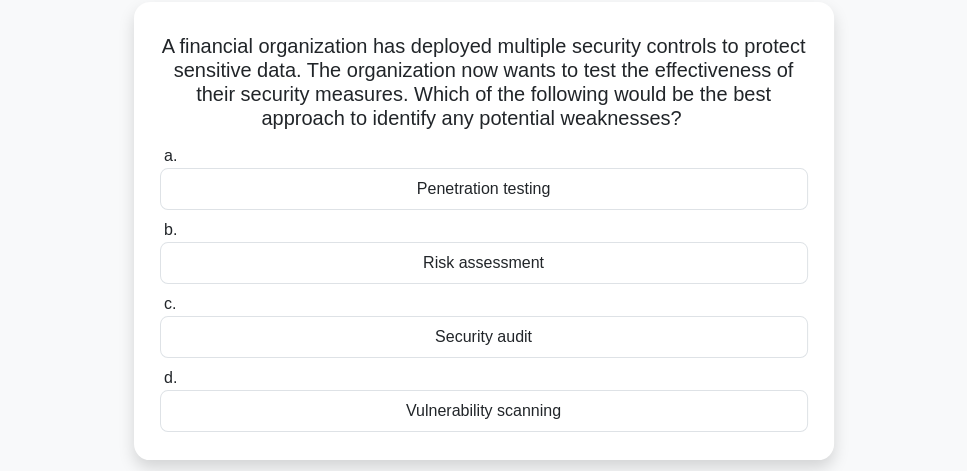 scroll, scrollTop: 114, scrollLeft: 0, axis: vertical 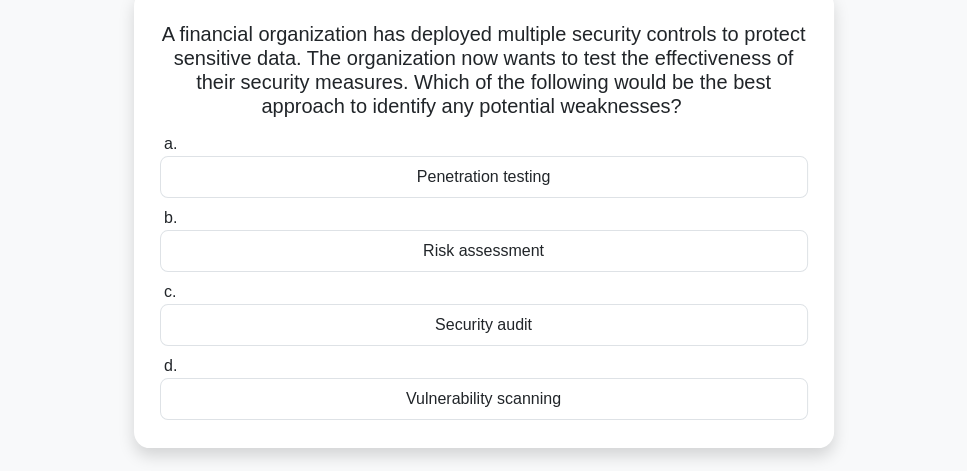 click on "Penetration testing" at bounding box center [484, 177] 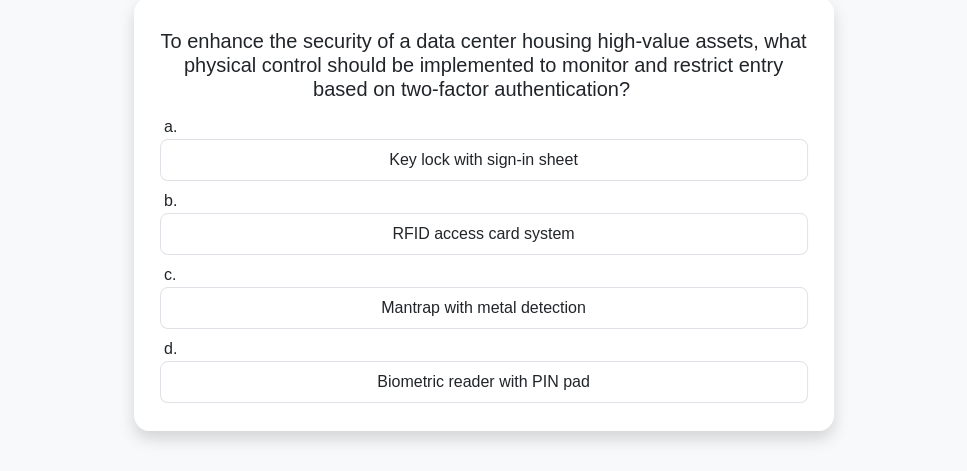 scroll, scrollTop: 114, scrollLeft: 0, axis: vertical 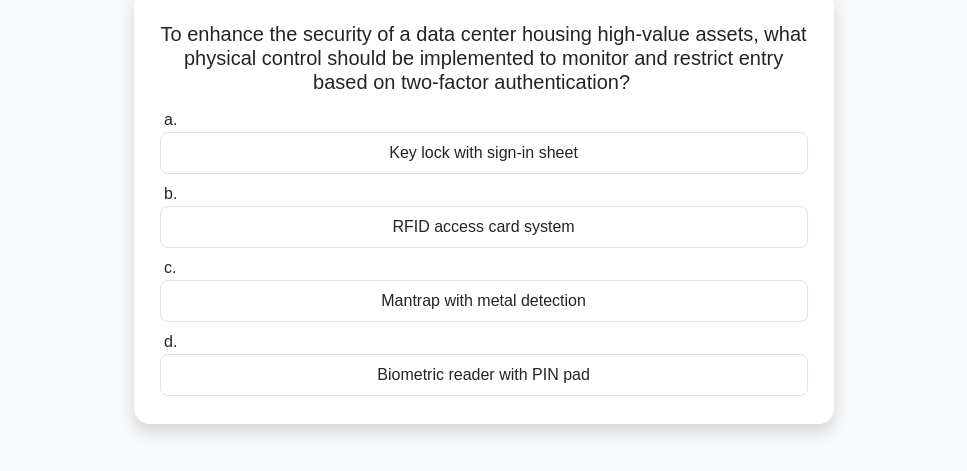 click on "Biometric reader with PIN pad" at bounding box center [484, 375] 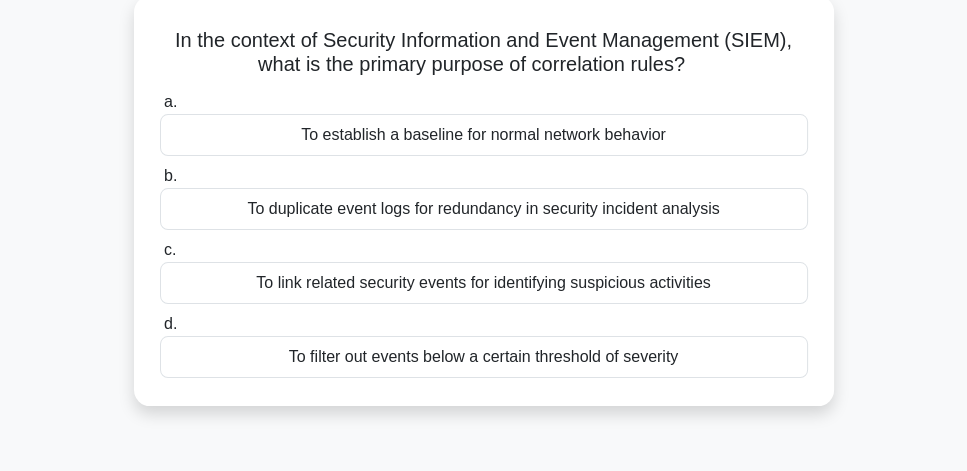 scroll, scrollTop: 114, scrollLeft: 0, axis: vertical 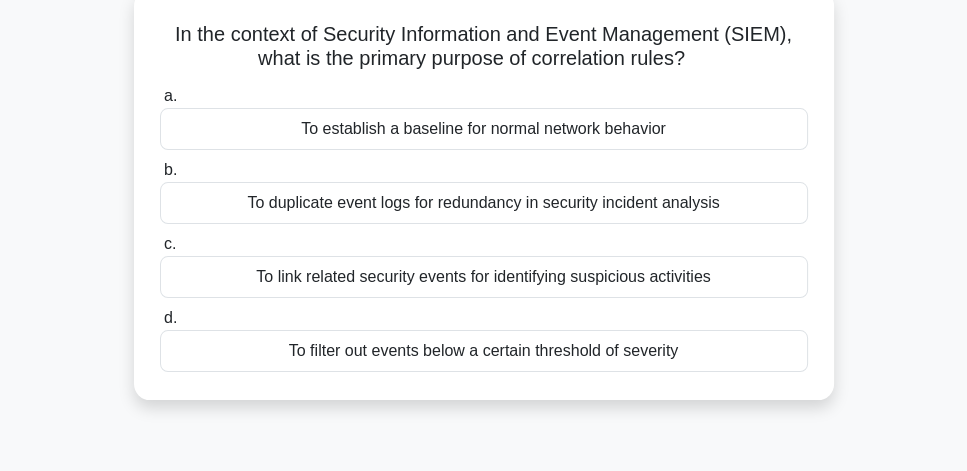 click on "To link related security events for identifying suspicious activities" at bounding box center [484, 277] 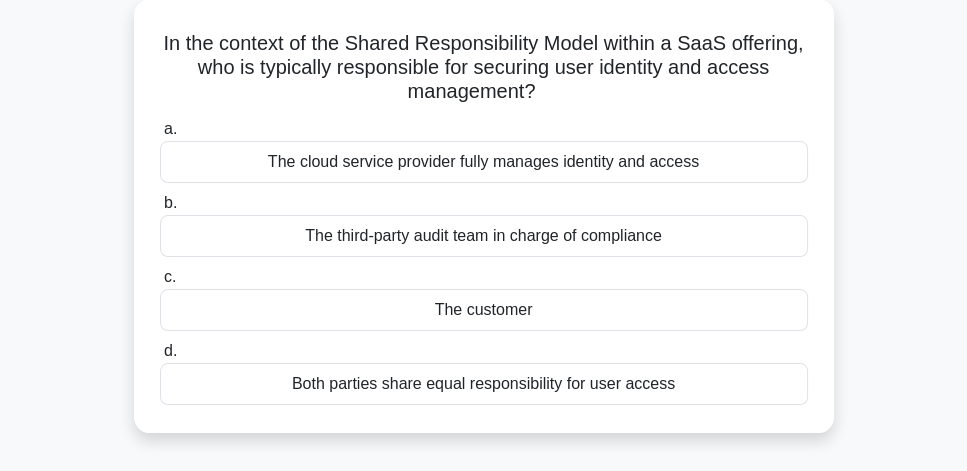 scroll, scrollTop: 114, scrollLeft: 0, axis: vertical 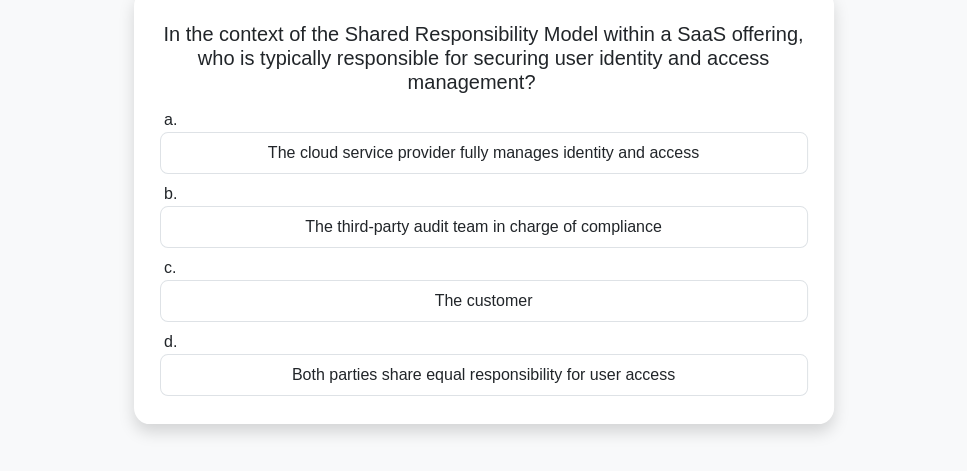 click on "Both parties share equal responsibility for user access" at bounding box center (484, 375) 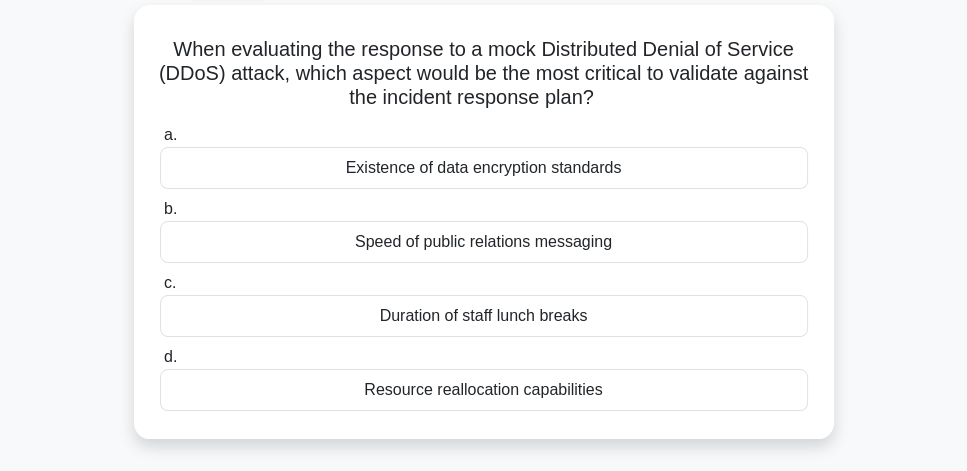 scroll, scrollTop: 114, scrollLeft: 0, axis: vertical 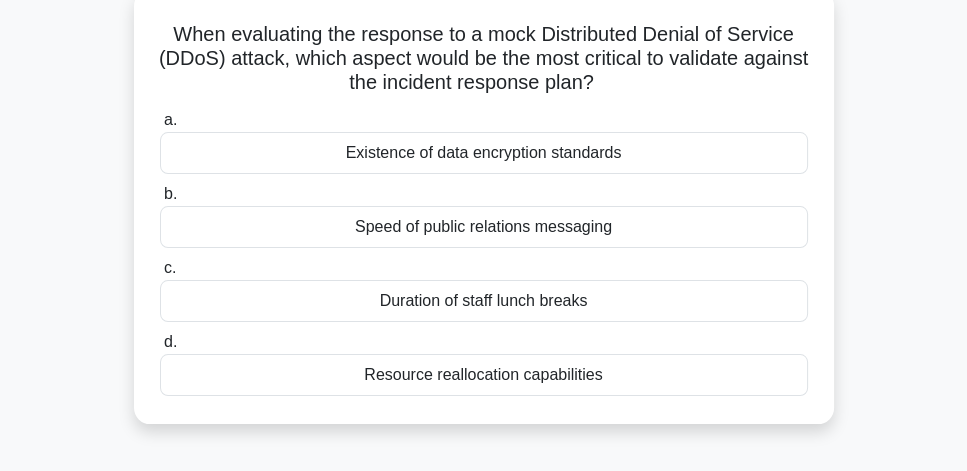 click on "Resource reallocation capabilities" at bounding box center (484, 375) 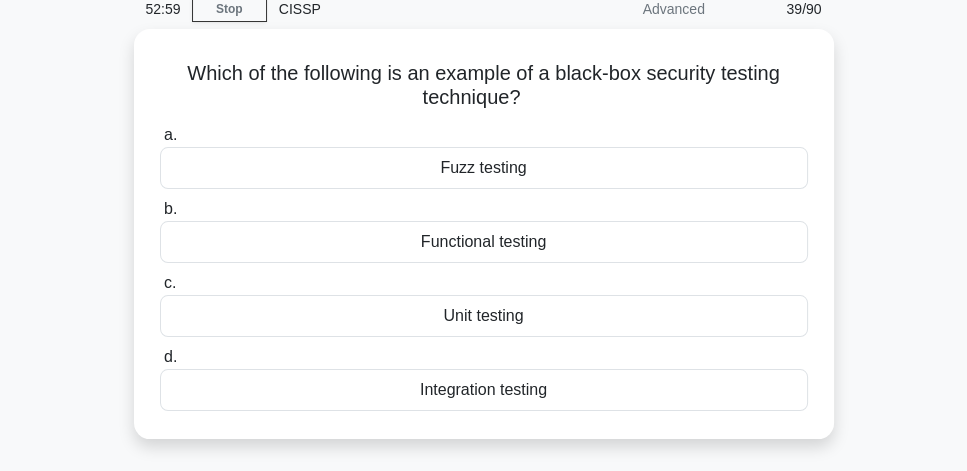 scroll, scrollTop: 114, scrollLeft: 0, axis: vertical 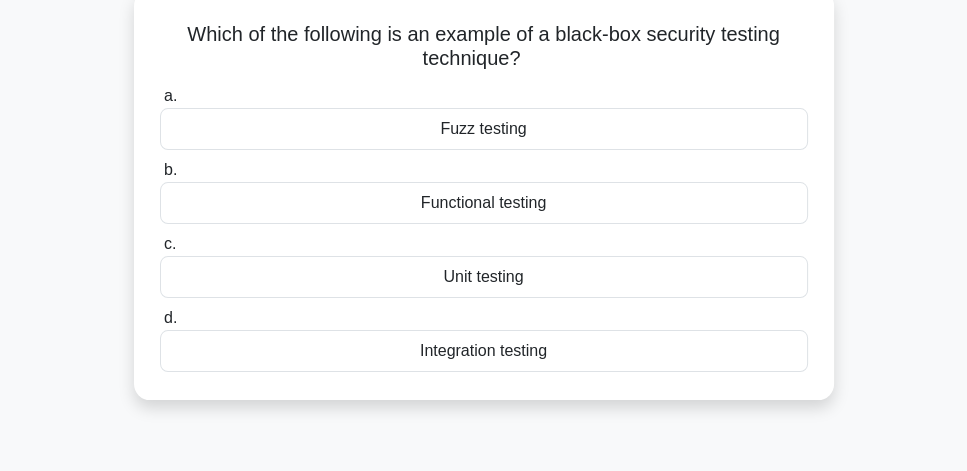 click on "Integration testing" at bounding box center [484, 351] 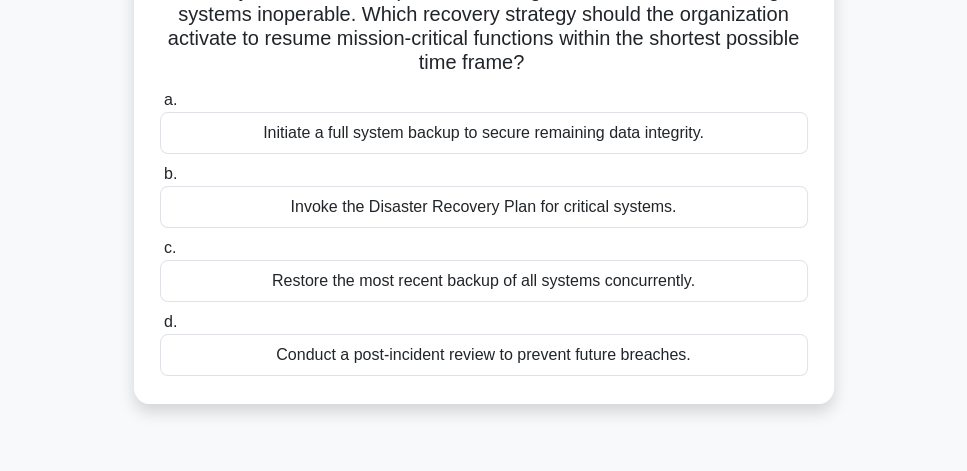 scroll, scrollTop: 171, scrollLeft: 0, axis: vertical 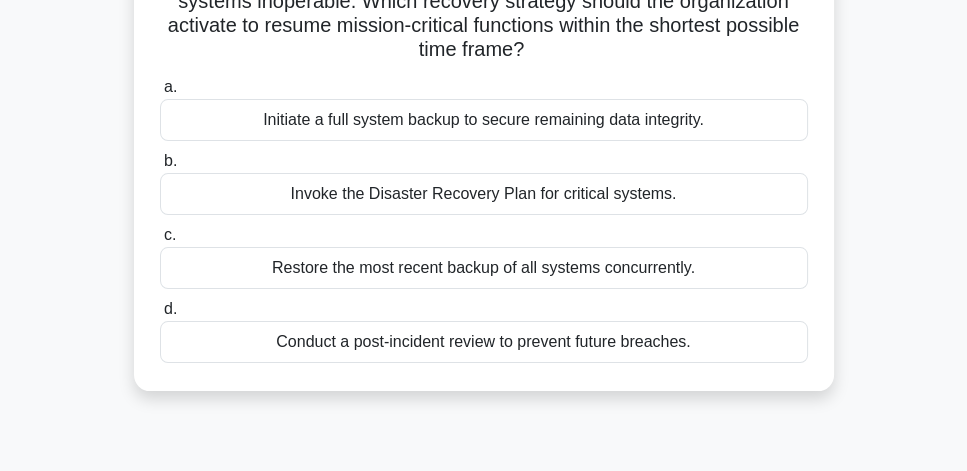 click on "Invoke the Disaster Recovery Plan for critical systems." at bounding box center (484, 194) 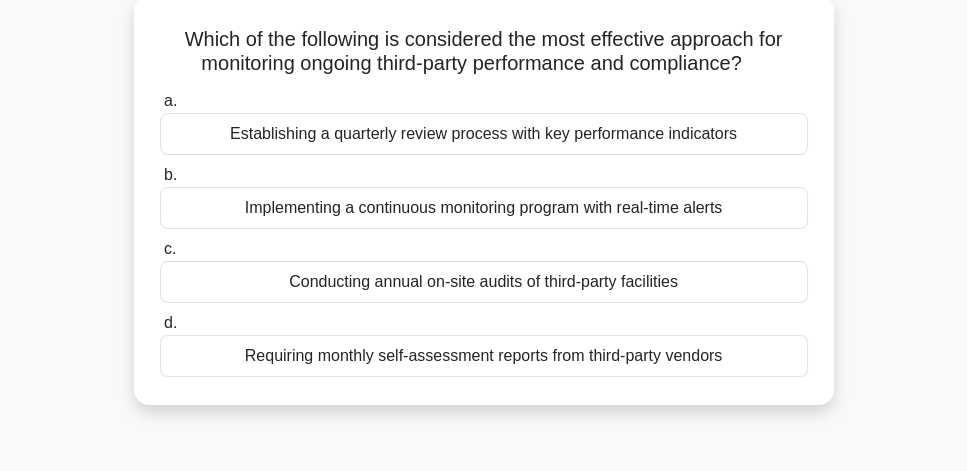 scroll, scrollTop: 114, scrollLeft: 0, axis: vertical 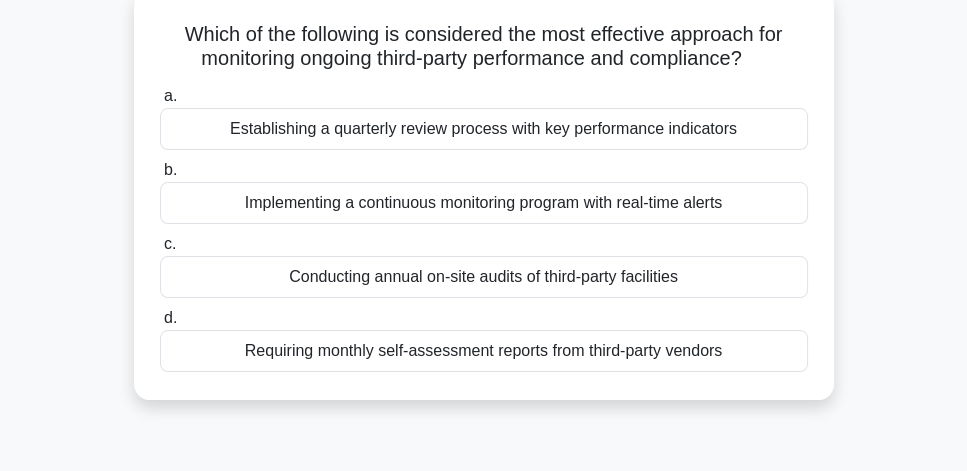 click on "Implementing a continuous monitoring program with real-time alerts" at bounding box center [484, 203] 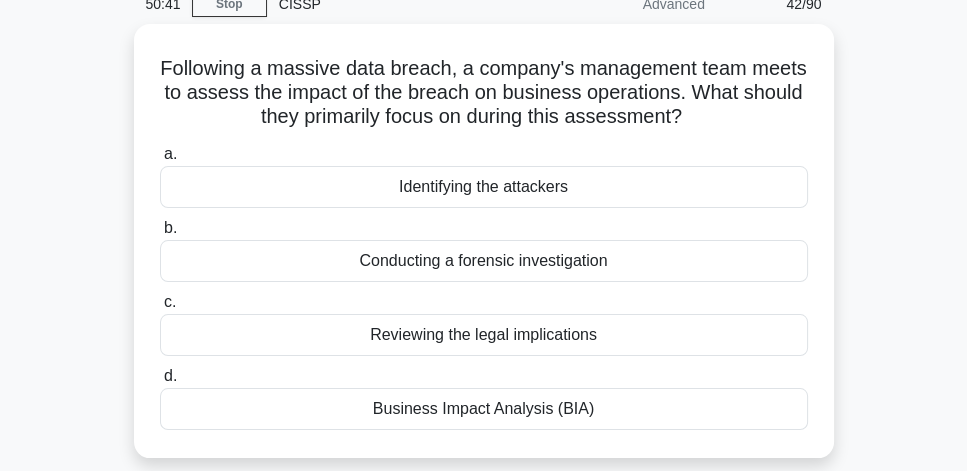 scroll, scrollTop: 114, scrollLeft: 0, axis: vertical 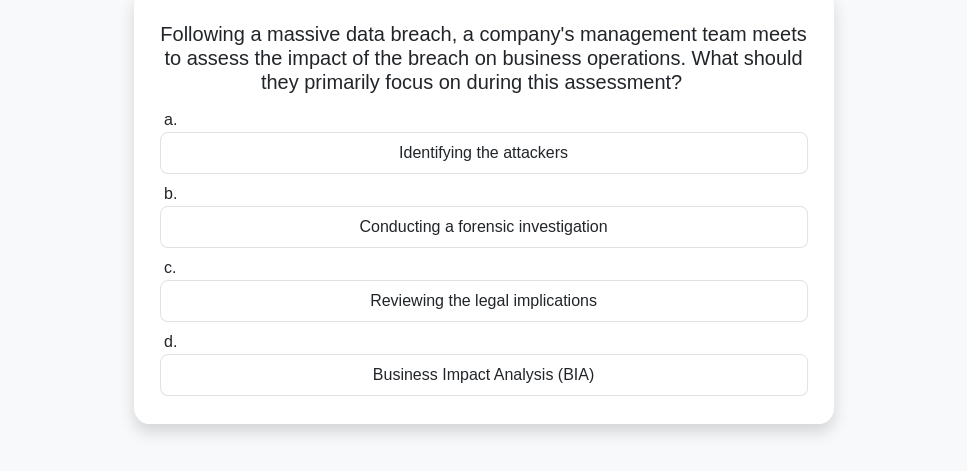 click on "Conducting a forensic investigation" at bounding box center [484, 227] 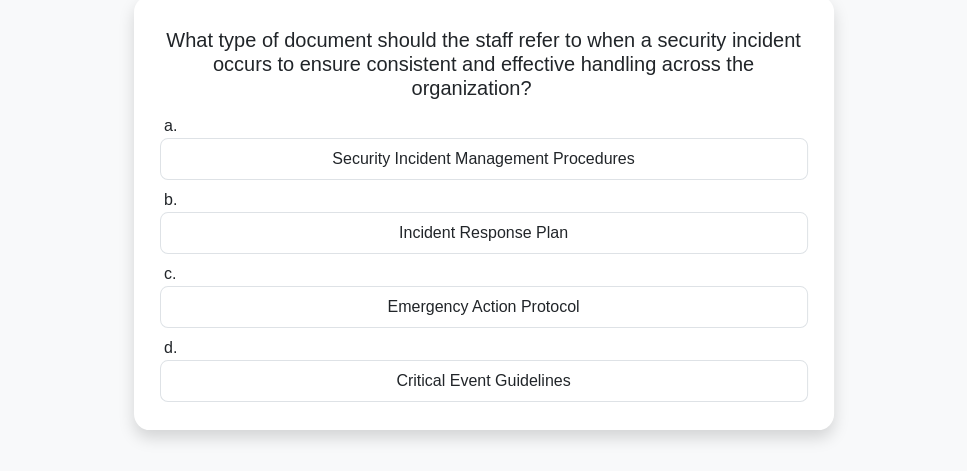 scroll, scrollTop: 114, scrollLeft: 0, axis: vertical 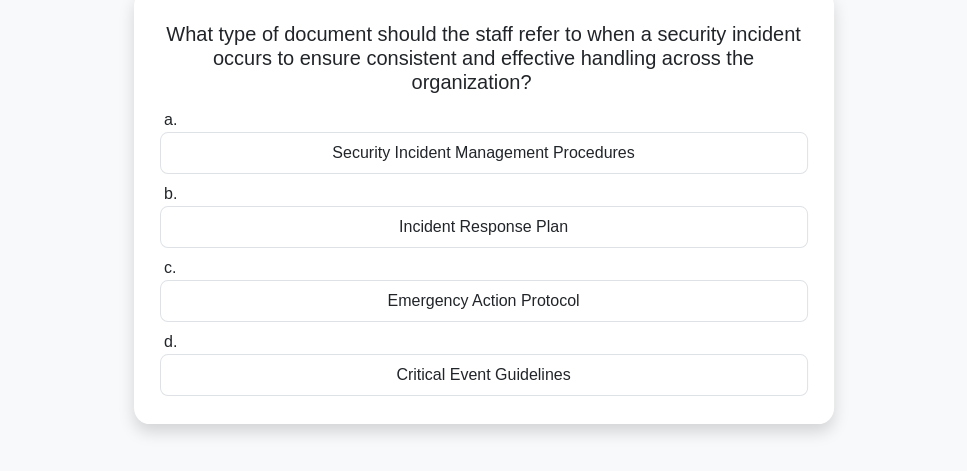 click on "Security Incident Management Procedures" at bounding box center (484, 153) 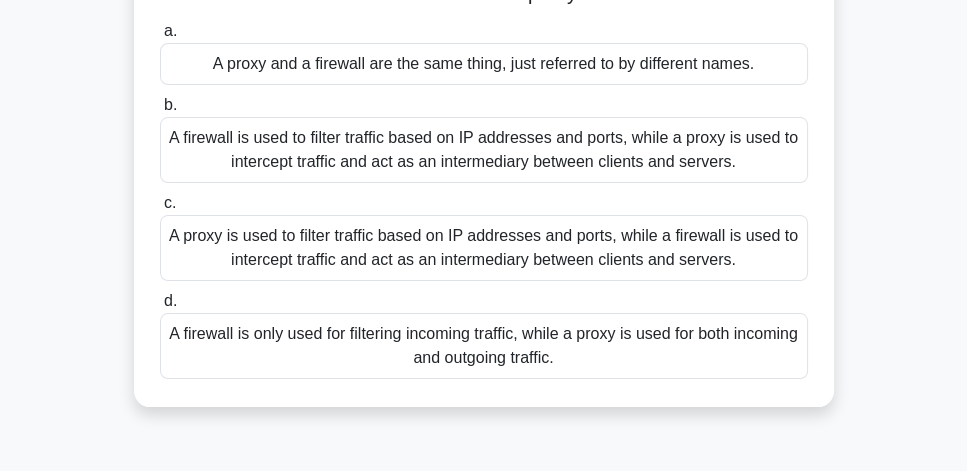 scroll, scrollTop: 171, scrollLeft: 0, axis: vertical 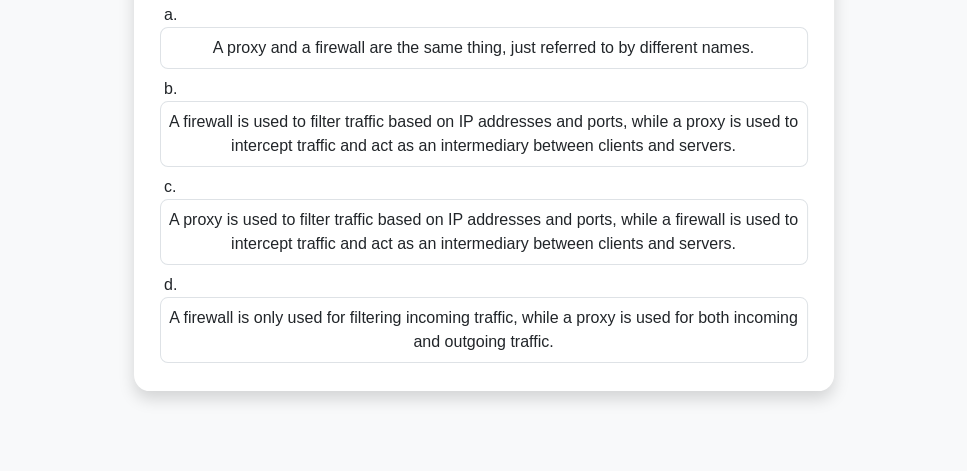 click on "A firewall is used to filter traffic based on IP addresses and ports, while a proxy is used to intercept traffic and act as an intermediary between clients and servers." at bounding box center [484, 134] 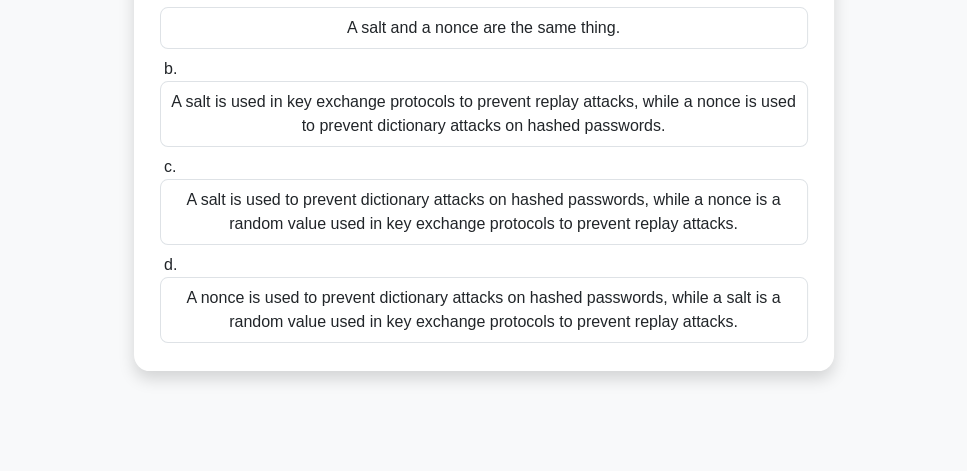 scroll, scrollTop: 228, scrollLeft: 0, axis: vertical 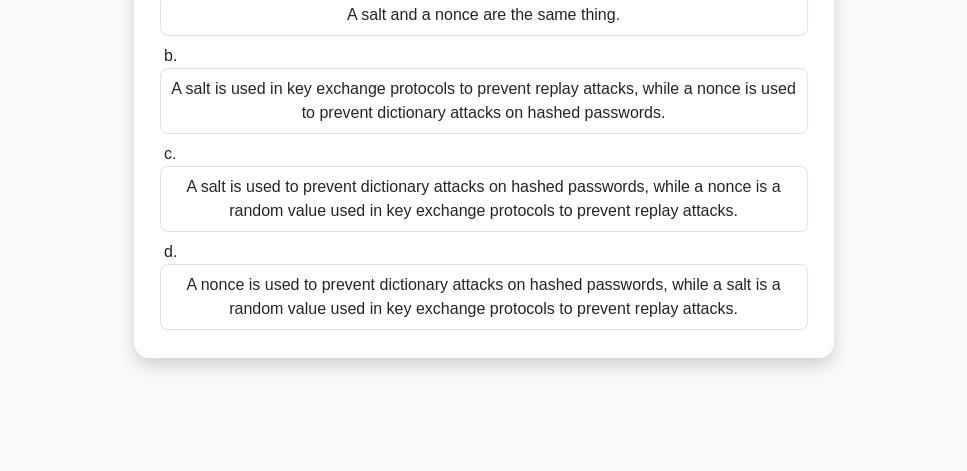 click on "A salt is used to prevent dictionary attacks on hashed passwords, while a nonce is a random value used in key exchange protocols to prevent replay attacks." at bounding box center [484, 199] 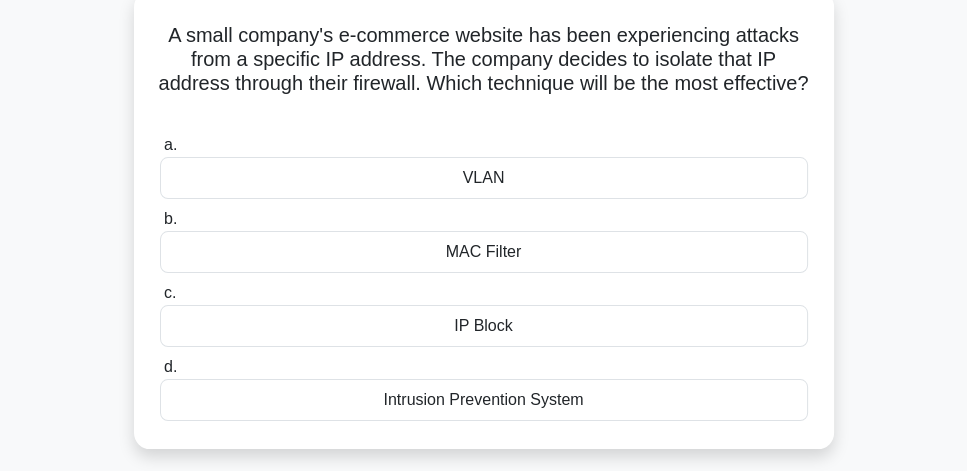 scroll, scrollTop: 114, scrollLeft: 0, axis: vertical 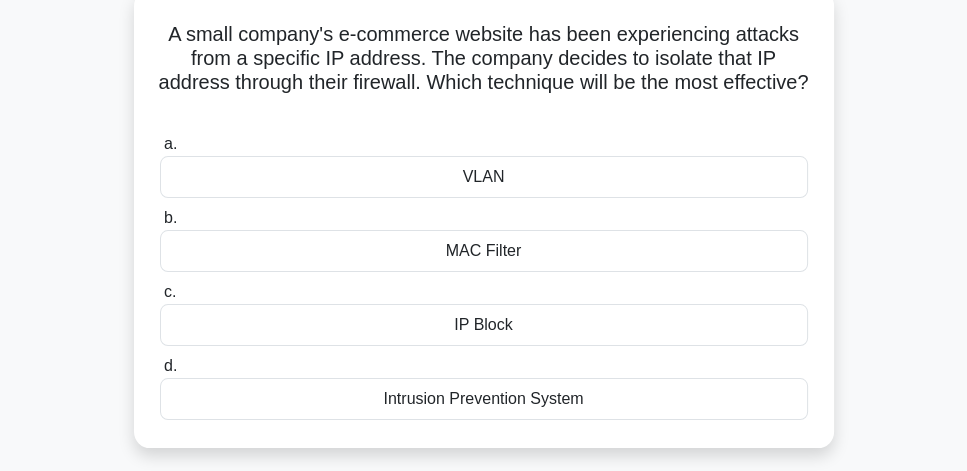 click on "IP Block" at bounding box center (484, 325) 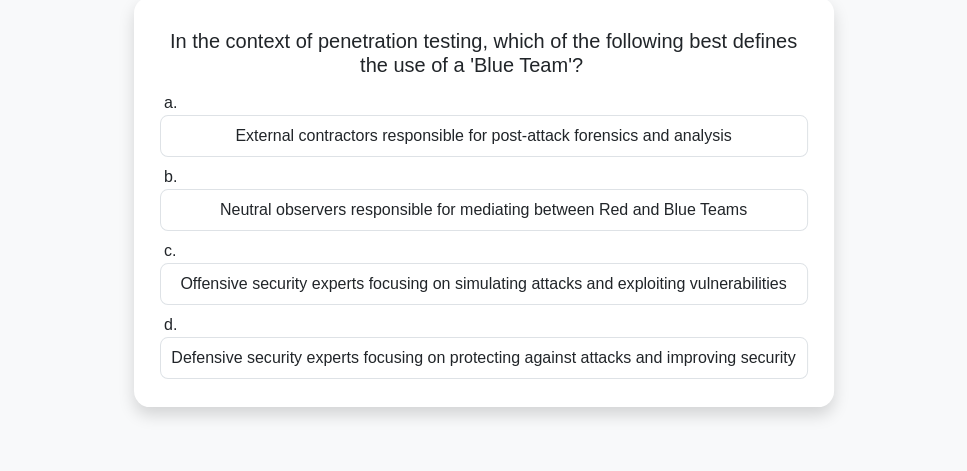 scroll, scrollTop: 114, scrollLeft: 0, axis: vertical 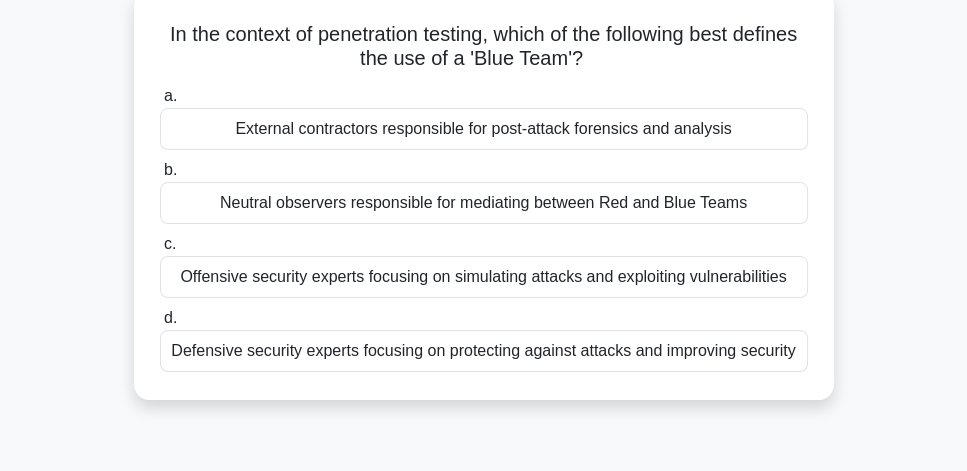 click on "Defensive security experts focusing on protecting against attacks and improving security" at bounding box center [484, 351] 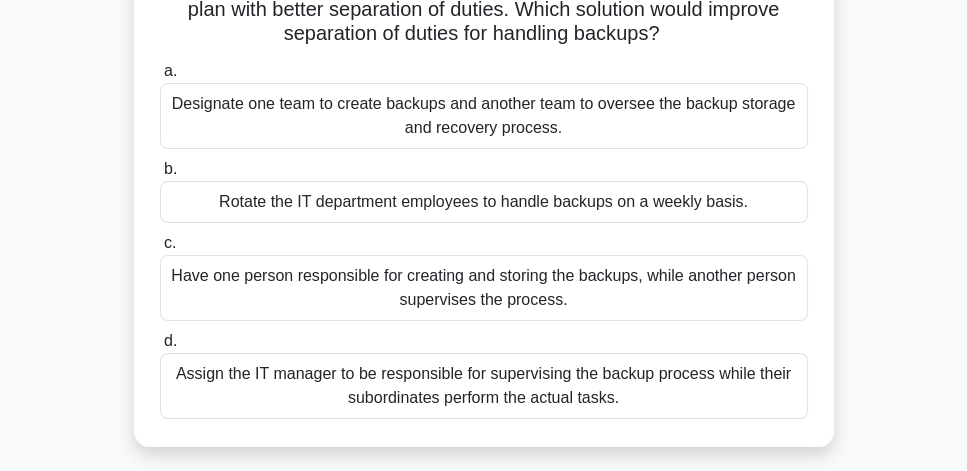 scroll, scrollTop: 171, scrollLeft: 0, axis: vertical 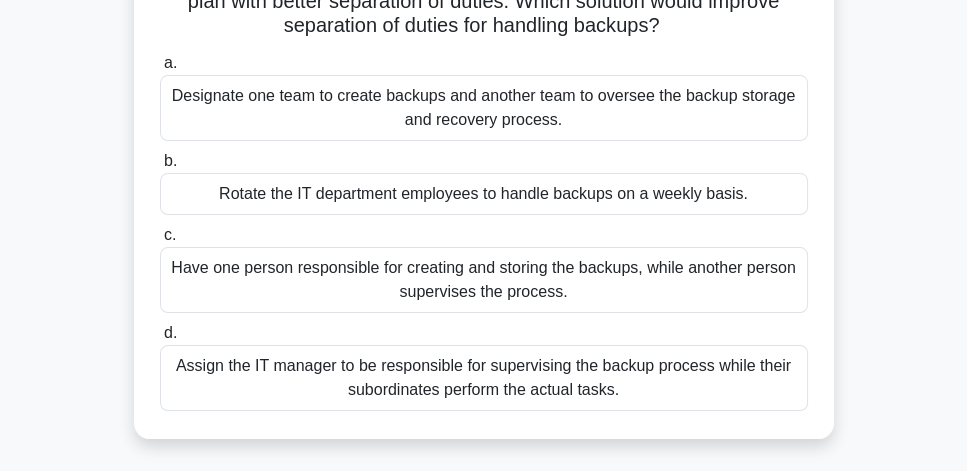 click on "Rotate the IT department employees to handle backups on a weekly basis." at bounding box center (484, 194) 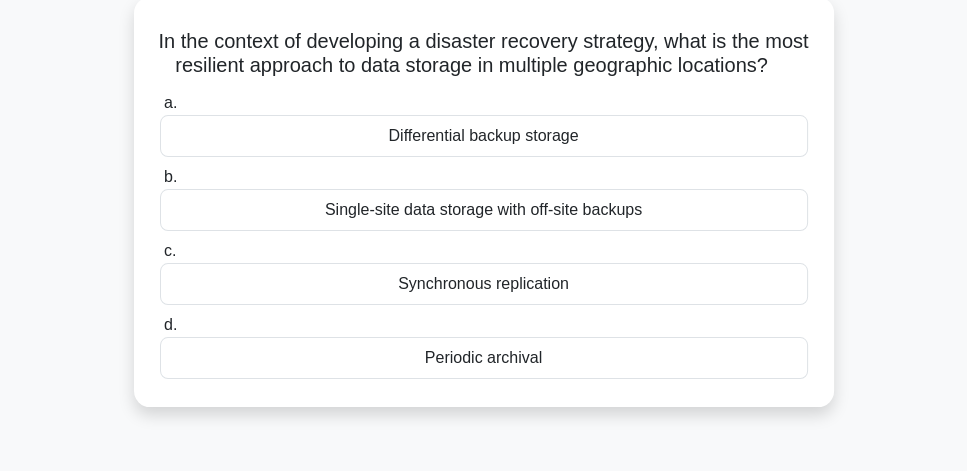 scroll, scrollTop: 114, scrollLeft: 0, axis: vertical 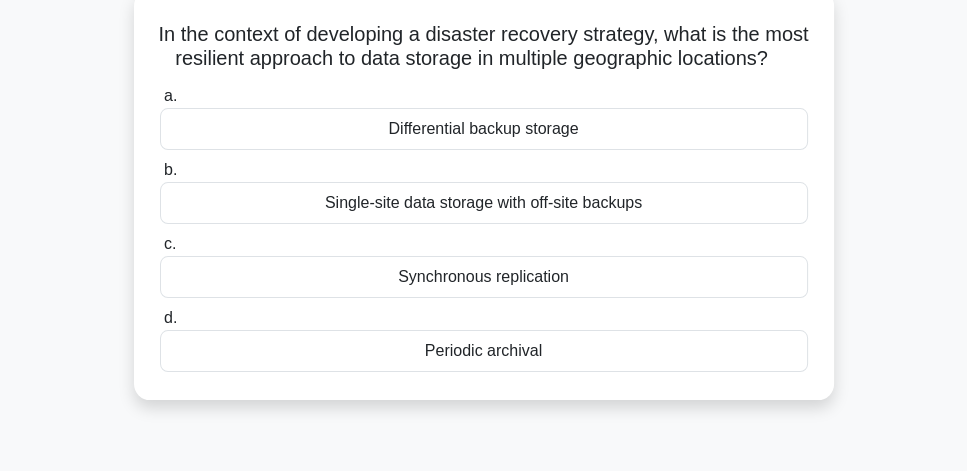 click on "Single-site data storage with off-site backups" at bounding box center (484, 203) 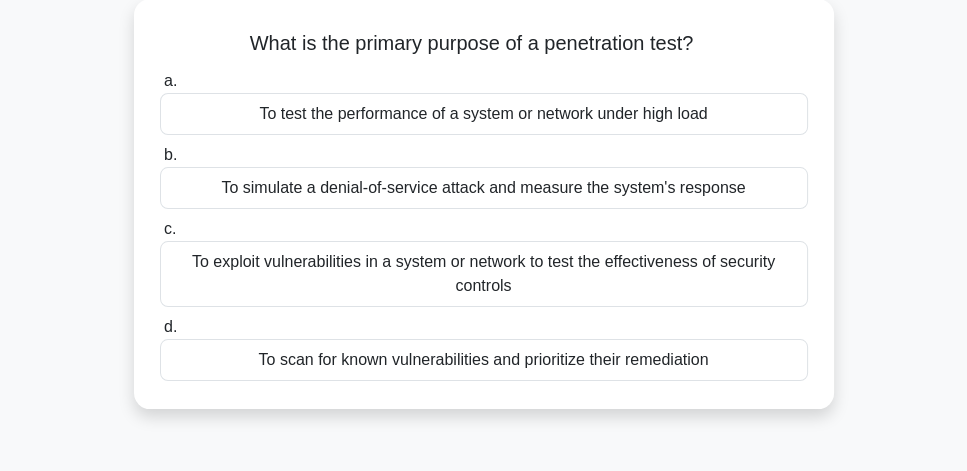 scroll, scrollTop: 114, scrollLeft: 0, axis: vertical 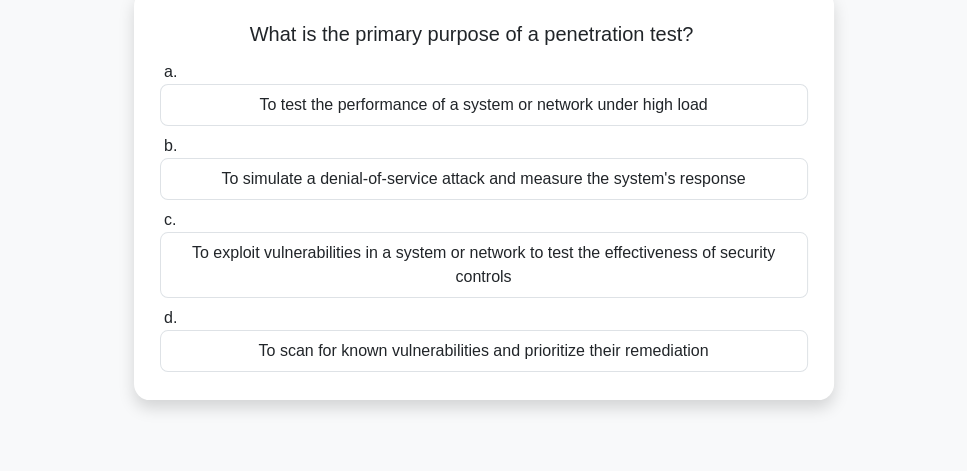 click on "To exploit vulnerabilities in a system or network to test the effectiveness of security controls" at bounding box center (484, 265) 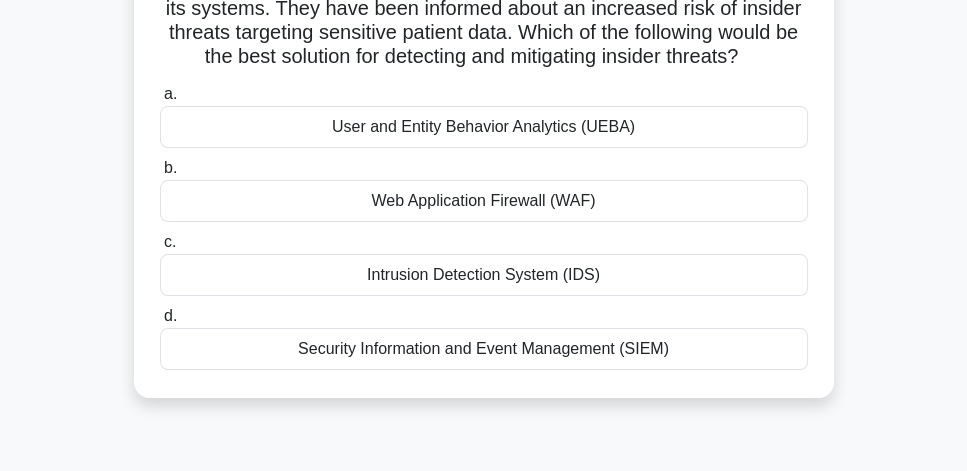 scroll, scrollTop: 171, scrollLeft: 0, axis: vertical 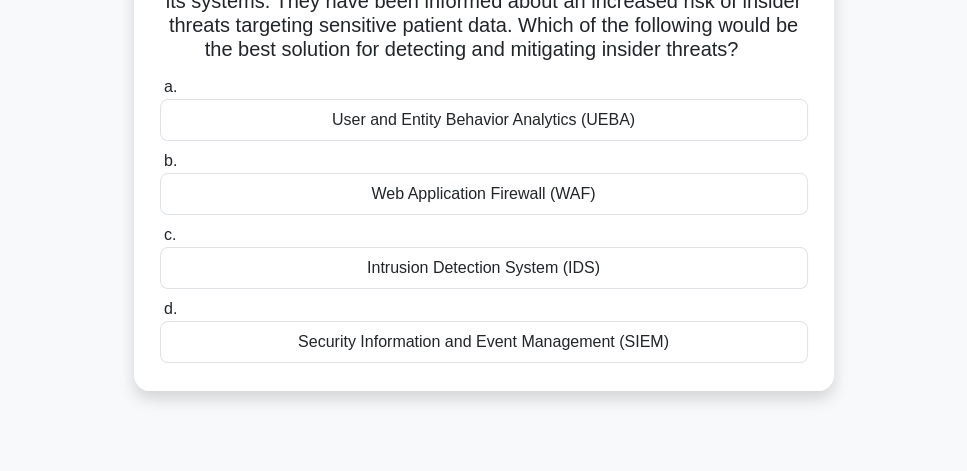click on "User and Entity Behavior Analytics (UEBA)" at bounding box center [484, 120] 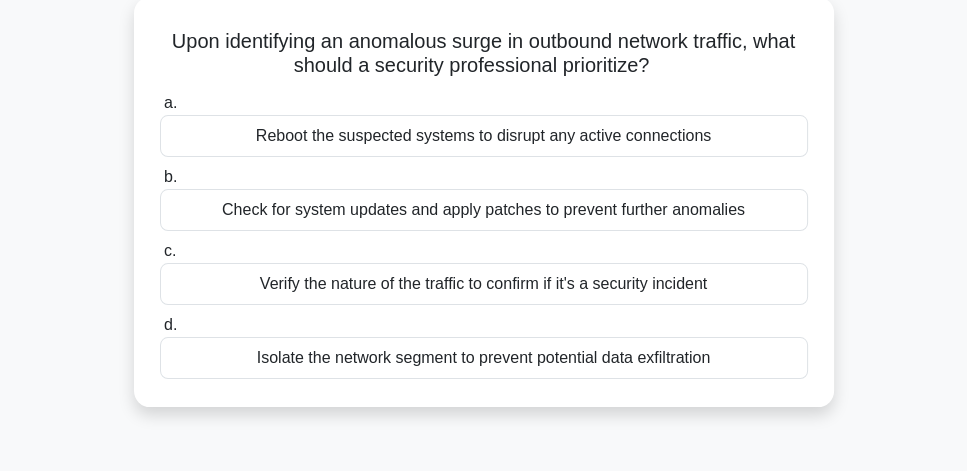 scroll, scrollTop: 114, scrollLeft: 0, axis: vertical 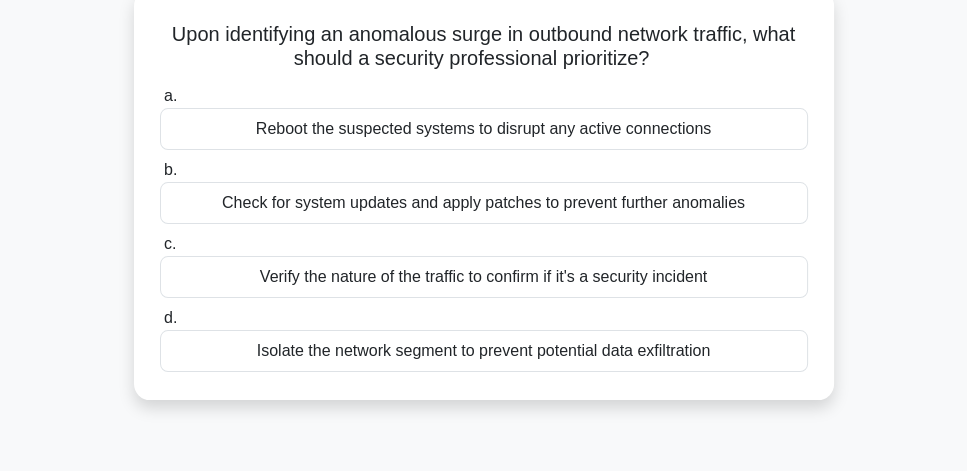 click on "Isolate the network segment to prevent potential data exfiltration" at bounding box center [484, 351] 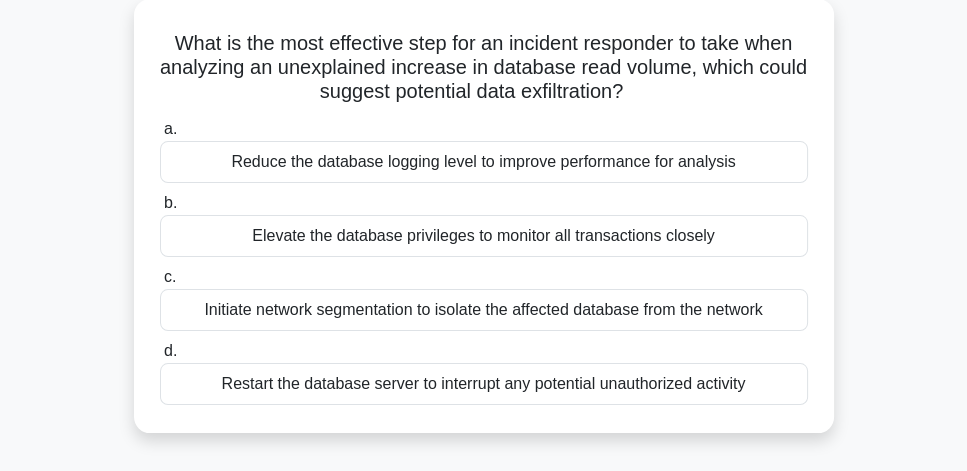scroll, scrollTop: 114, scrollLeft: 0, axis: vertical 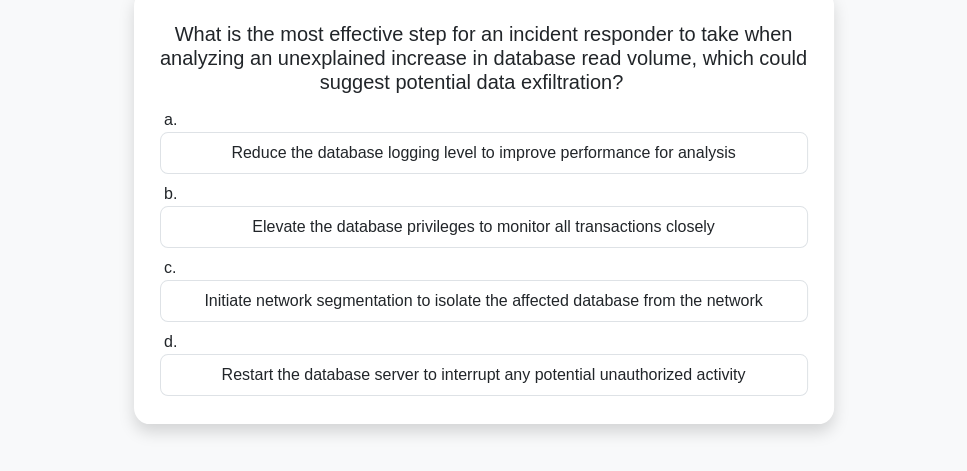click on "Elevate the database privileges to monitor all transactions closely" at bounding box center [484, 227] 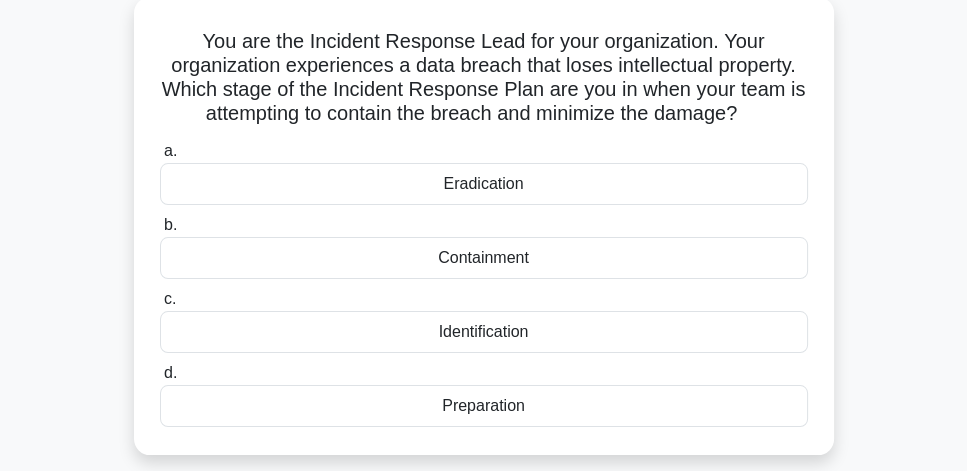 scroll, scrollTop: 114, scrollLeft: 0, axis: vertical 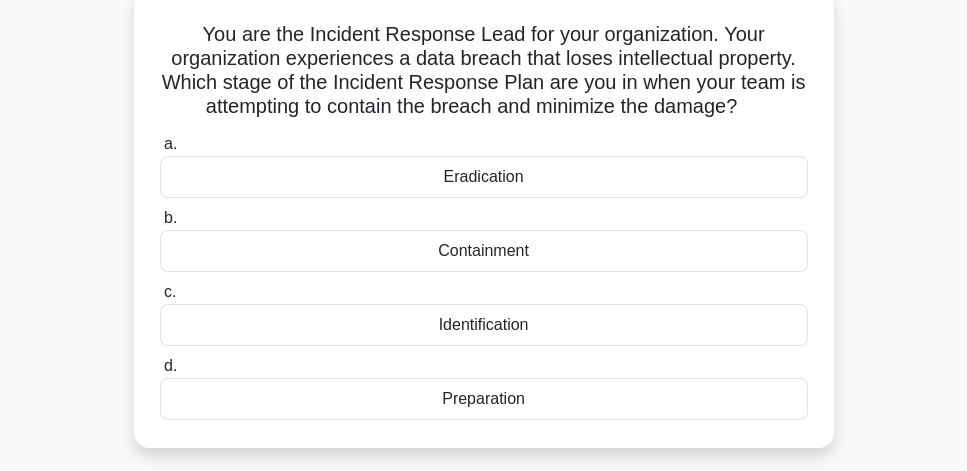 click on "Containment" at bounding box center (484, 251) 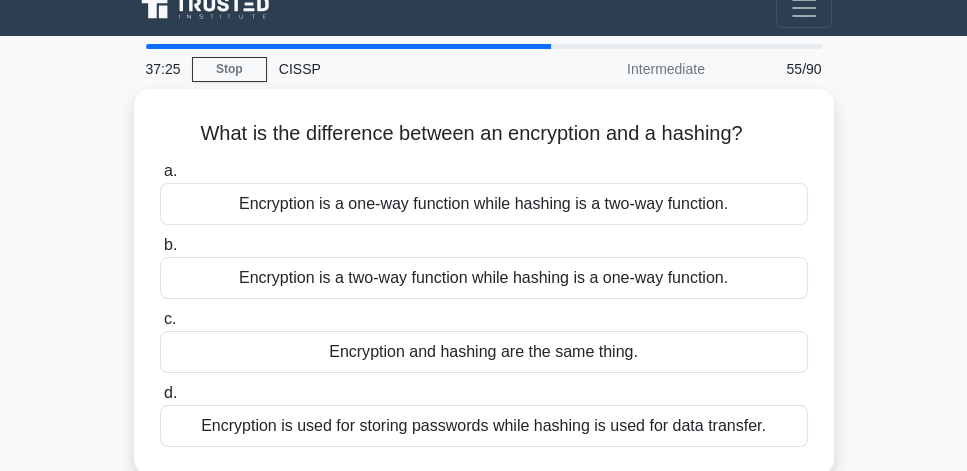 scroll, scrollTop: 117, scrollLeft: 0, axis: vertical 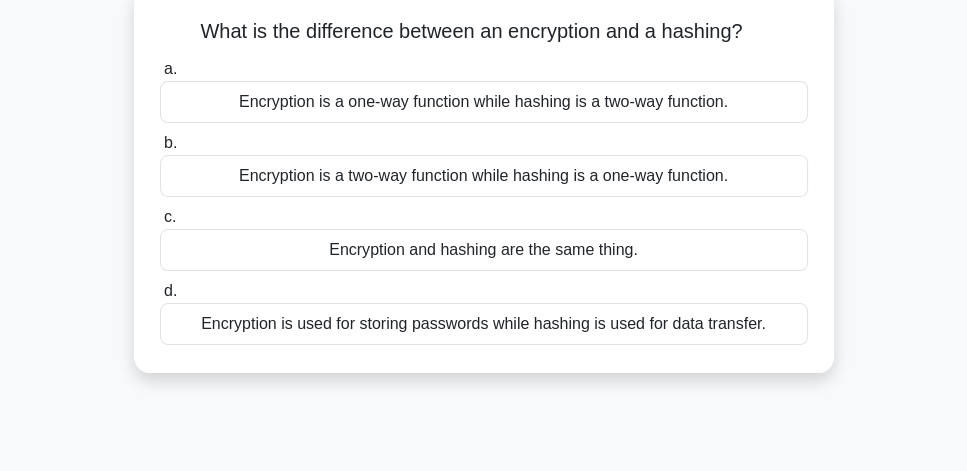 click on "Encryption is a two-way function while hashing is a one-way function." at bounding box center [484, 176] 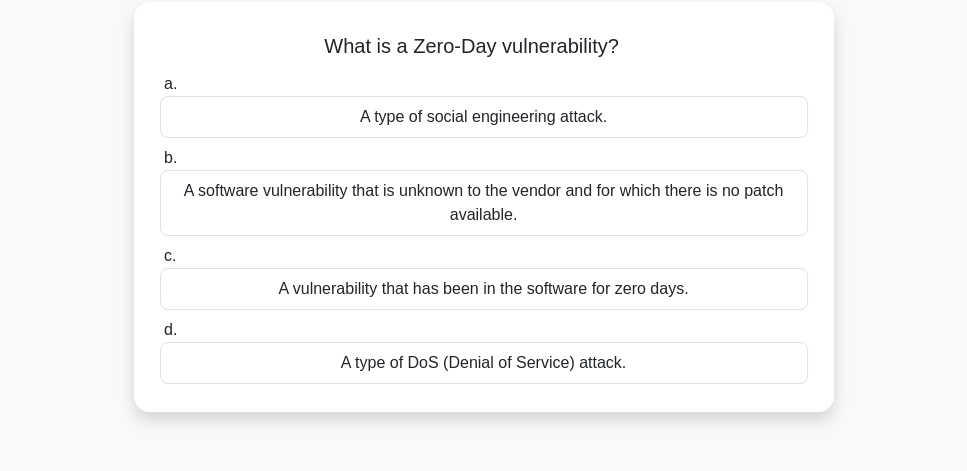 scroll, scrollTop: 114, scrollLeft: 0, axis: vertical 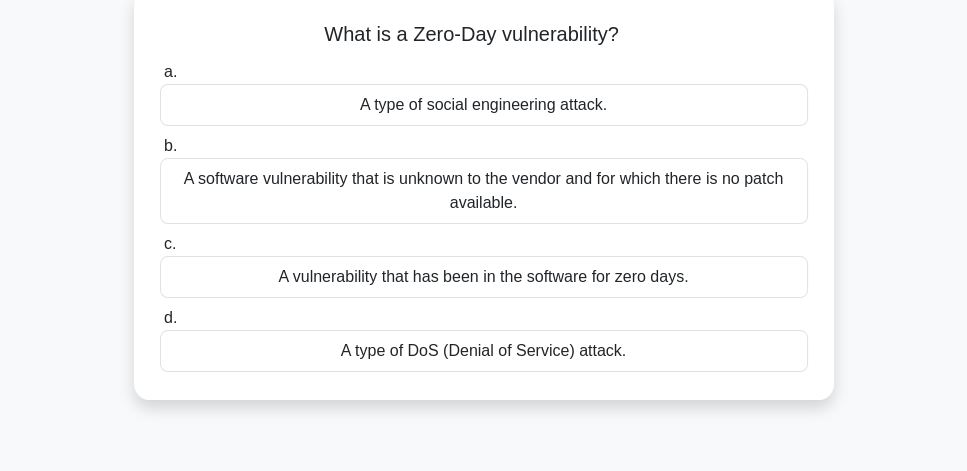 click on "A software vulnerability that is unknown to the vendor and for which there is no patch available." at bounding box center [484, 191] 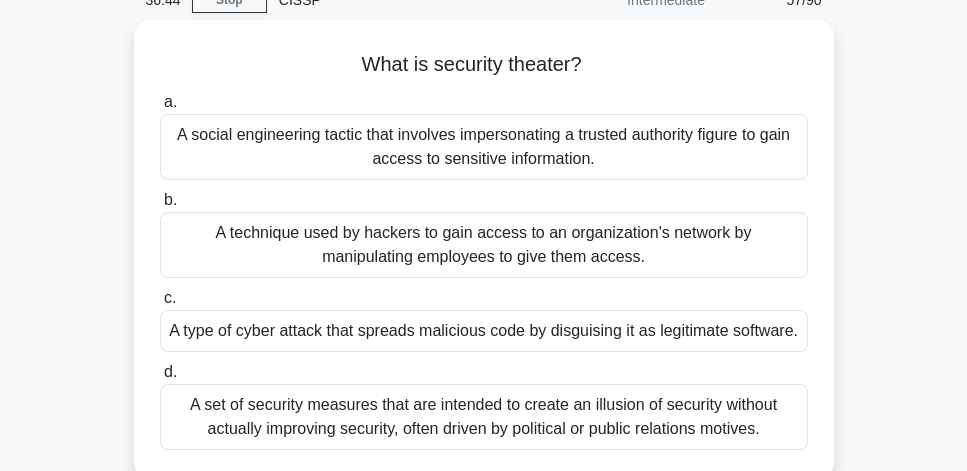 scroll, scrollTop: 114, scrollLeft: 0, axis: vertical 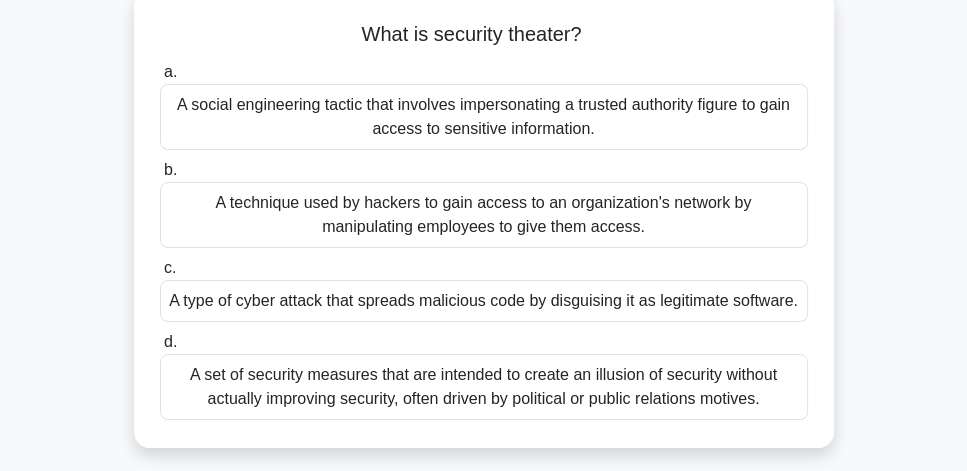click on "A set of security measures that are intended to create an illusion of security without actually improving security, often driven by political or public relations motives." at bounding box center (484, 387) 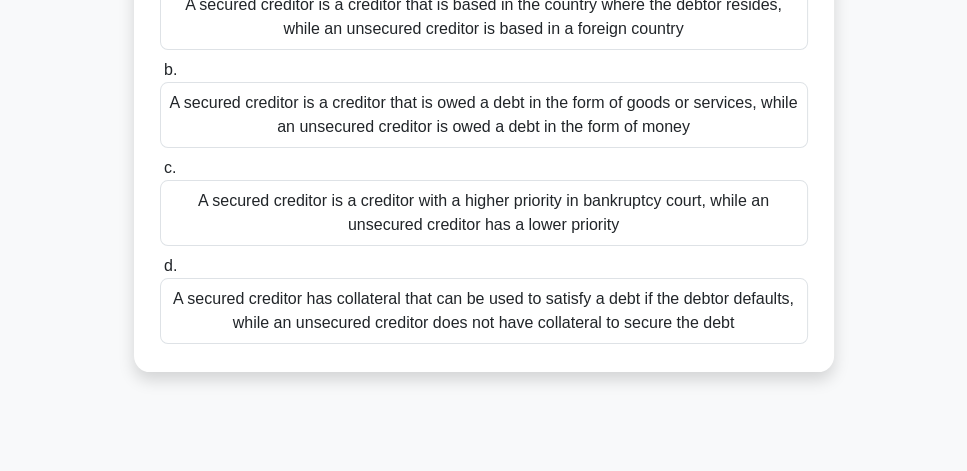 scroll, scrollTop: 228, scrollLeft: 0, axis: vertical 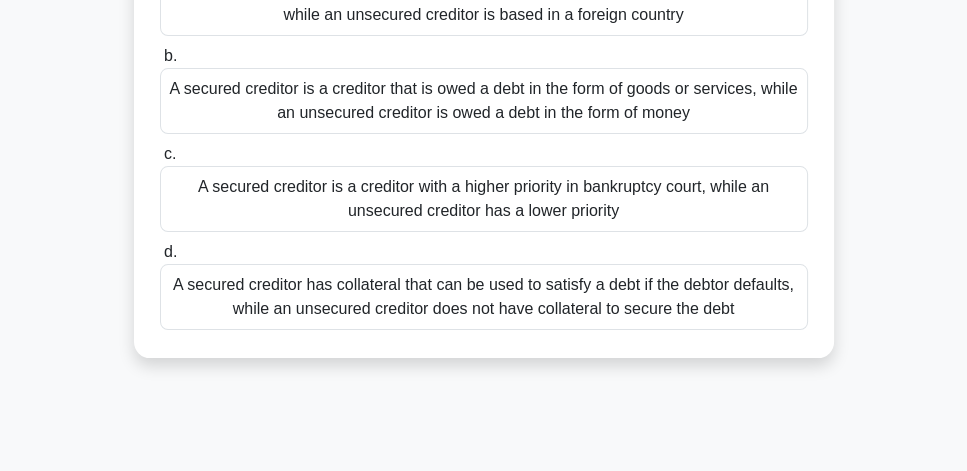click on "A secured creditor has collateral that can be used to satisfy a debt if the debtor defaults, while an unsecured creditor does not have collateral to secure the debt" at bounding box center (484, 297) 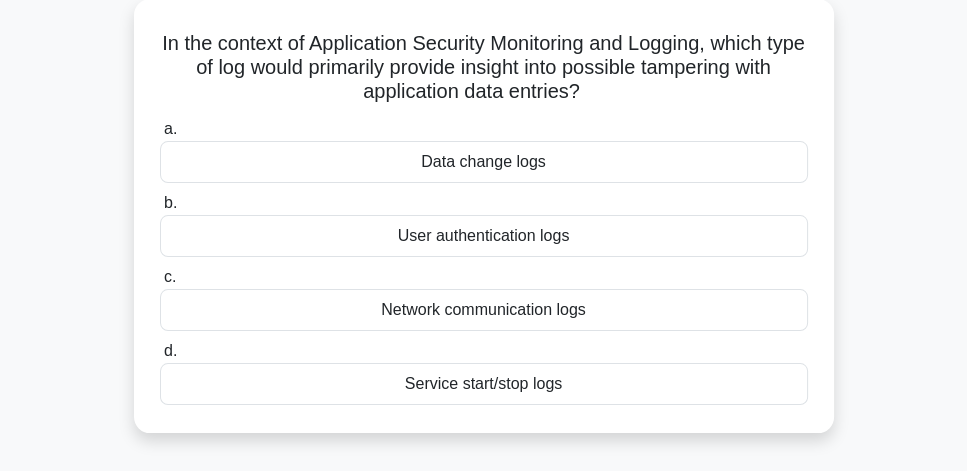 scroll, scrollTop: 114, scrollLeft: 0, axis: vertical 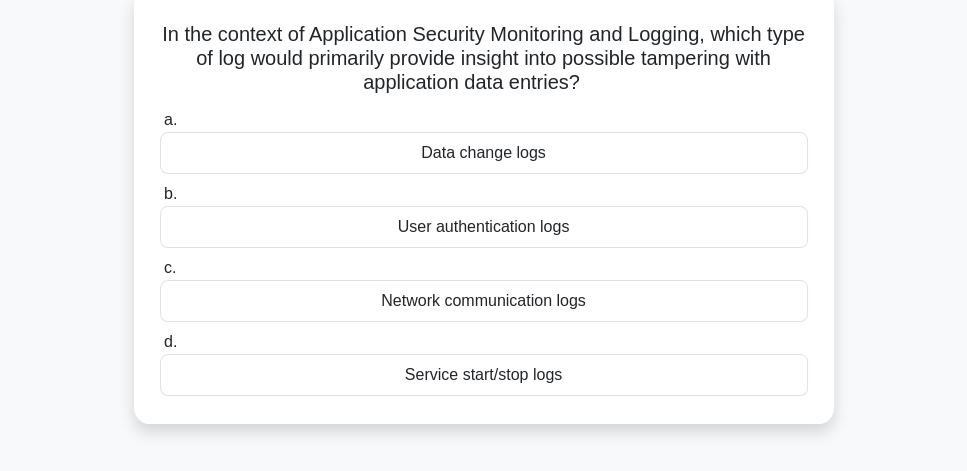 click on "Data change logs" at bounding box center [484, 153] 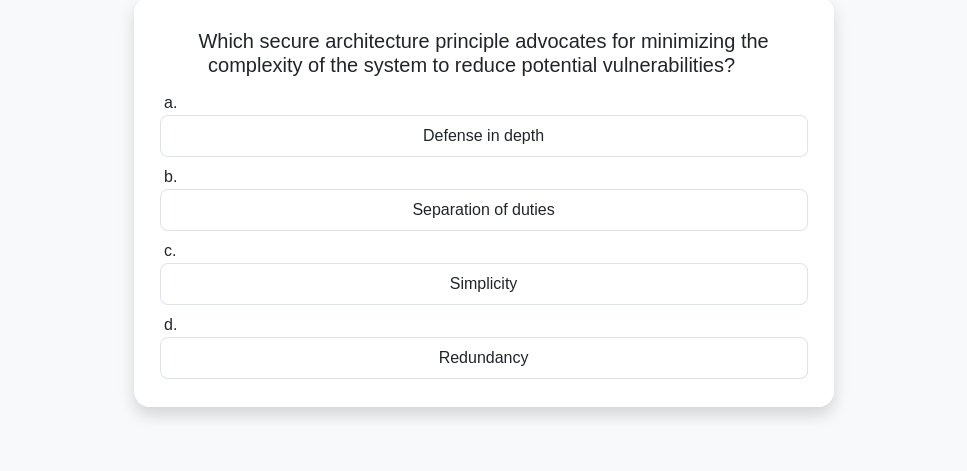 scroll, scrollTop: 114, scrollLeft: 0, axis: vertical 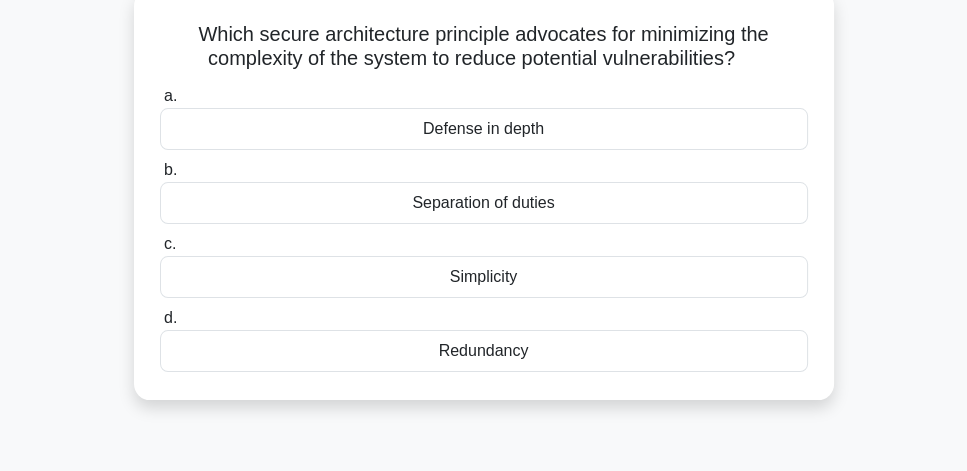 click on "Simplicity" at bounding box center [484, 277] 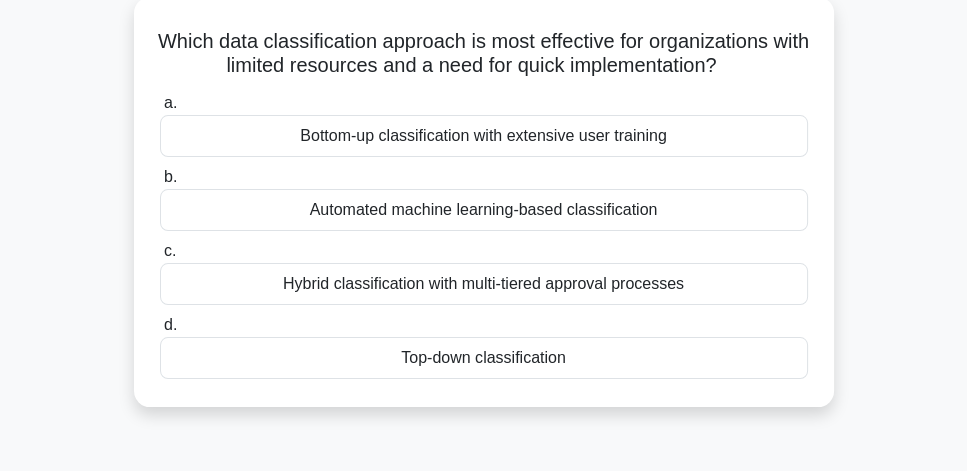scroll, scrollTop: 114, scrollLeft: 0, axis: vertical 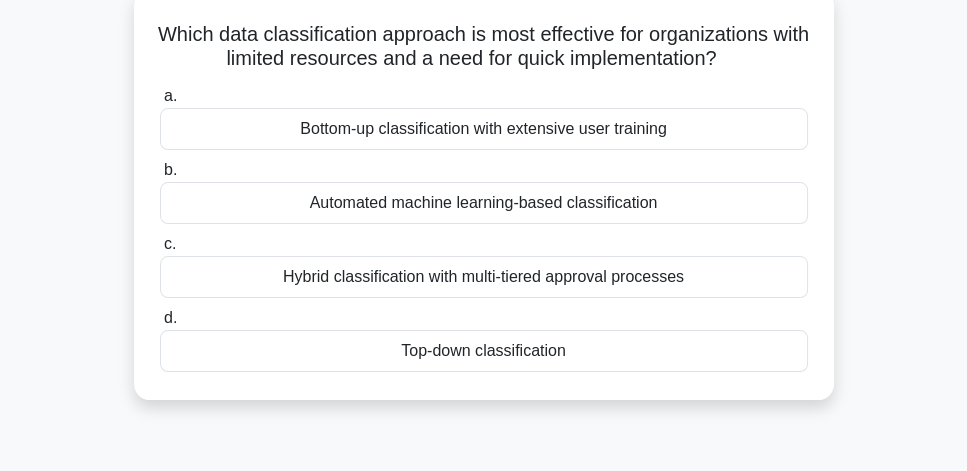 click on "Automated machine learning-based classification" at bounding box center [484, 203] 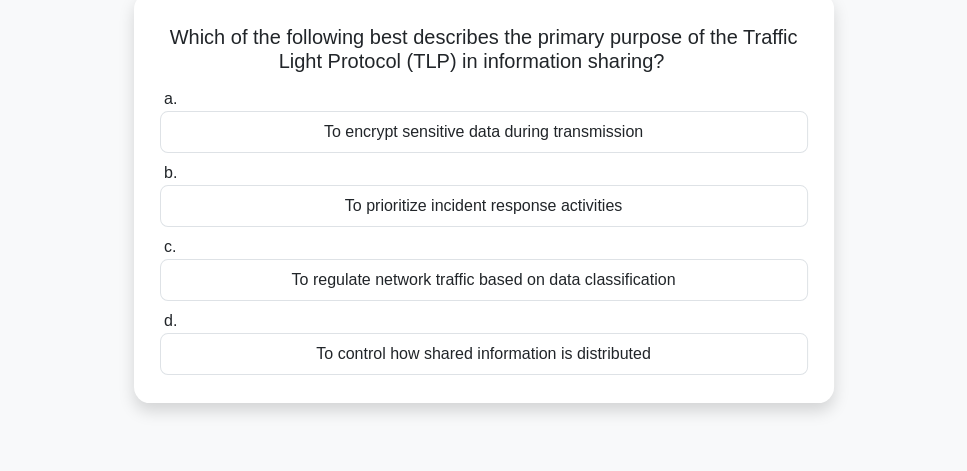 scroll, scrollTop: 114, scrollLeft: 0, axis: vertical 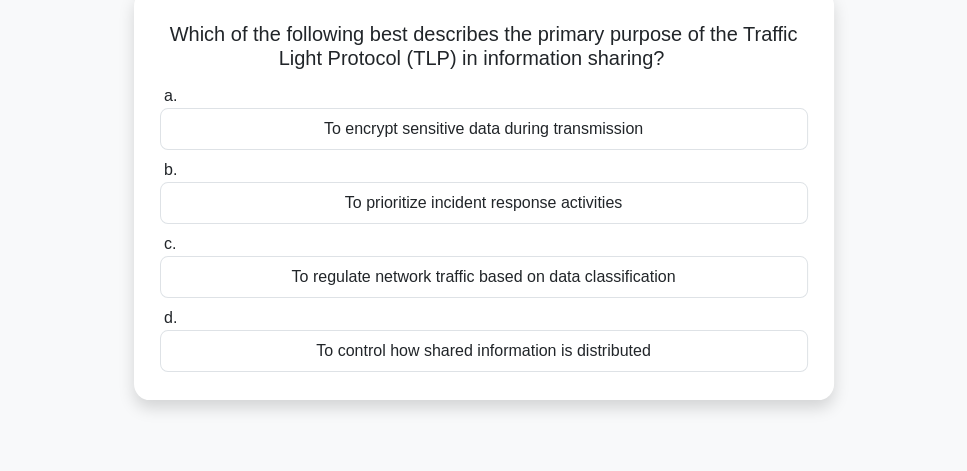click on "To regulate network traffic based on data classification" at bounding box center (484, 277) 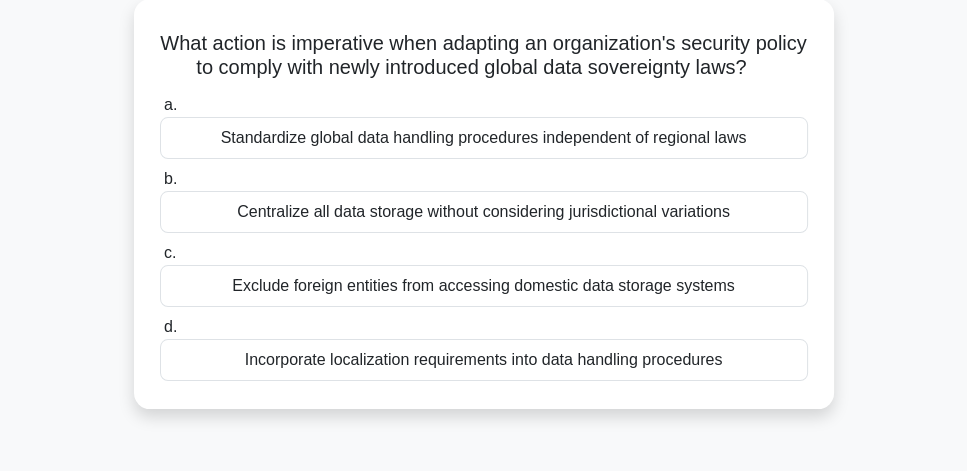 scroll, scrollTop: 114, scrollLeft: 0, axis: vertical 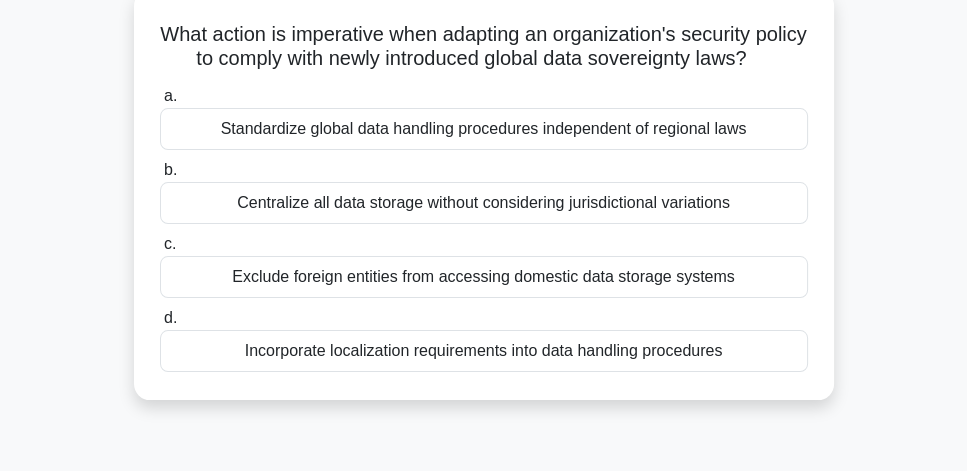 click on "Standardize global data handling procedures independent of regional laws" at bounding box center [484, 129] 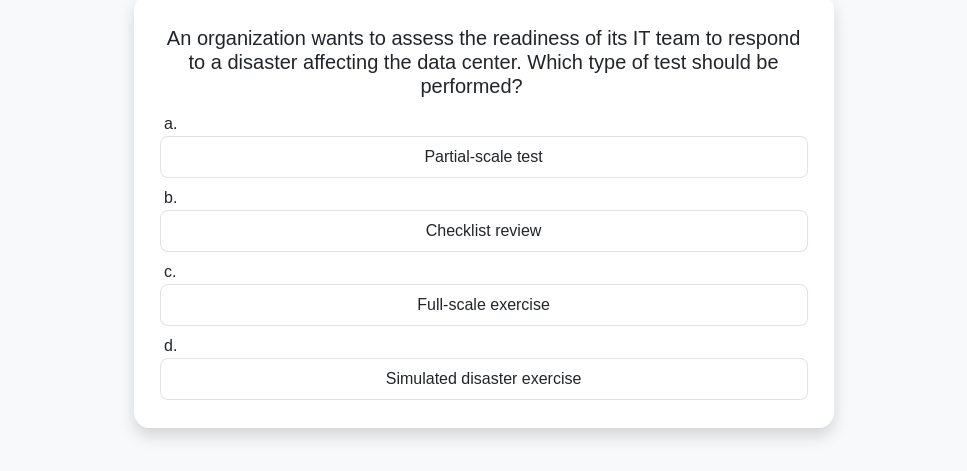 scroll, scrollTop: 114, scrollLeft: 0, axis: vertical 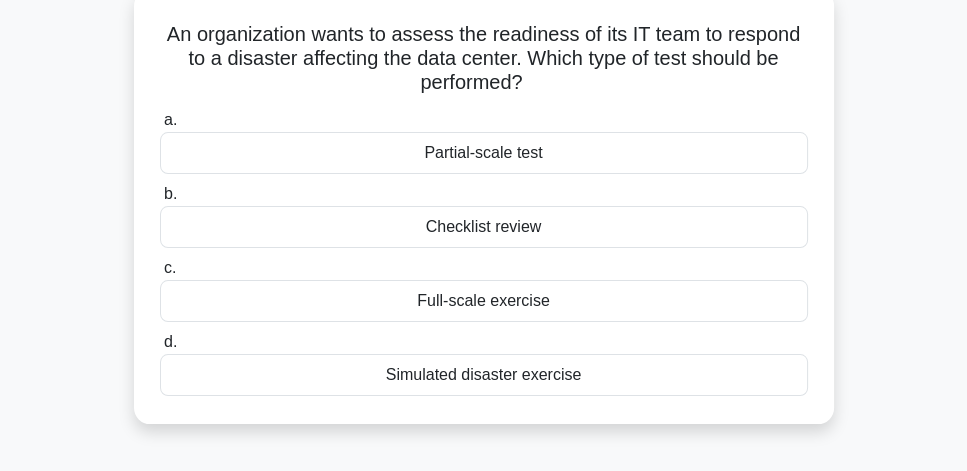 click on "Simulated disaster exercise" at bounding box center [484, 375] 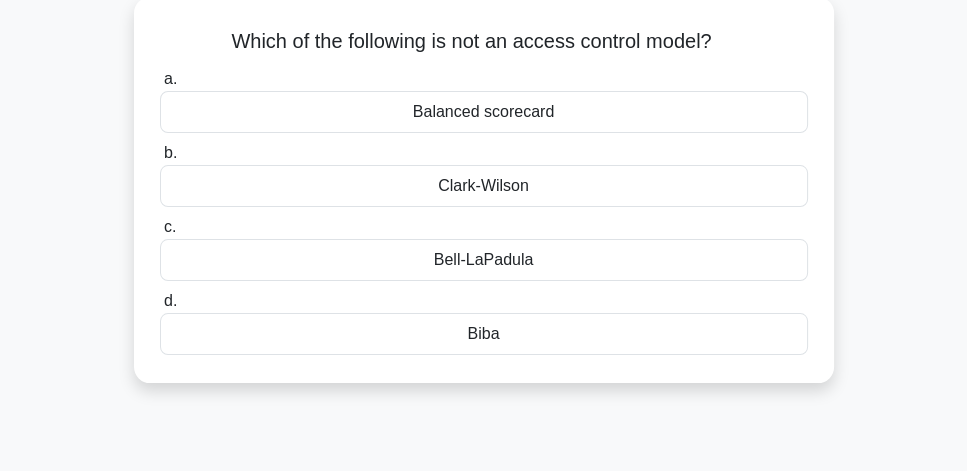 scroll, scrollTop: 114, scrollLeft: 0, axis: vertical 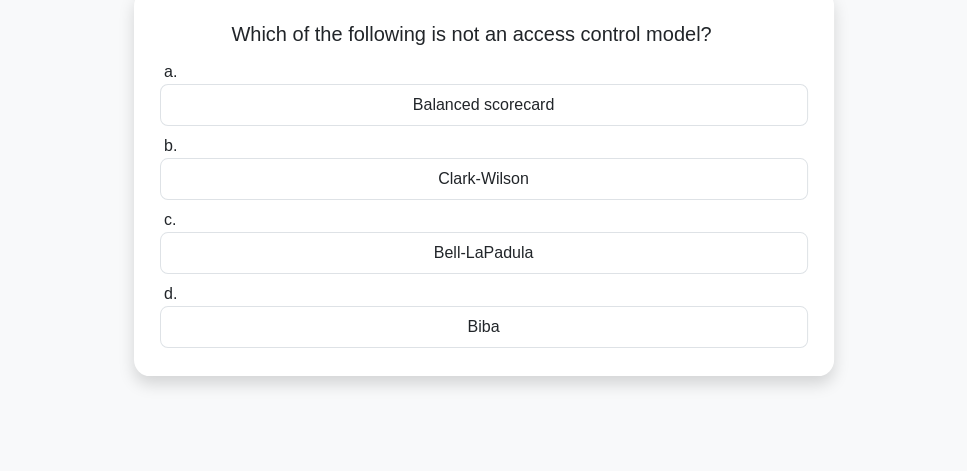 click on "Balanced scorecard" at bounding box center [484, 105] 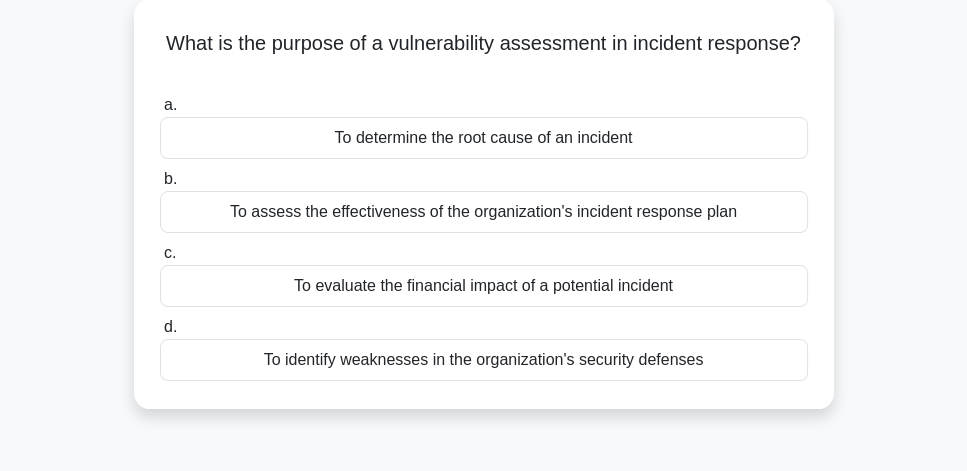 scroll, scrollTop: 114, scrollLeft: 0, axis: vertical 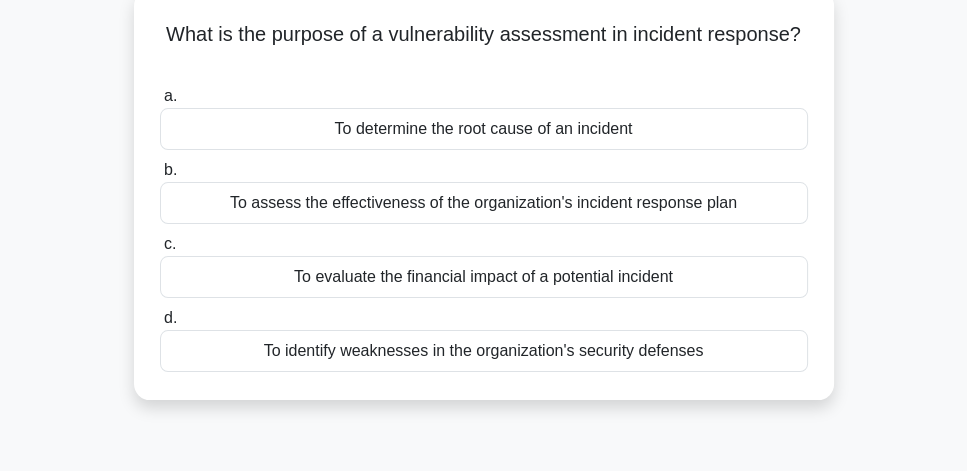 click on "To determine the root cause of an incident" at bounding box center [484, 129] 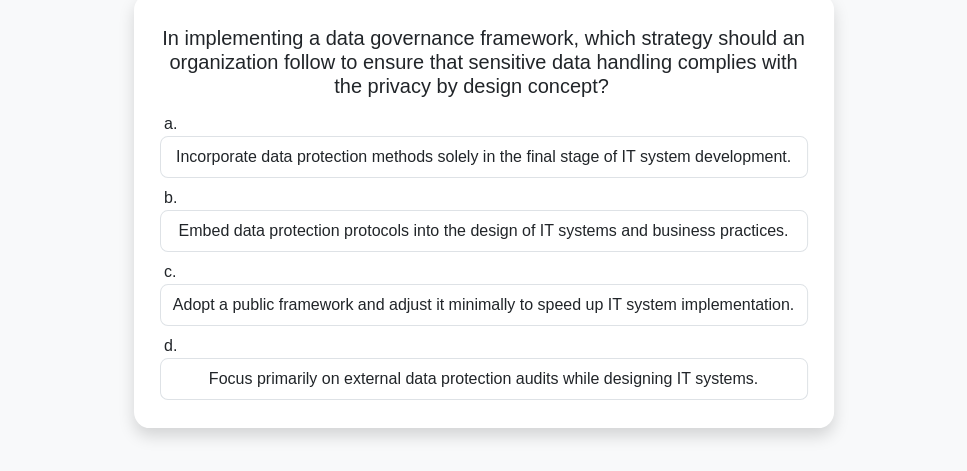 scroll, scrollTop: 117, scrollLeft: 0, axis: vertical 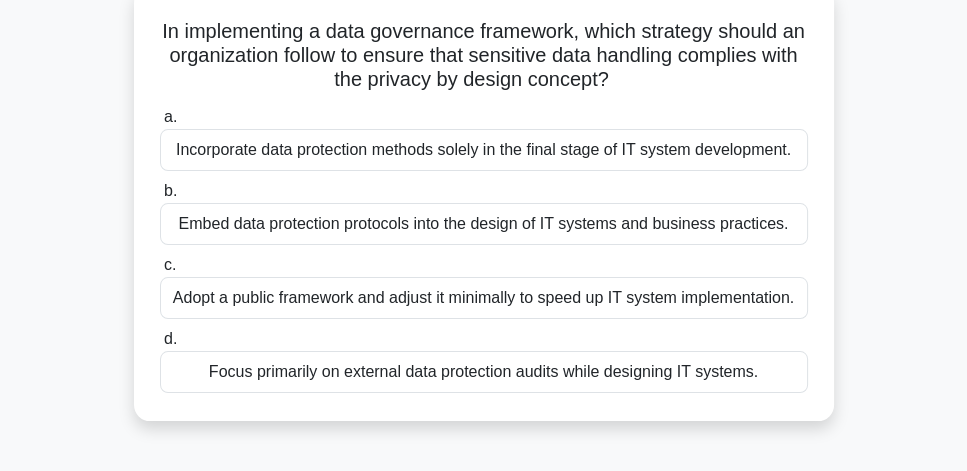 click on "Embed data protection protocols into the design of IT systems and business practices." at bounding box center (484, 224) 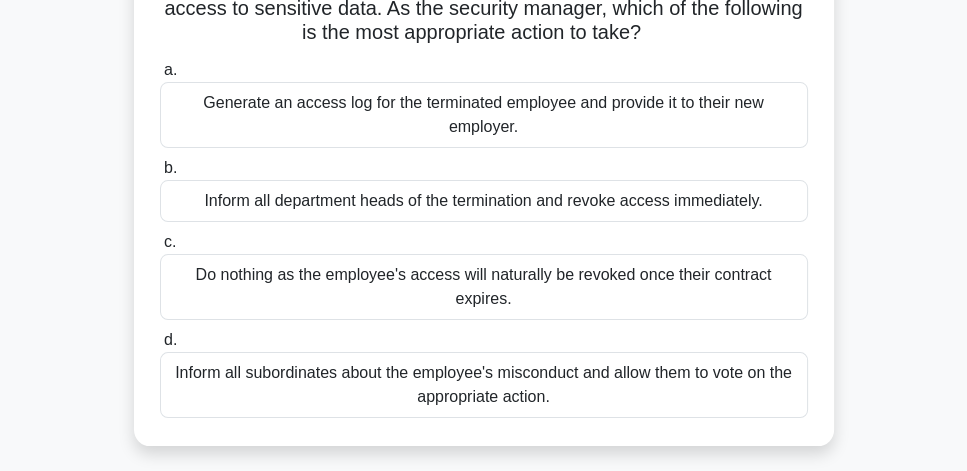 scroll, scrollTop: 171, scrollLeft: 0, axis: vertical 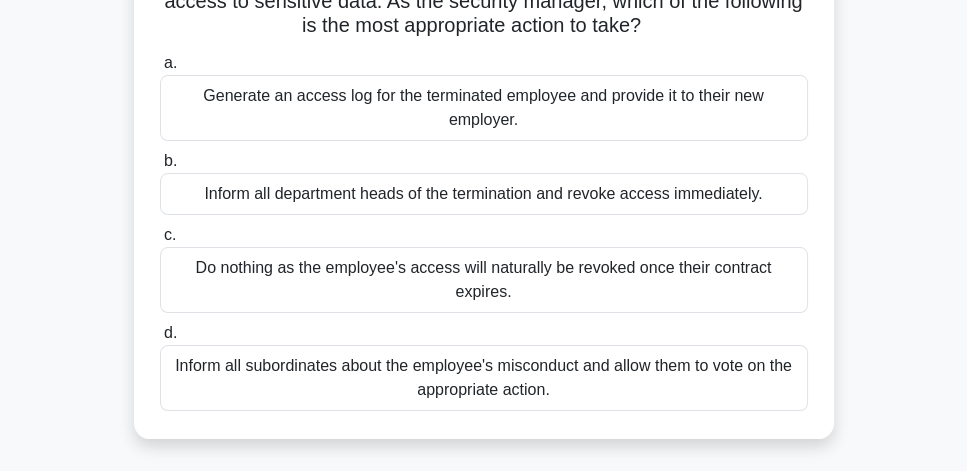 click on "Inform all department heads of the termination and revoke access immediately." at bounding box center [484, 194] 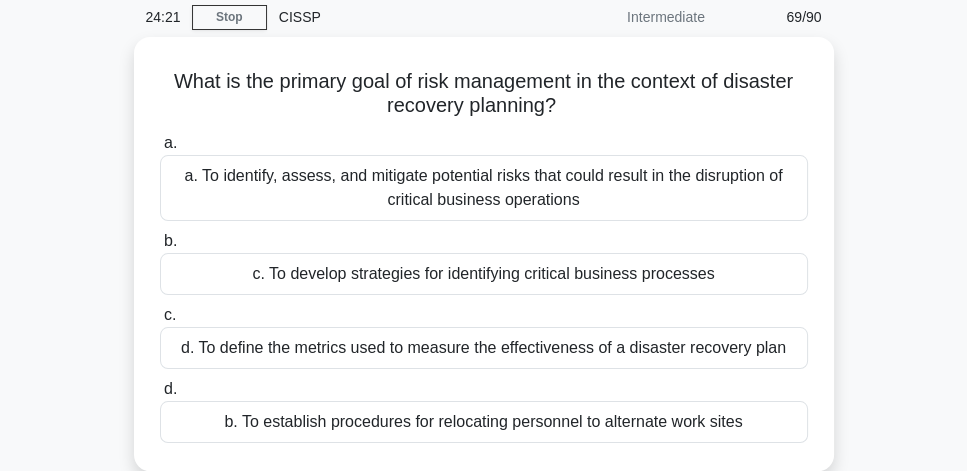 scroll, scrollTop: 114, scrollLeft: 0, axis: vertical 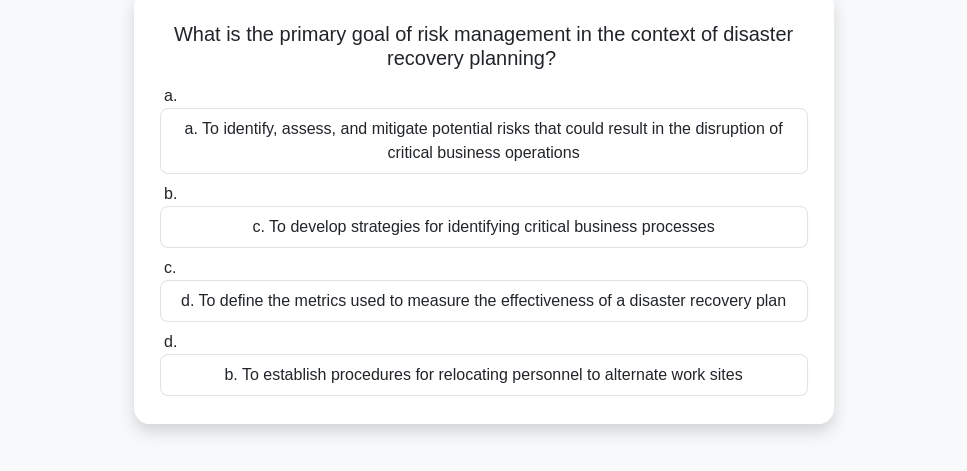 click on "d. To define the metrics used to measure the effectiveness of a disaster recovery plan" at bounding box center [484, 301] 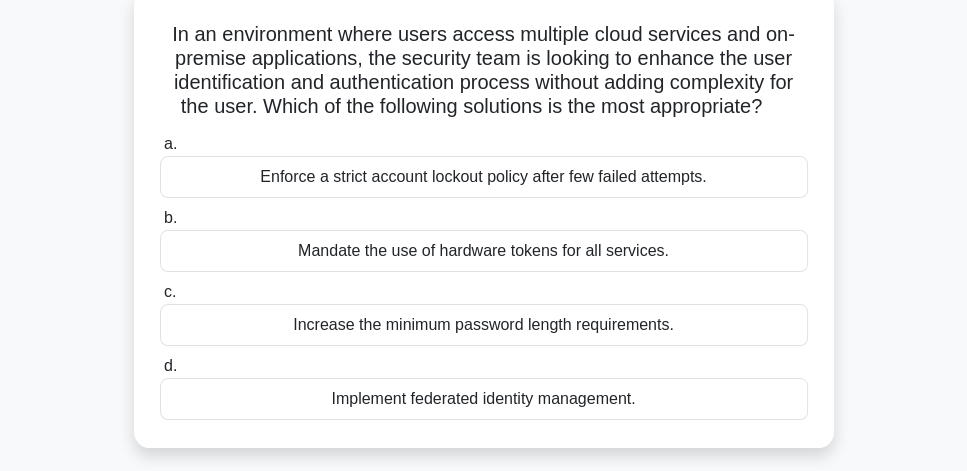 scroll, scrollTop: 114, scrollLeft: 0, axis: vertical 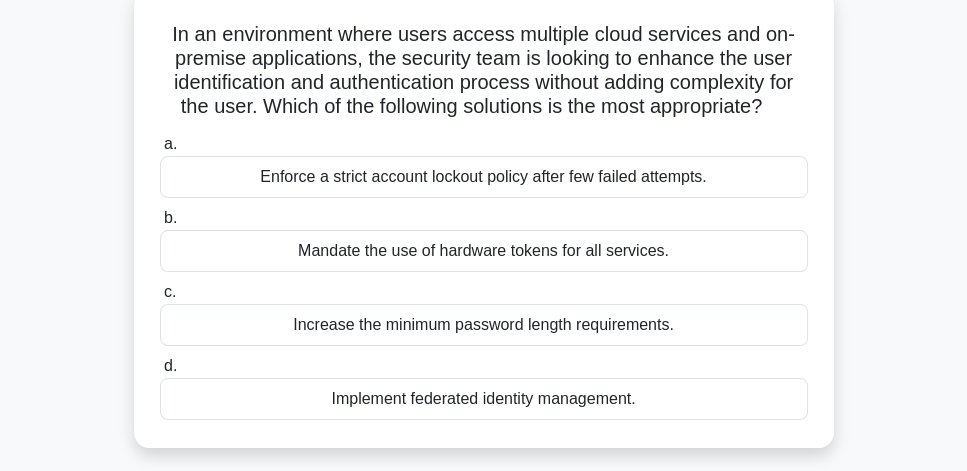 click on "Implement federated identity management." at bounding box center [484, 399] 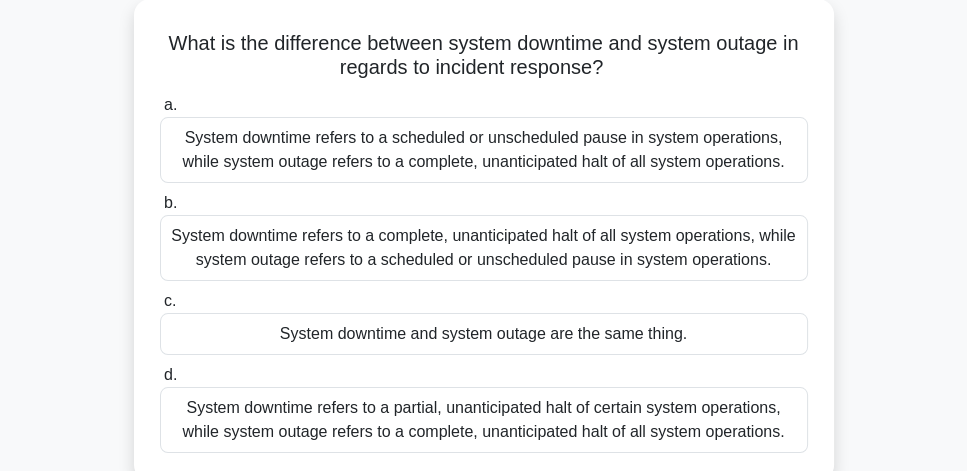 scroll, scrollTop: 114, scrollLeft: 0, axis: vertical 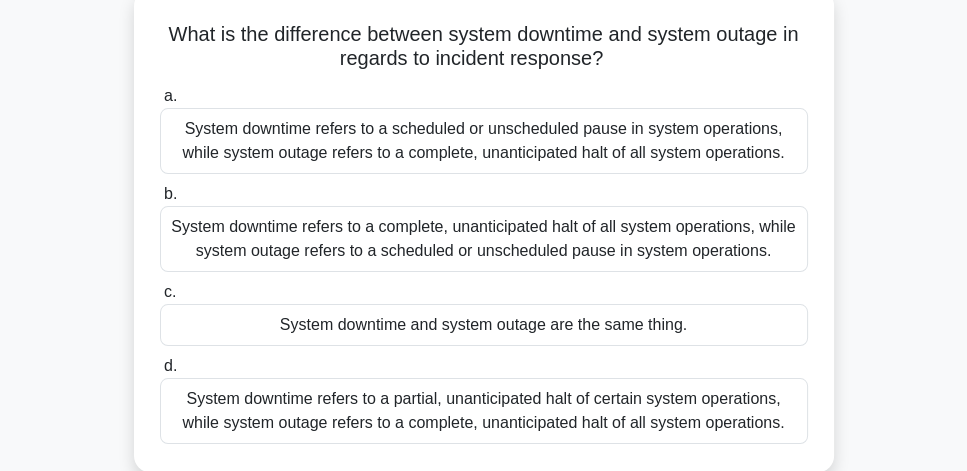click on "System downtime refers to a partial, unanticipated halt of certain system operations, while system outage refers to a complete, unanticipated halt of all system operations." at bounding box center [484, 411] 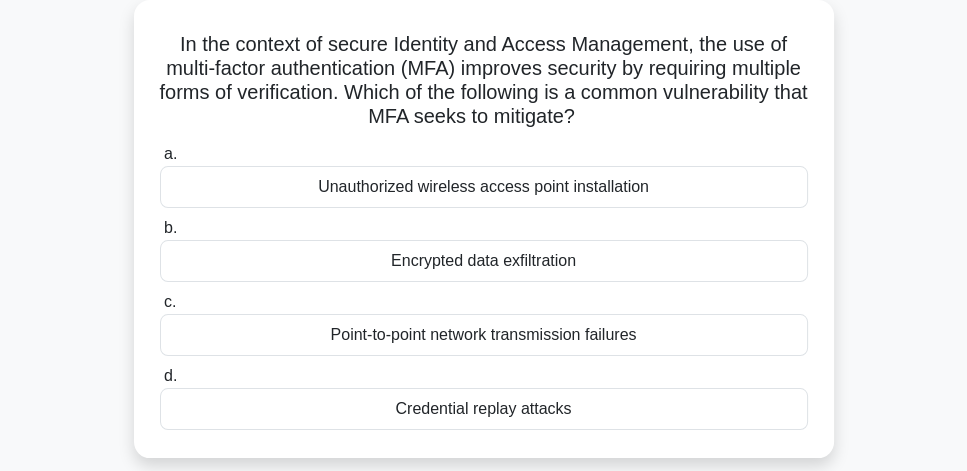 scroll, scrollTop: 114, scrollLeft: 0, axis: vertical 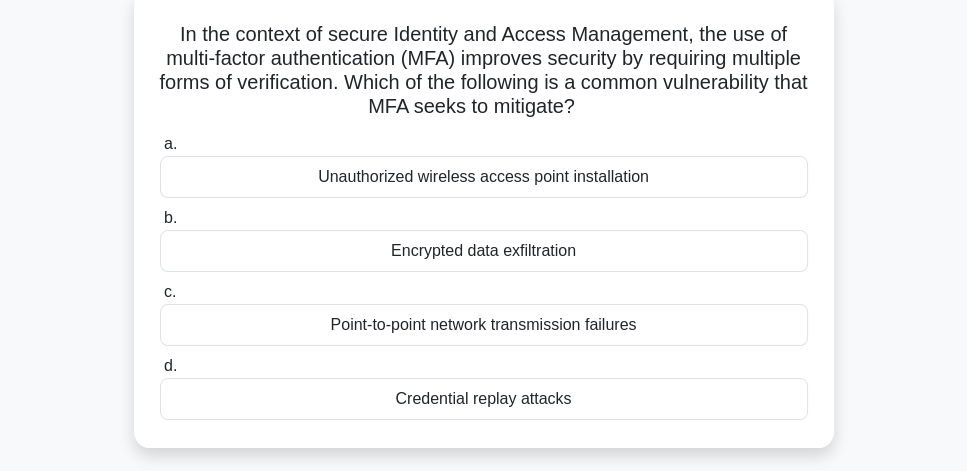 click on "Credential replay attacks" at bounding box center (484, 399) 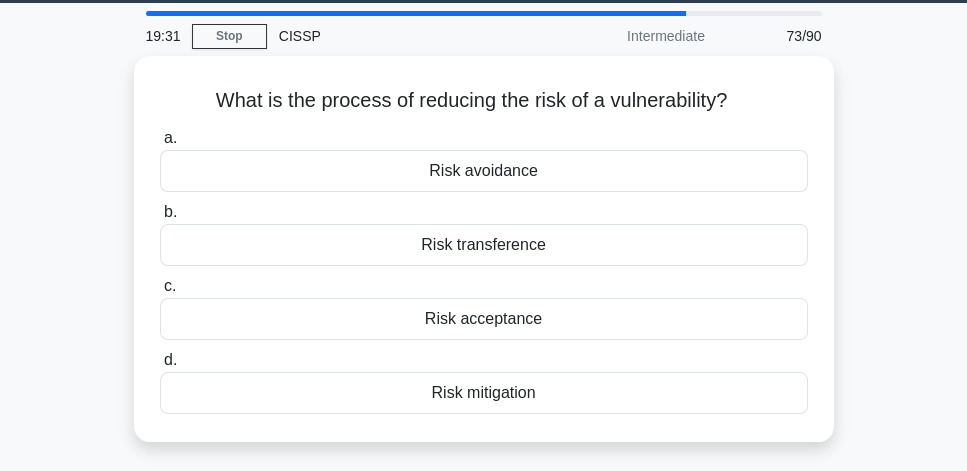 scroll, scrollTop: 57, scrollLeft: 0, axis: vertical 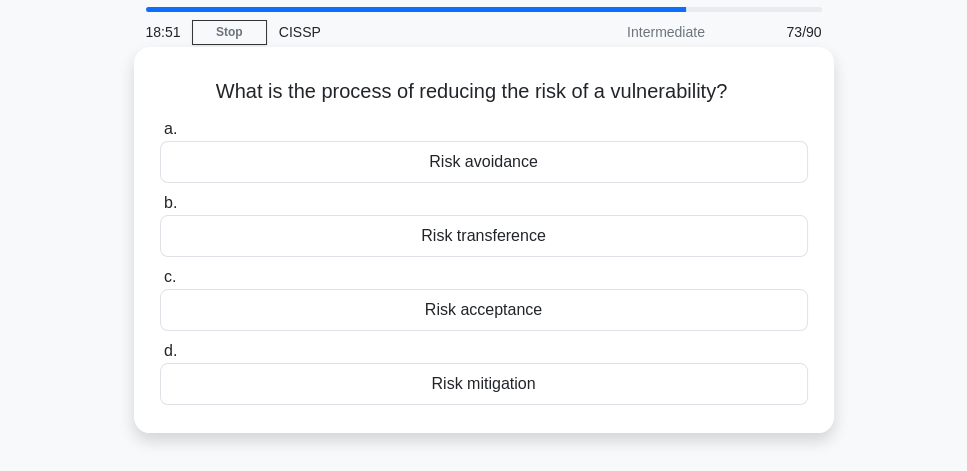 click on "Risk transference" at bounding box center (484, 236) 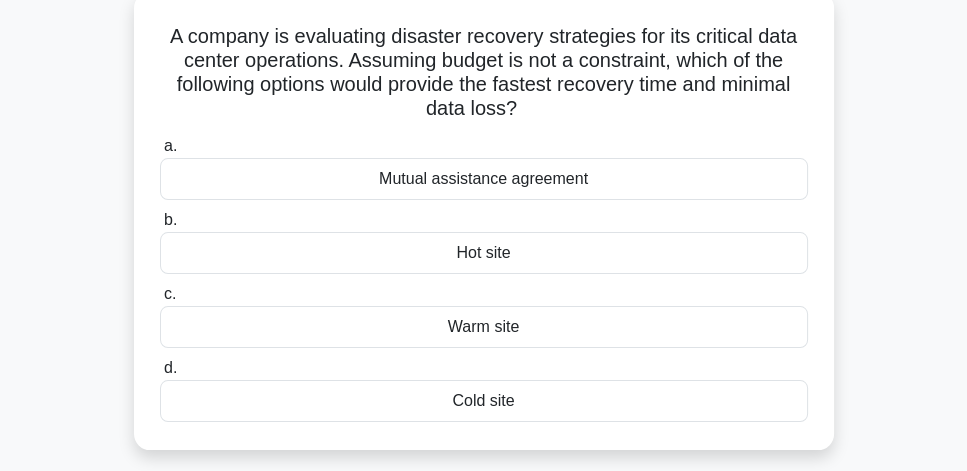 scroll, scrollTop: 114, scrollLeft: 0, axis: vertical 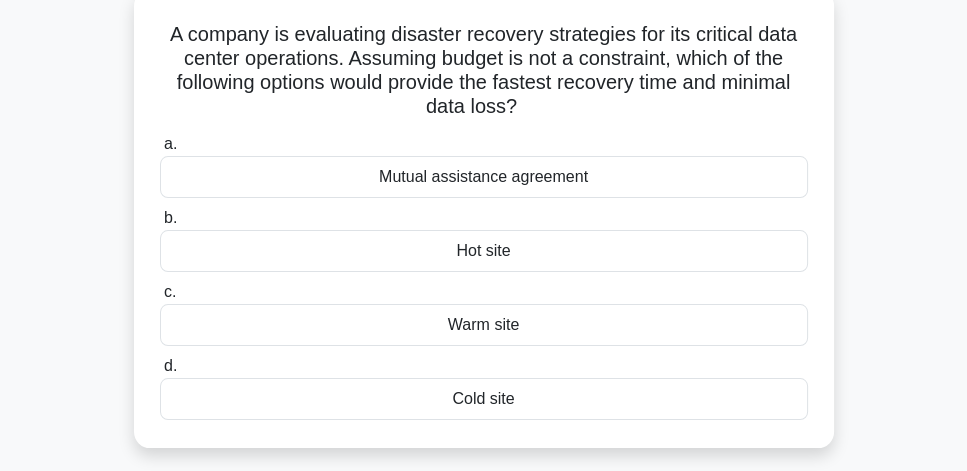 click on "Hot site" at bounding box center (484, 251) 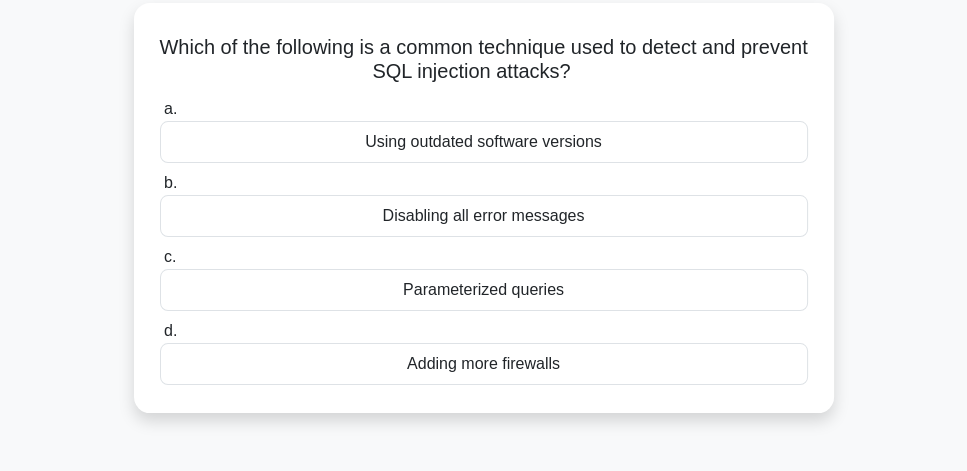 scroll, scrollTop: 114, scrollLeft: 0, axis: vertical 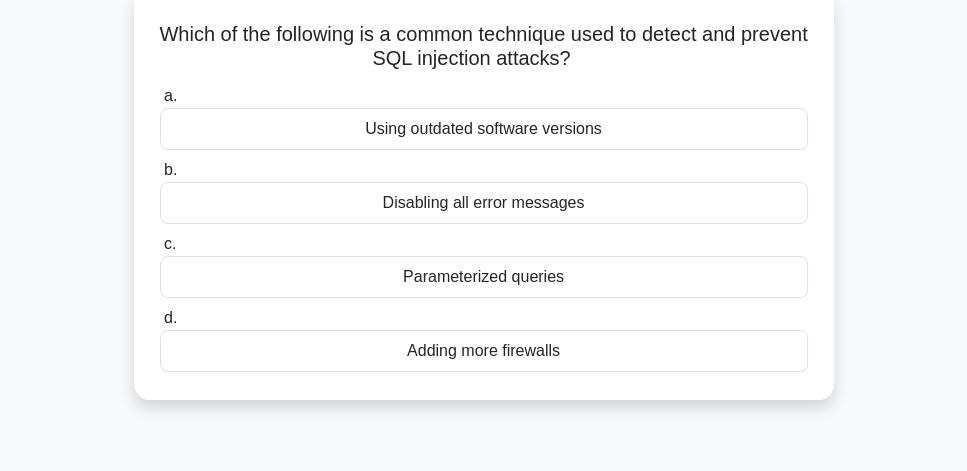 click on "Parameterized queries" at bounding box center (484, 277) 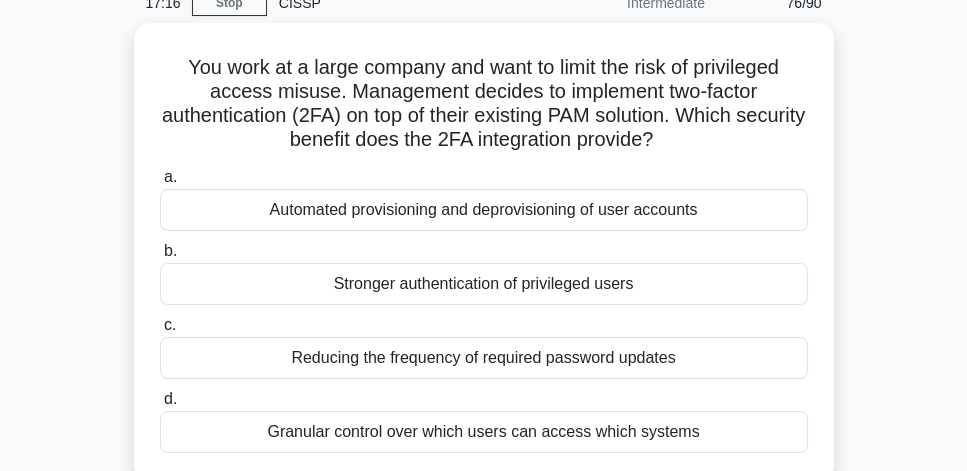 scroll, scrollTop: 114, scrollLeft: 0, axis: vertical 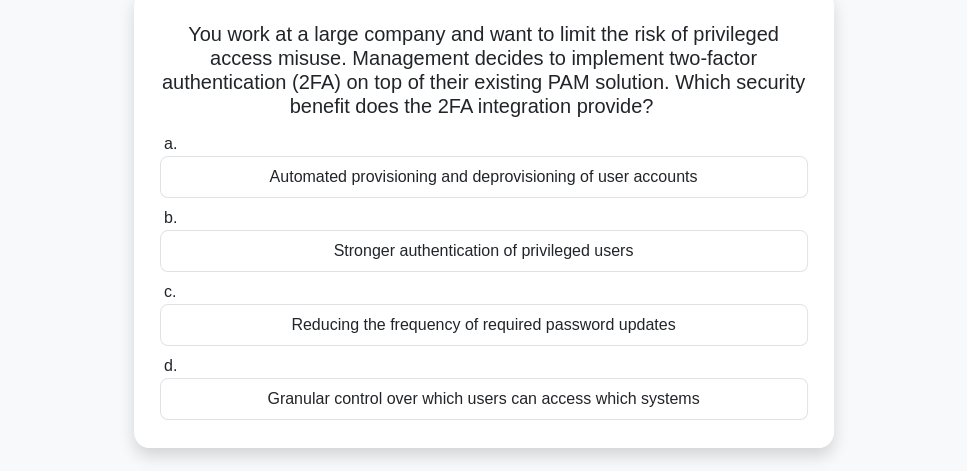 click on "Granular control over which users can access which systems" at bounding box center [484, 399] 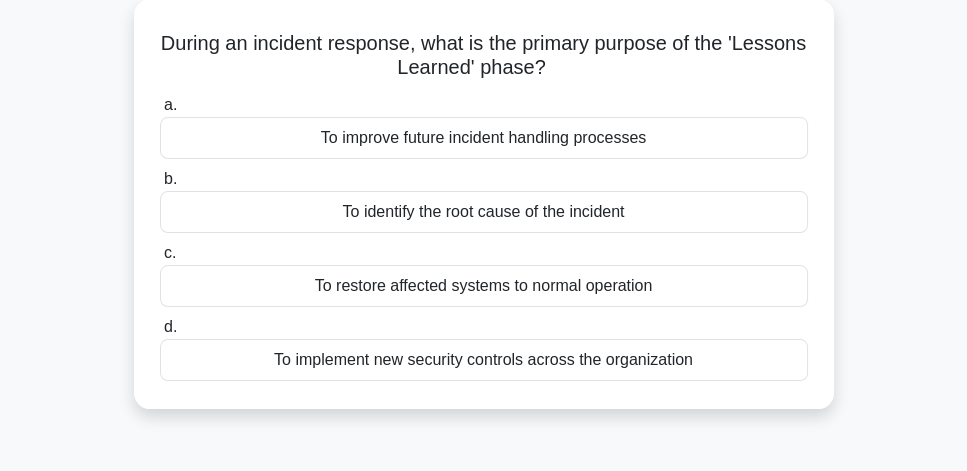scroll, scrollTop: 114, scrollLeft: 0, axis: vertical 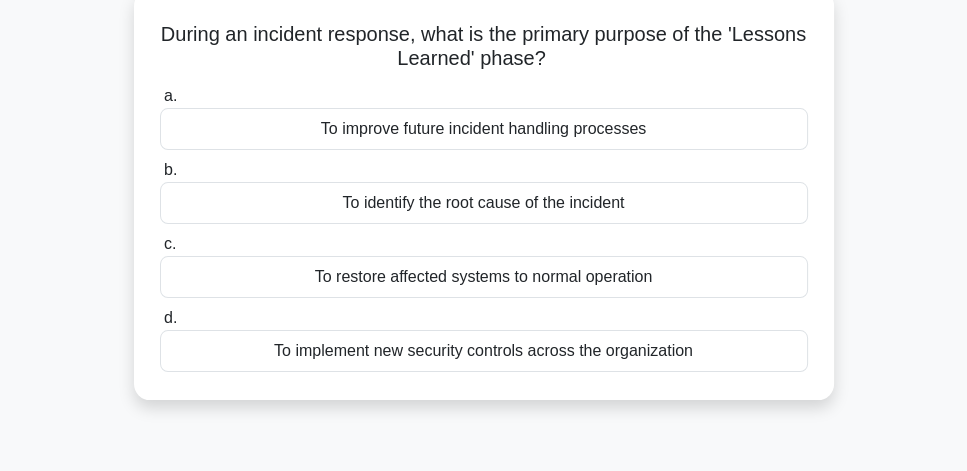 click on "To identify the root cause of the incident" at bounding box center (484, 203) 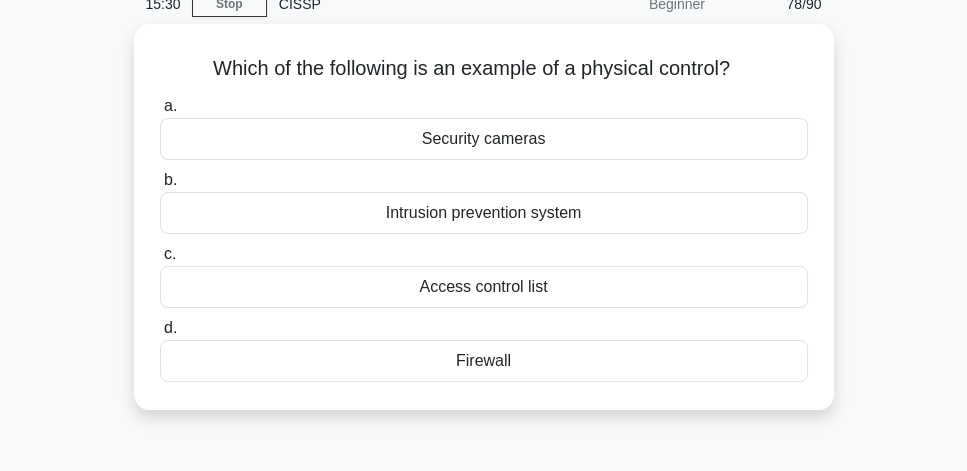 scroll, scrollTop: 114, scrollLeft: 0, axis: vertical 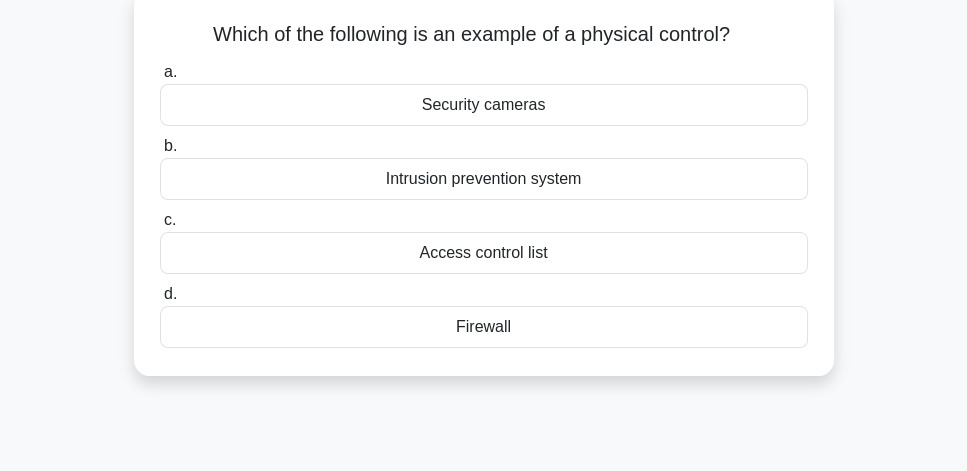 click on "Security cameras" at bounding box center (484, 105) 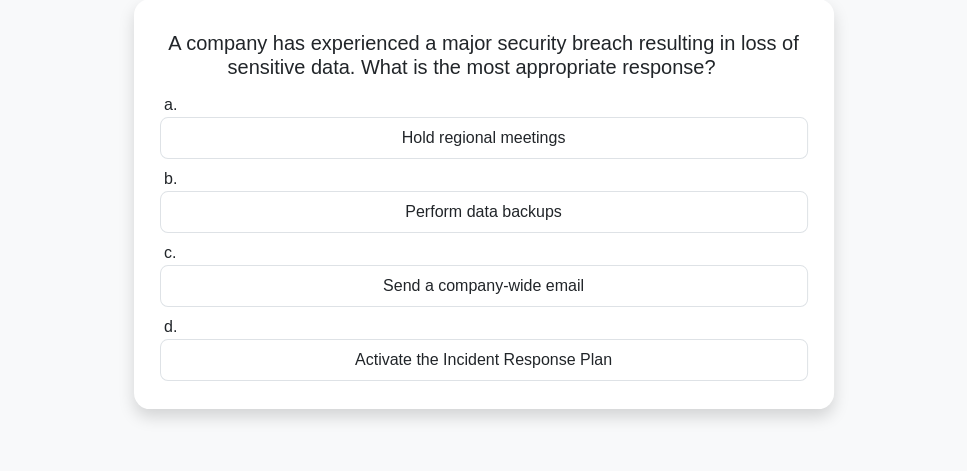 scroll, scrollTop: 114, scrollLeft: 0, axis: vertical 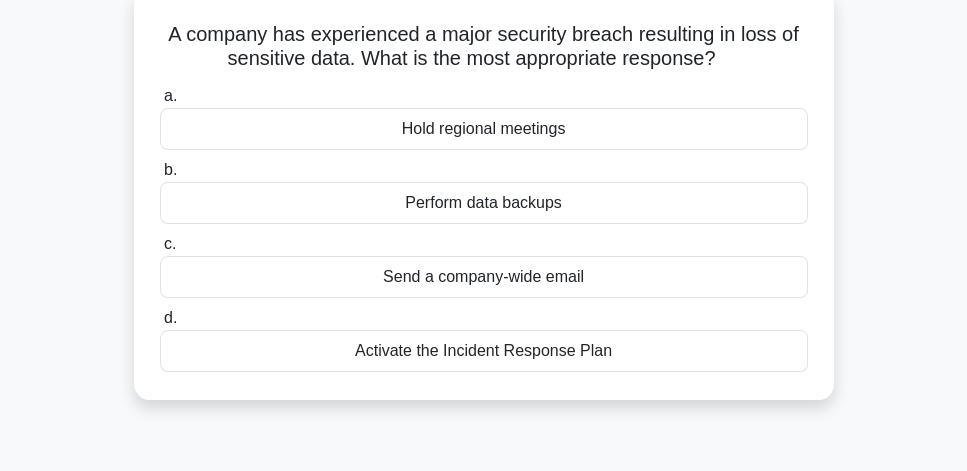 click on "Activate the Incident Response Plan" at bounding box center (484, 351) 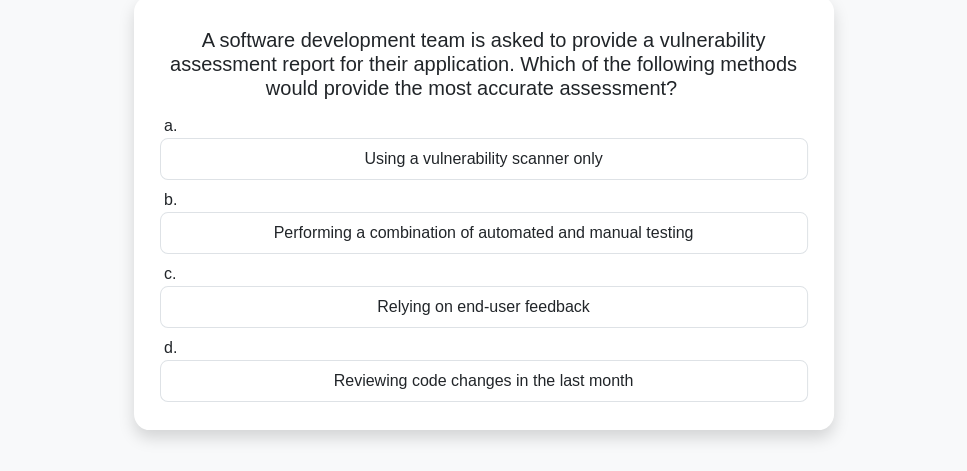 scroll, scrollTop: 114, scrollLeft: 0, axis: vertical 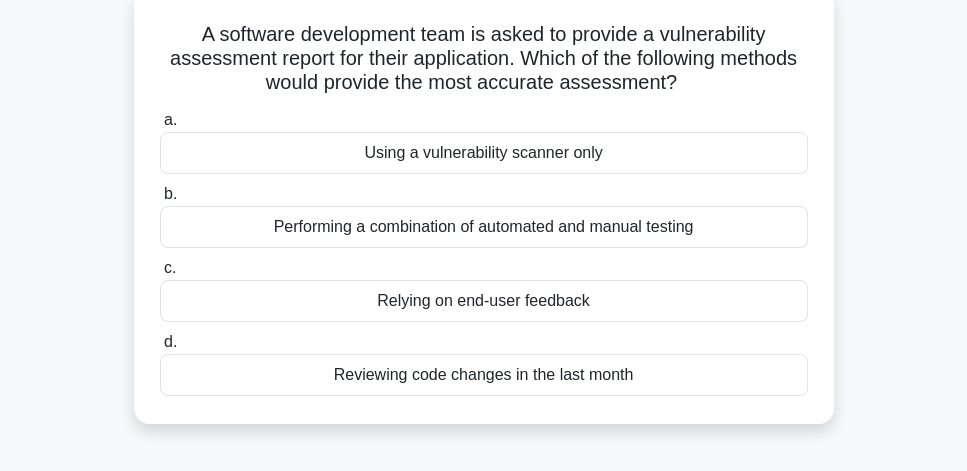 click on "Performing a combination of automated and manual testing" at bounding box center (484, 227) 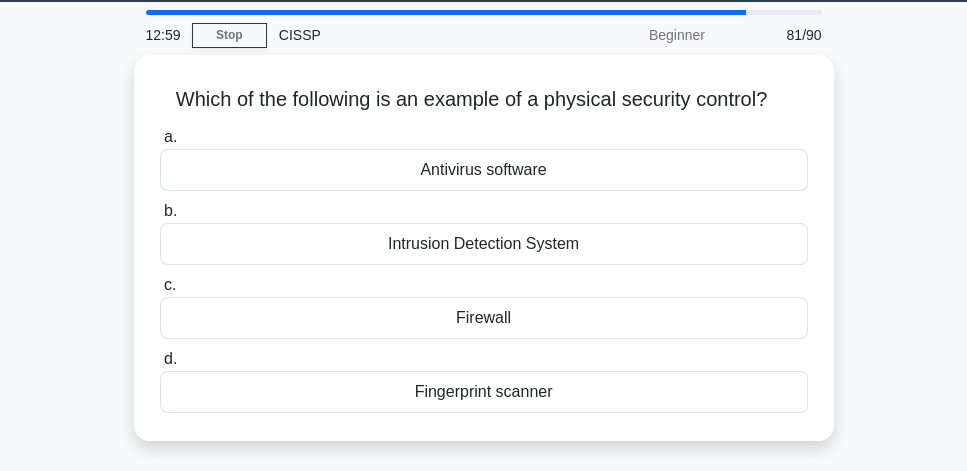 scroll, scrollTop: 57, scrollLeft: 0, axis: vertical 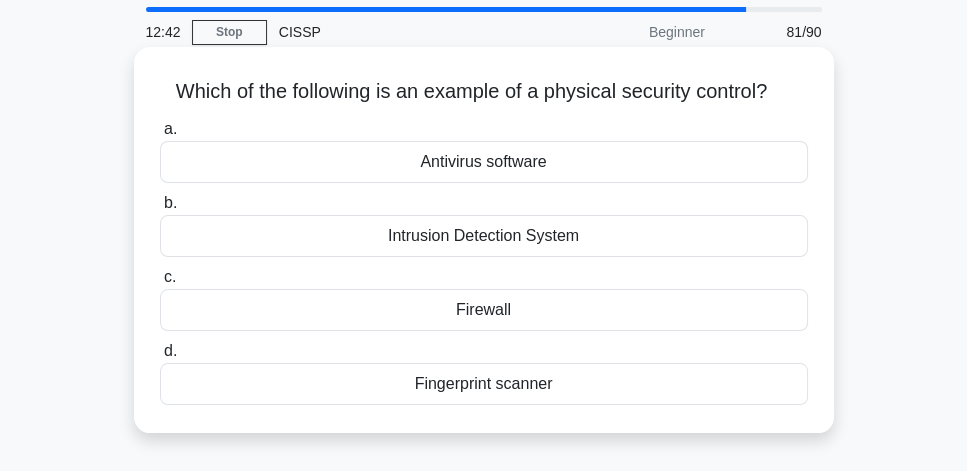 click on "Fingerprint scanner" at bounding box center [484, 384] 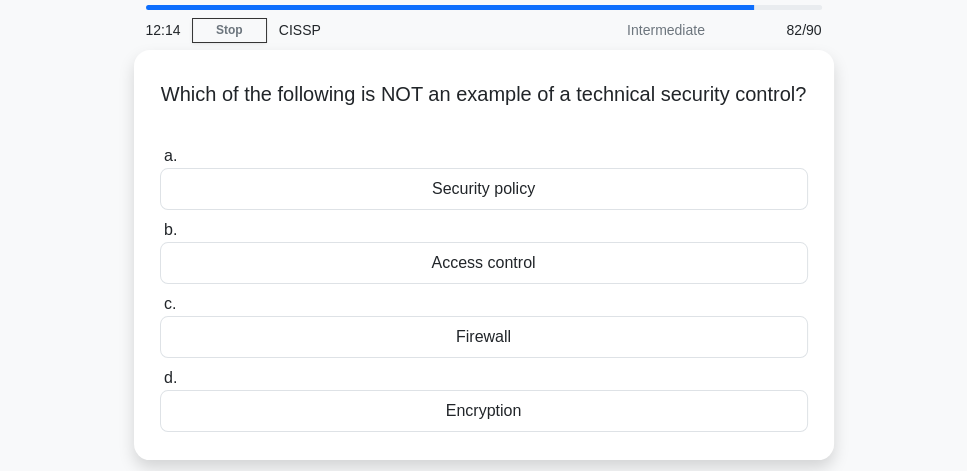 scroll, scrollTop: 57, scrollLeft: 0, axis: vertical 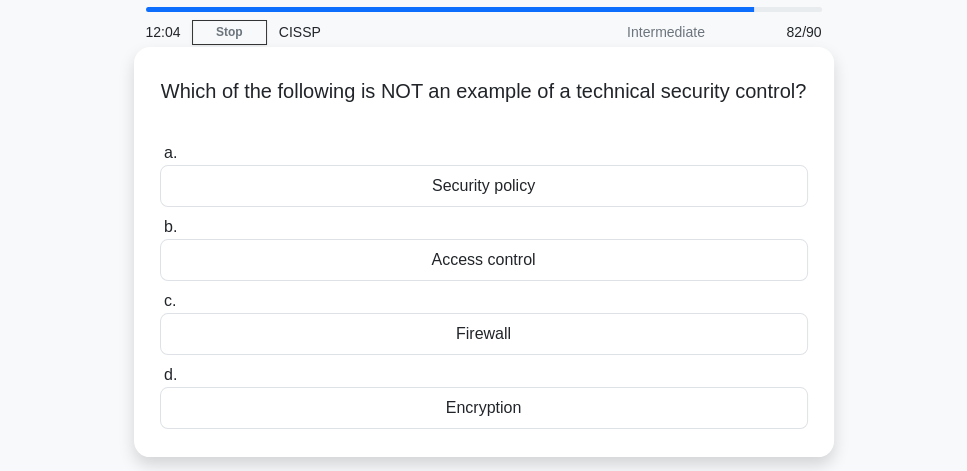 click on "Security policy" at bounding box center (484, 186) 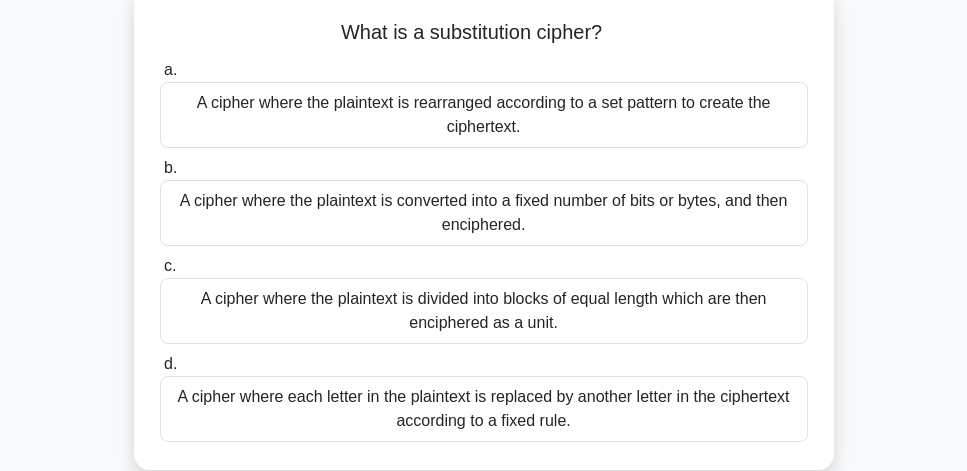 scroll, scrollTop: 171, scrollLeft: 0, axis: vertical 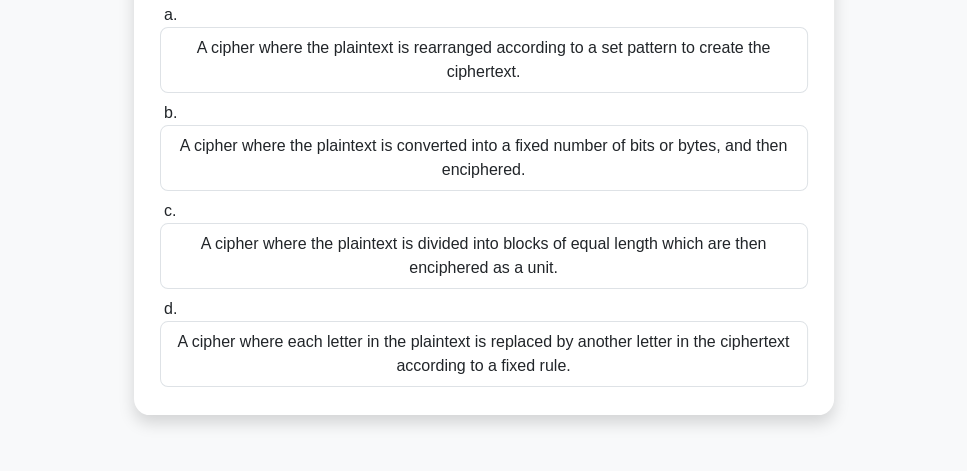 click on "A cipher where each letter in the plaintext is replaced by another letter in the ciphertext according to a fixed rule." at bounding box center (484, 354) 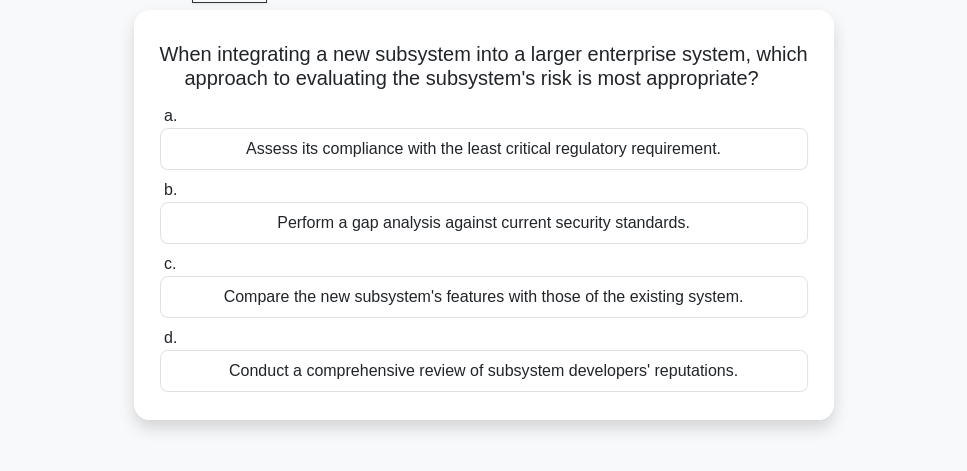 scroll, scrollTop: 133, scrollLeft: 0, axis: vertical 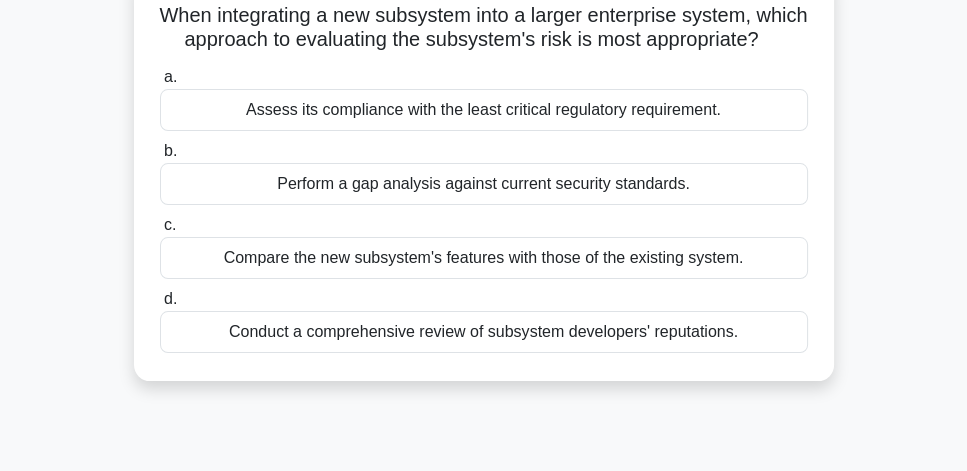 click on "Perform a gap analysis against current security standards." at bounding box center [484, 184] 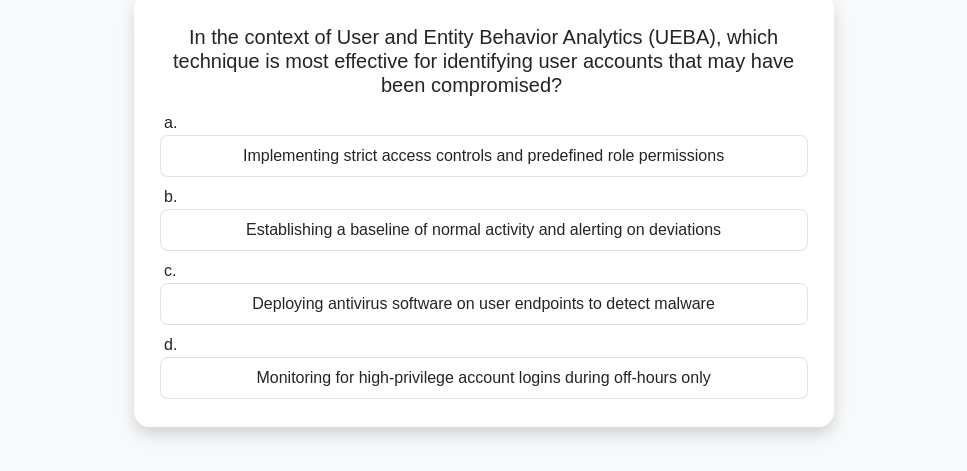 scroll, scrollTop: 114, scrollLeft: 0, axis: vertical 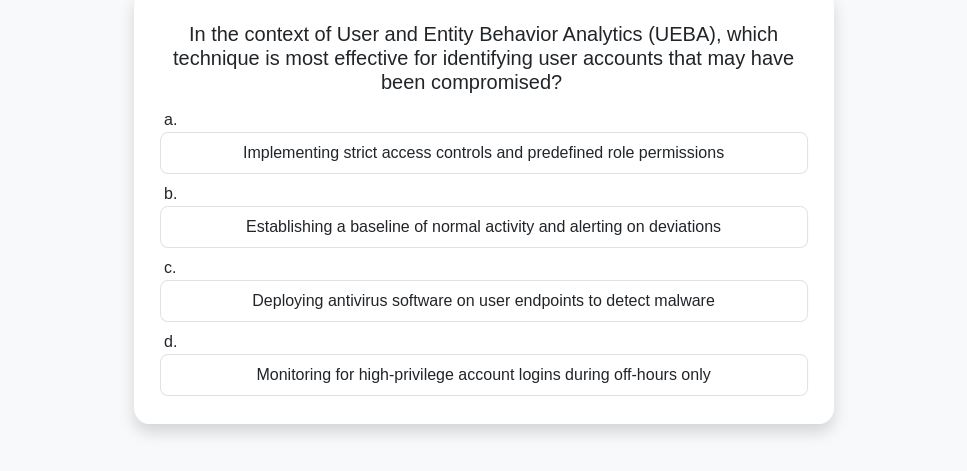 click on "Establishing a baseline of normal activity and alerting on deviations" at bounding box center (484, 227) 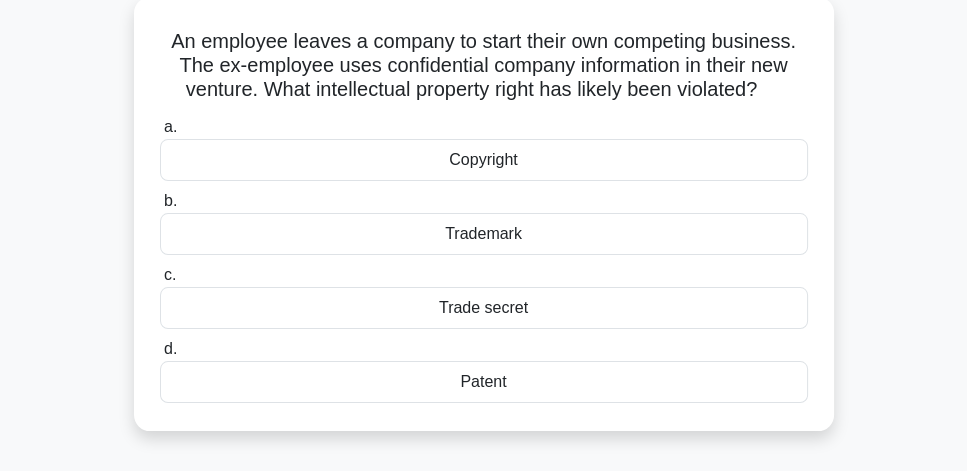 scroll, scrollTop: 114, scrollLeft: 0, axis: vertical 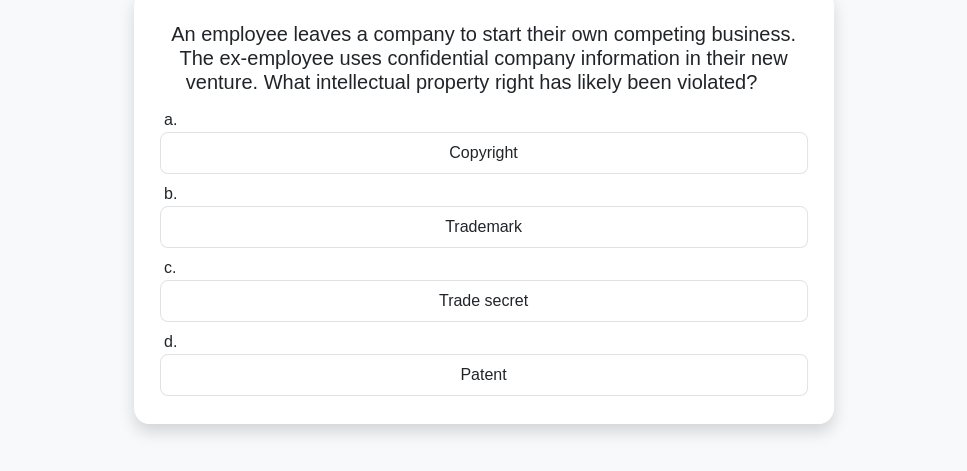 click on "Trade secret" at bounding box center [484, 301] 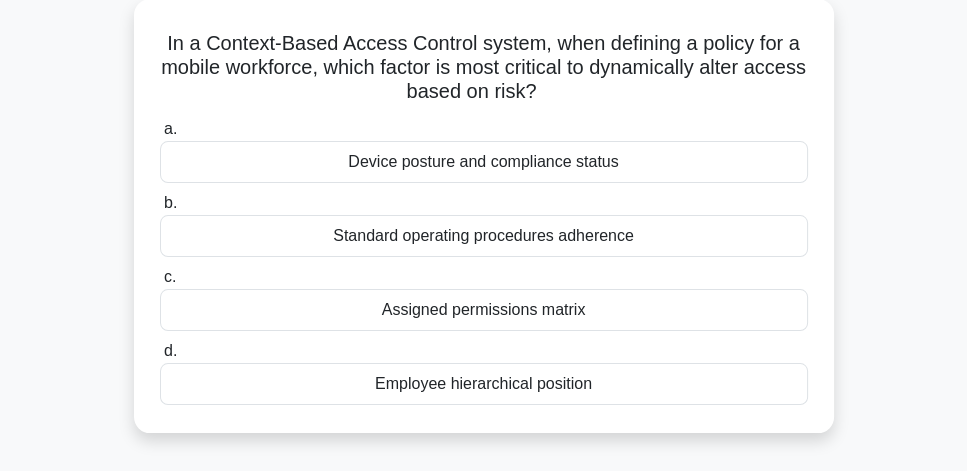 scroll, scrollTop: 114, scrollLeft: 0, axis: vertical 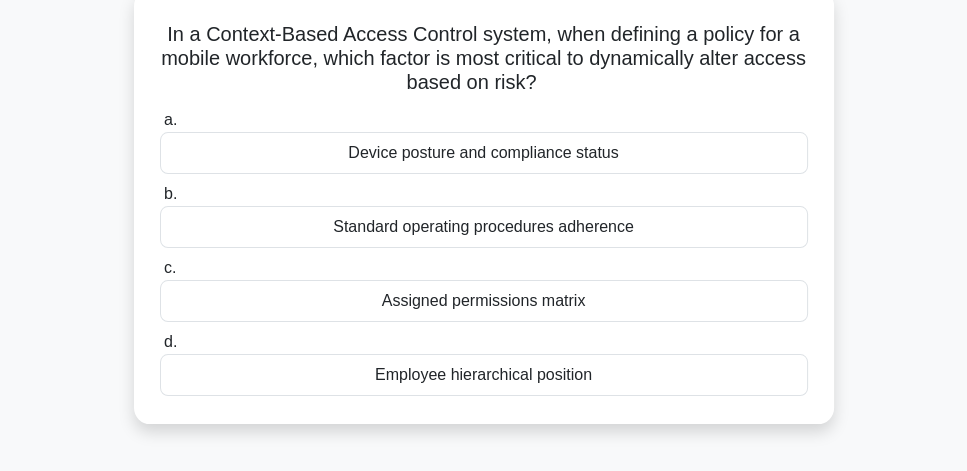 click on "Employee hierarchical position" at bounding box center (484, 375) 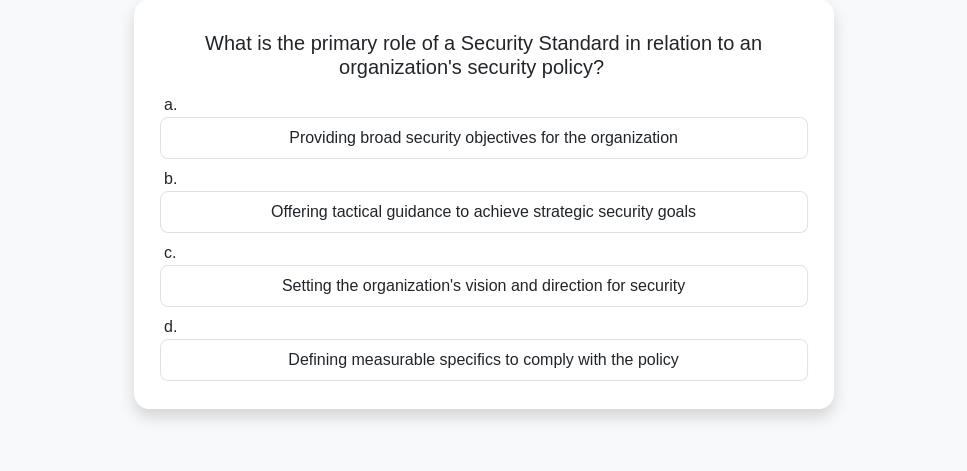 scroll, scrollTop: 114, scrollLeft: 0, axis: vertical 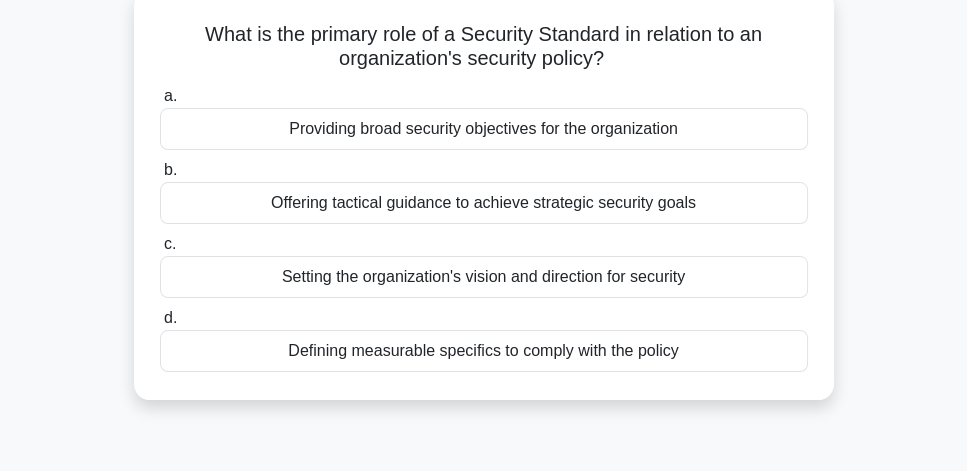 click on "Offering tactical guidance to achieve strategic security goals" at bounding box center [484, 203] 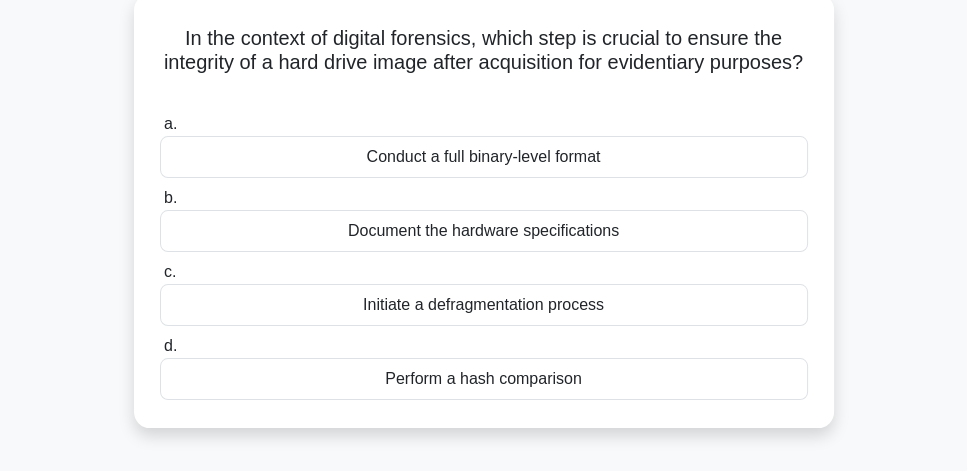scroll, scrollTop: 114, scrollLeft: 0, axis: vertical 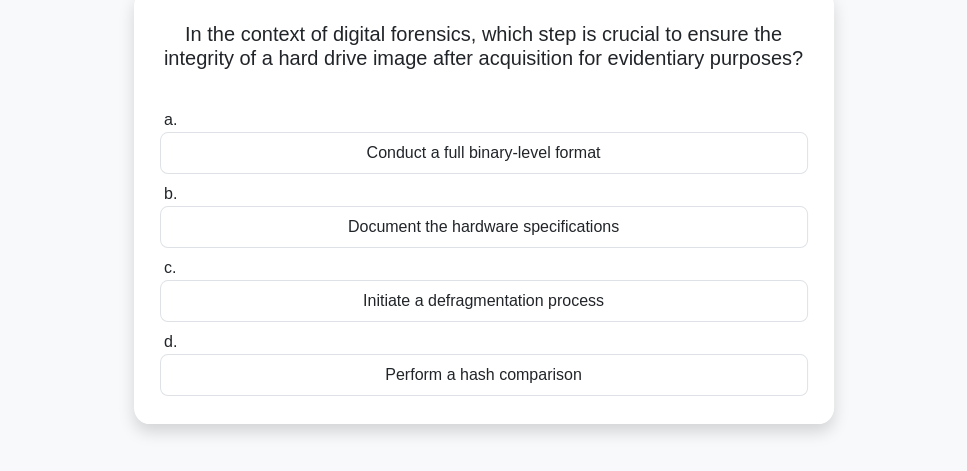 click on "Conduct a full binary-level format" at bounding box center [484, 153] 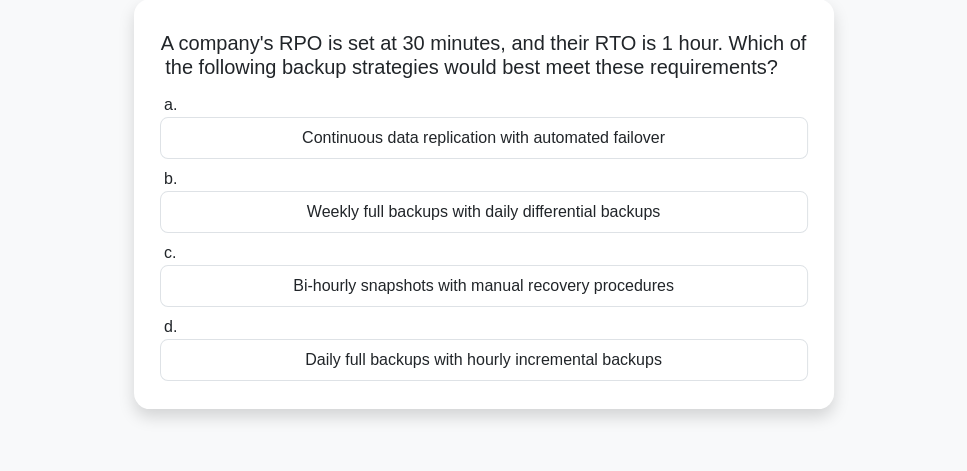 scroll, scrollTop: 114, scrollLeft: 0, axis: vertical 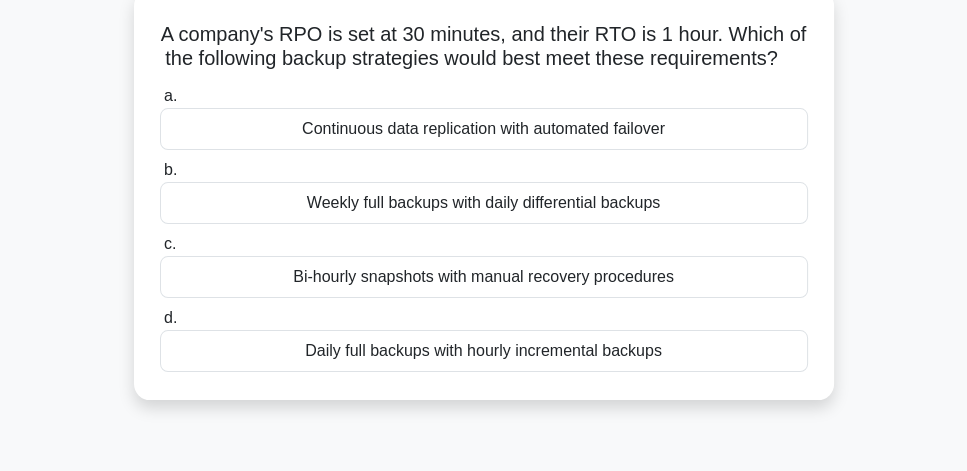 click on "Bi-hourly snapshots with manual recovery procedures" at bounding box center (484, 277) 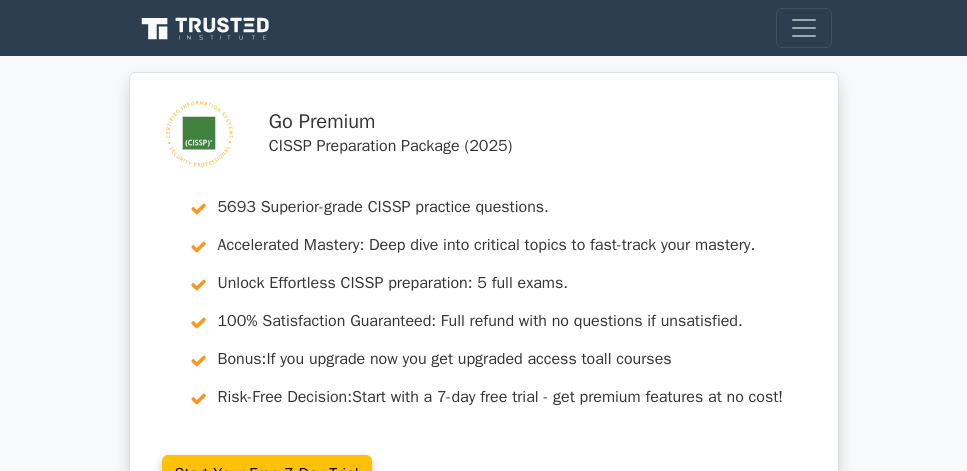 scroll, scrollTop: 0, scrollLeft: 0, axis: both 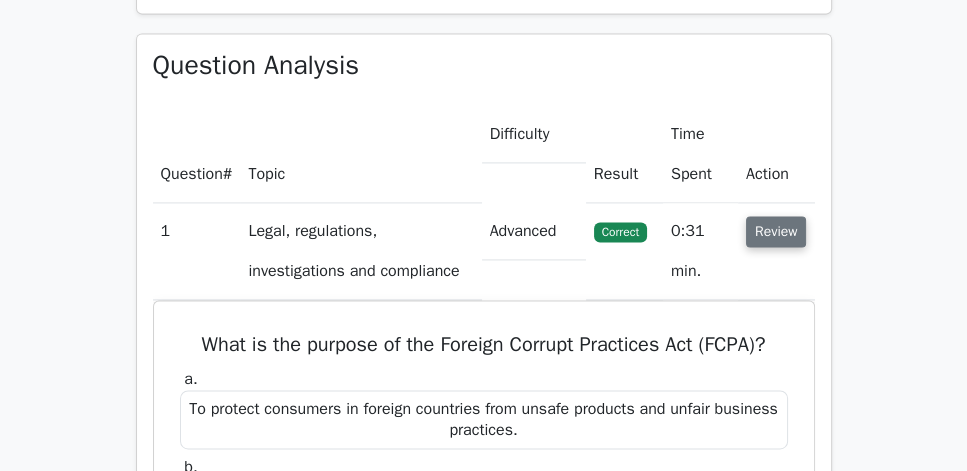 click on "Review" at bounding box center [776, 231] 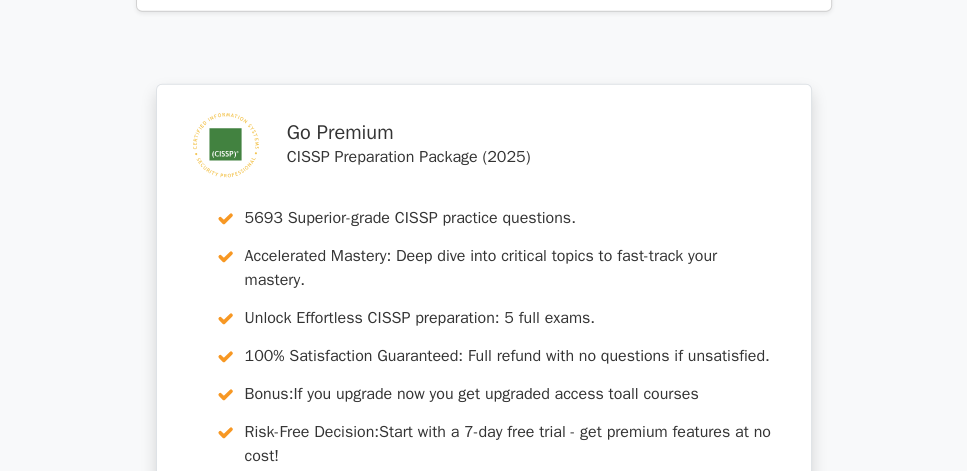 scroll, scrollTop: 11657, scrollLeft: 0, axis: vertical 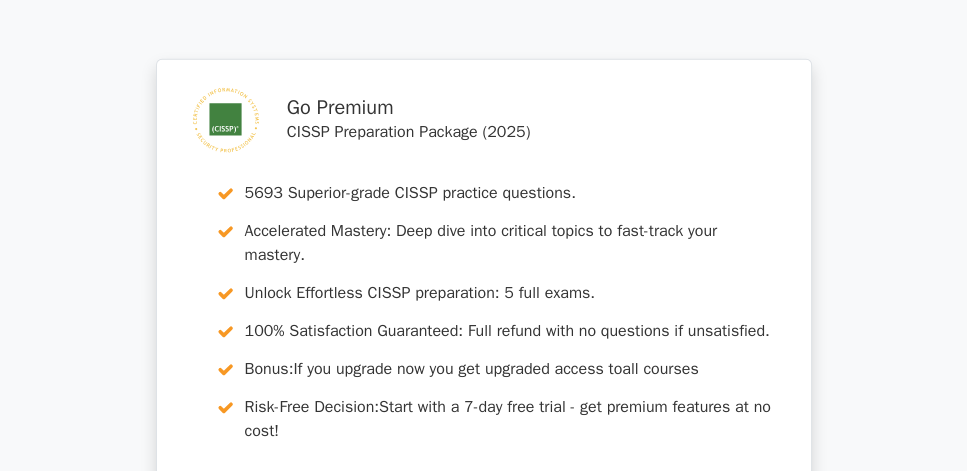 click on "Review" at bounding box center (776, -121) 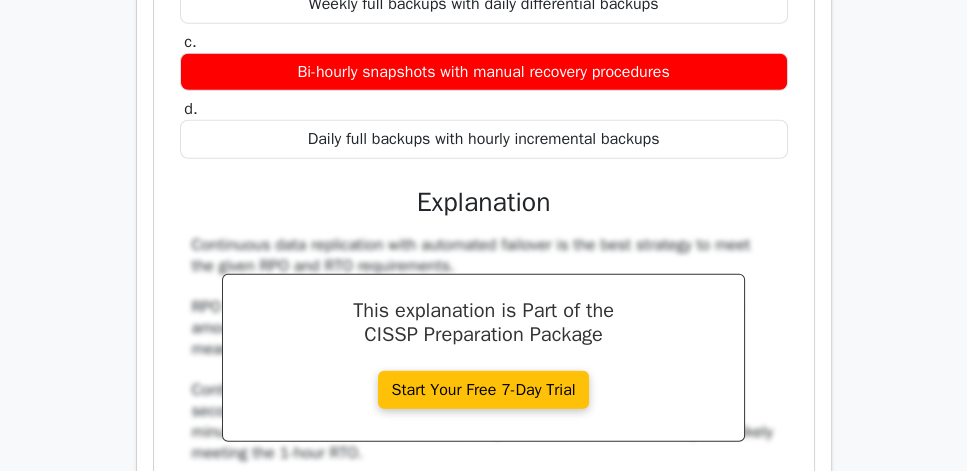 scroll, scrollTop: 11828, scrollLeft: 0, axis: vertical 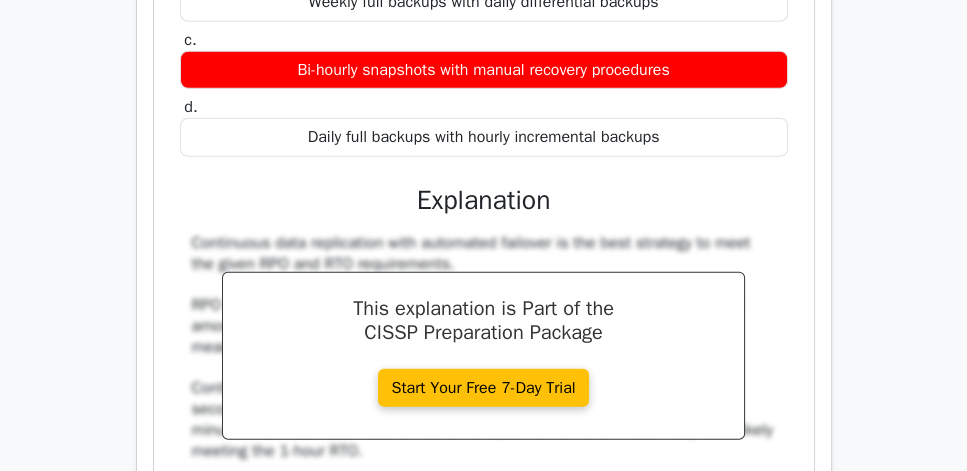 click on "Review" at bounding box center (776, -292) 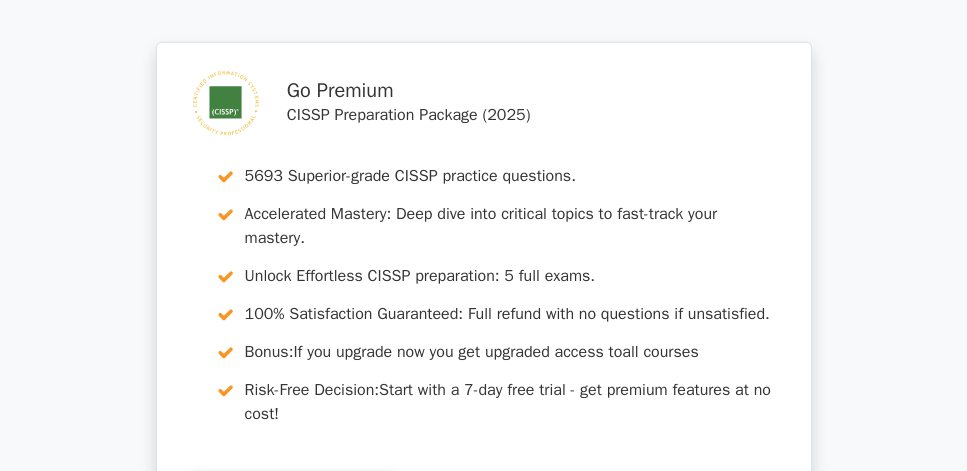 scroll, scrollTop: 11657, scrollLeft: 0, axis: vertical 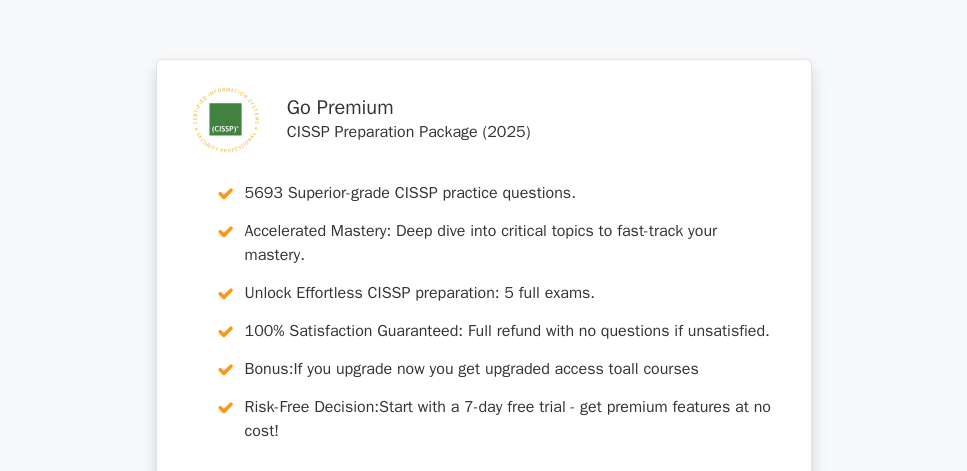 click on "Review" at bounding box center [776, -218] 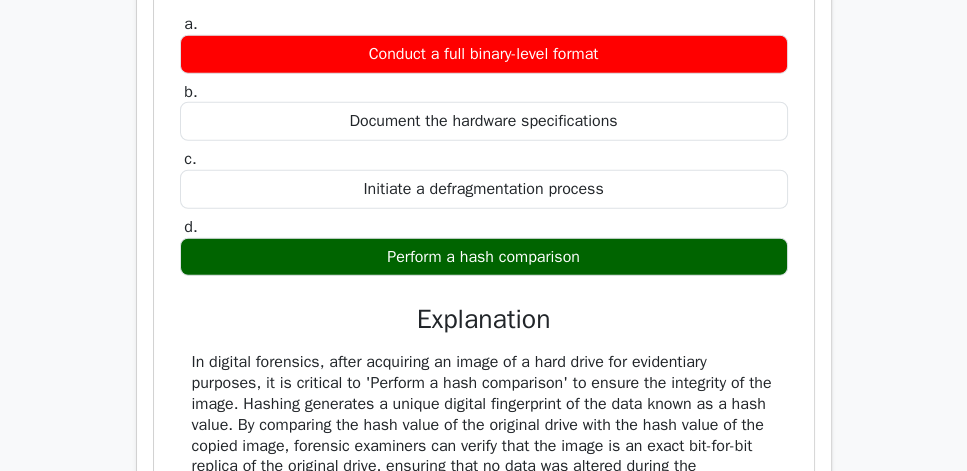 scroll, scrollTop: 11600, scrollLeft: 0, axis: vertical 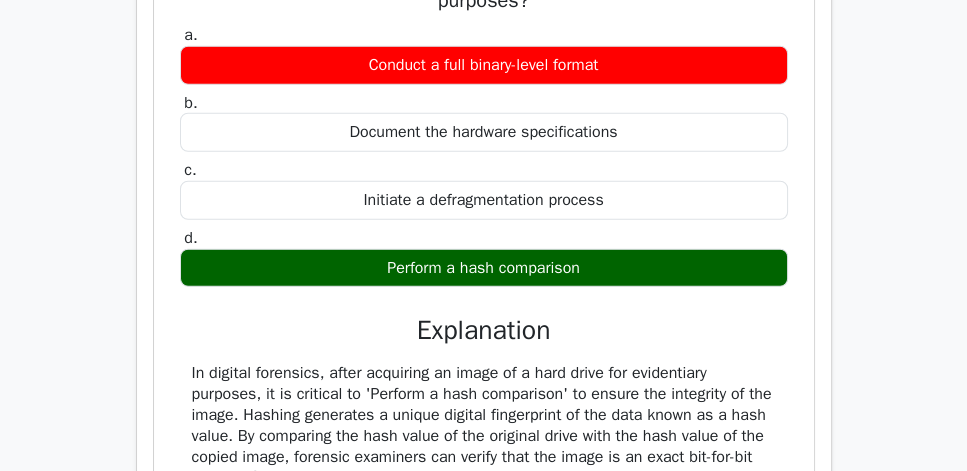 click on "Review" at bounding box center [776, -161] 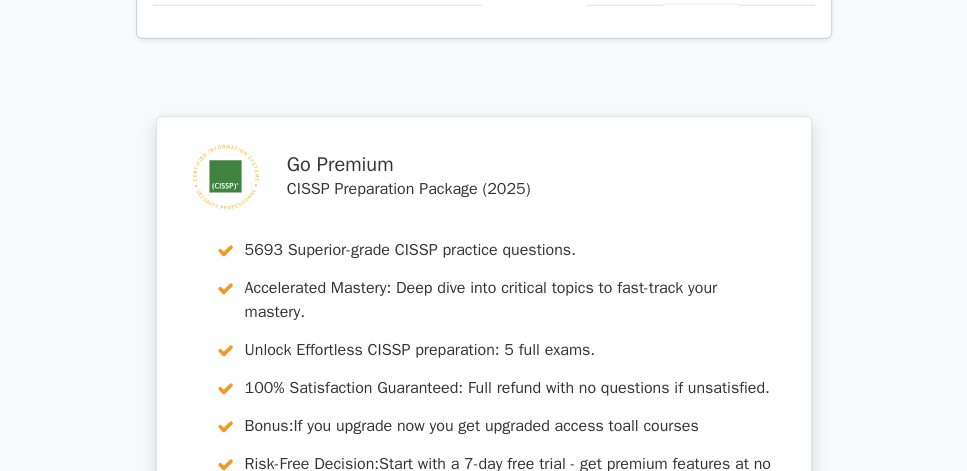 click on "Review" at bounding box center [776, -259] 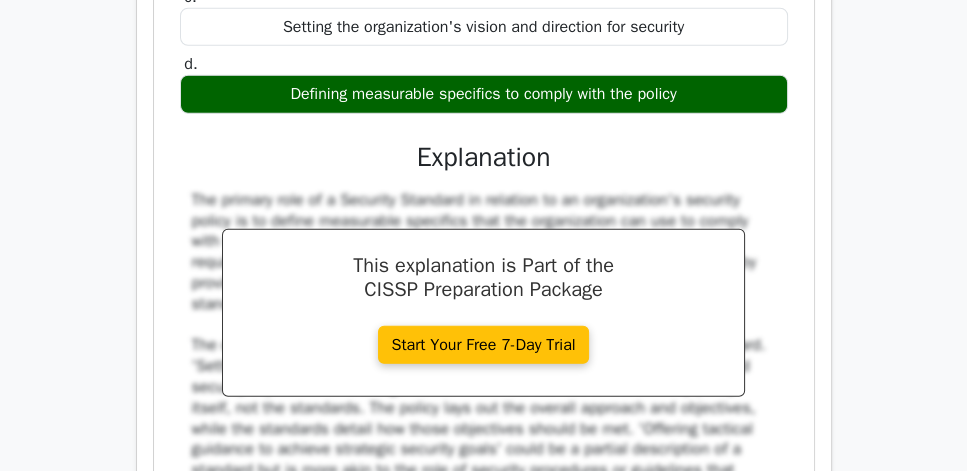 scroll, scrollTop: 11657, scrollLeft: 0, axis: vertical 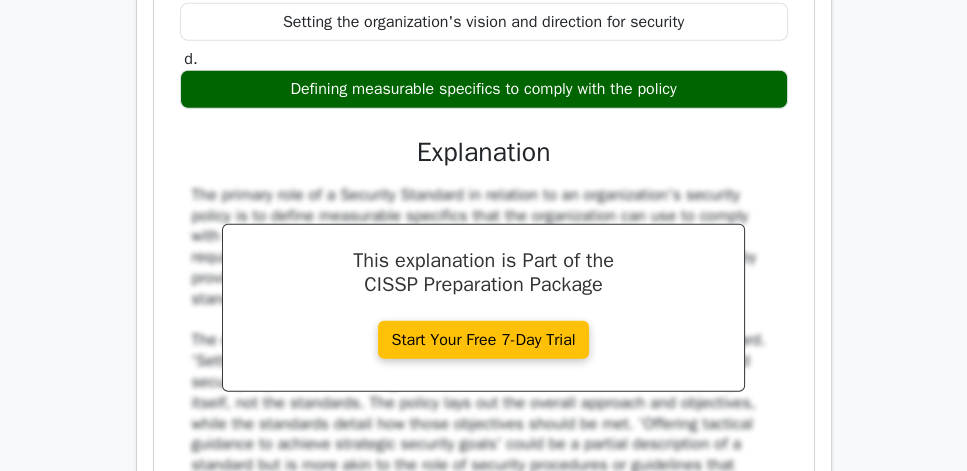 click on "Review" at bounding box center [776, -316] 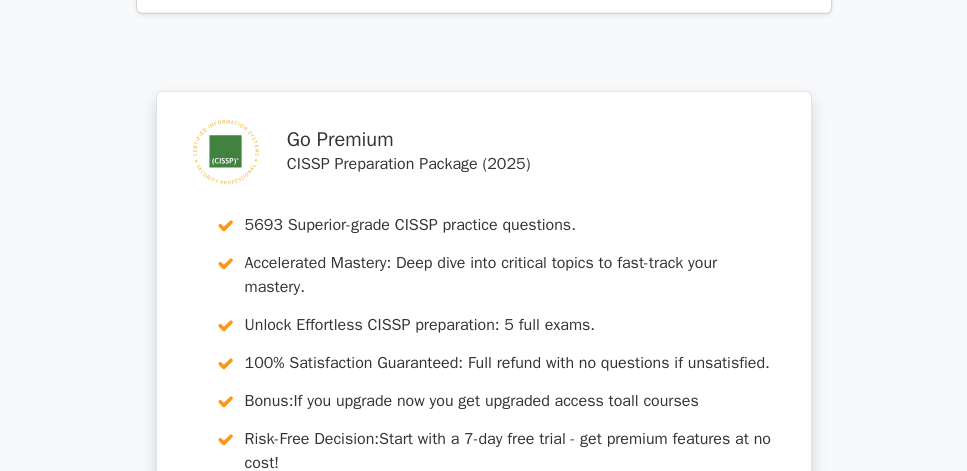 scroll, scrollTop: 11485, scrollLeft: 0, axis: vertical 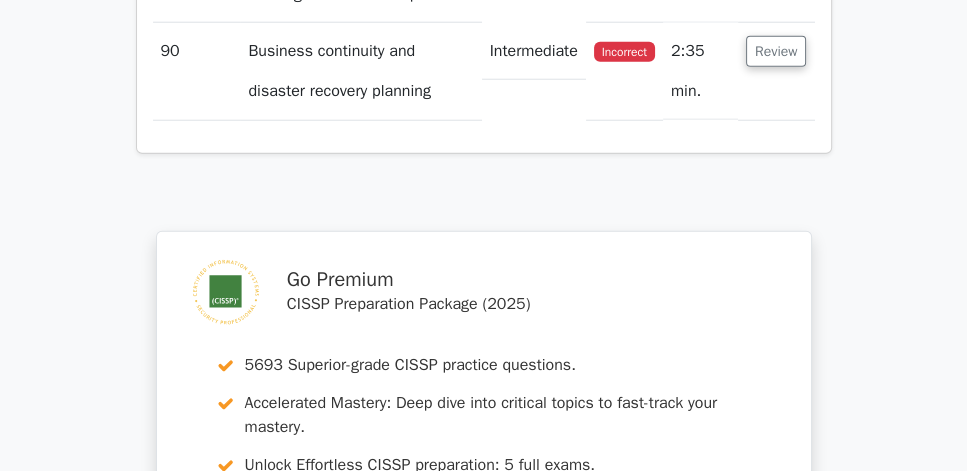 click on "Review" at bounding box center (776, -241) 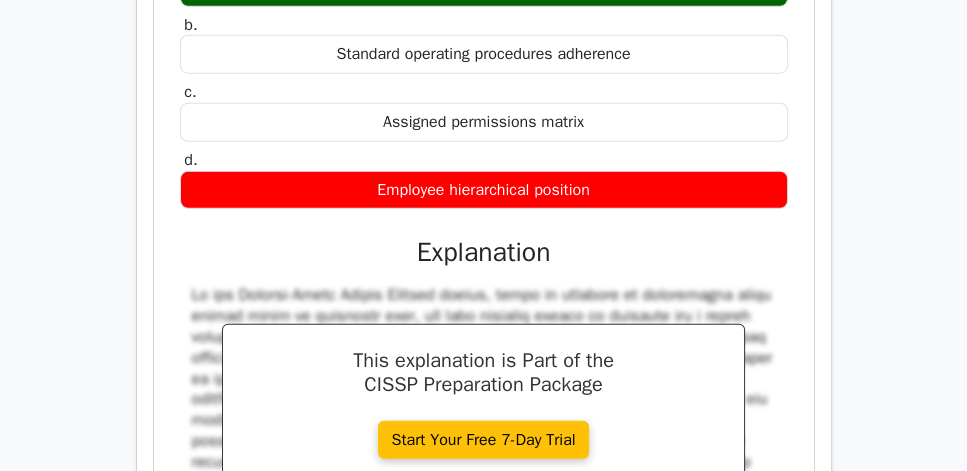scroll, scrollTop: 11485, scrollLeft: 0, axis: vertical 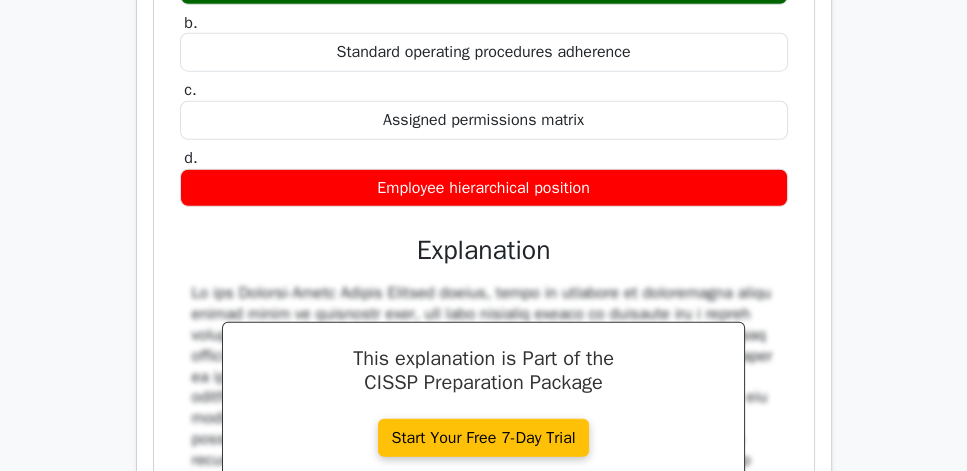 click on "Review" at bounding box center [776, -241] 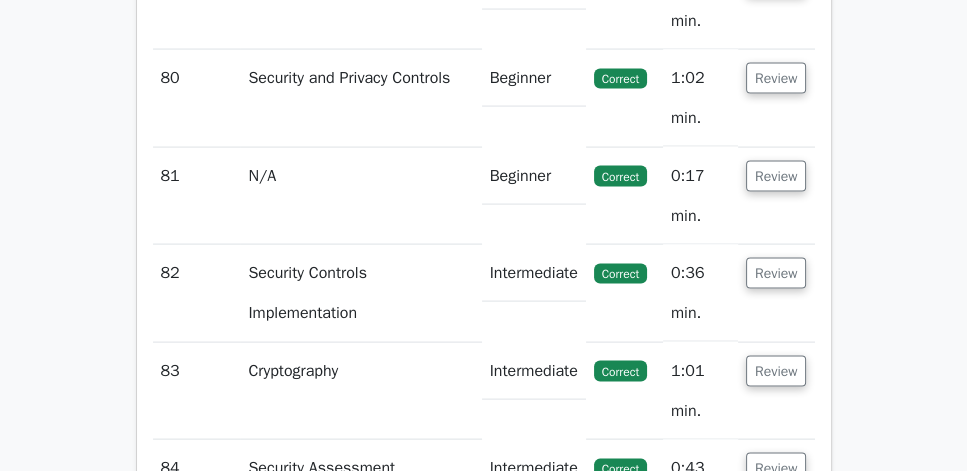 scroll, scrollTop: 10342, scrollLeft: 0, axis: vertical 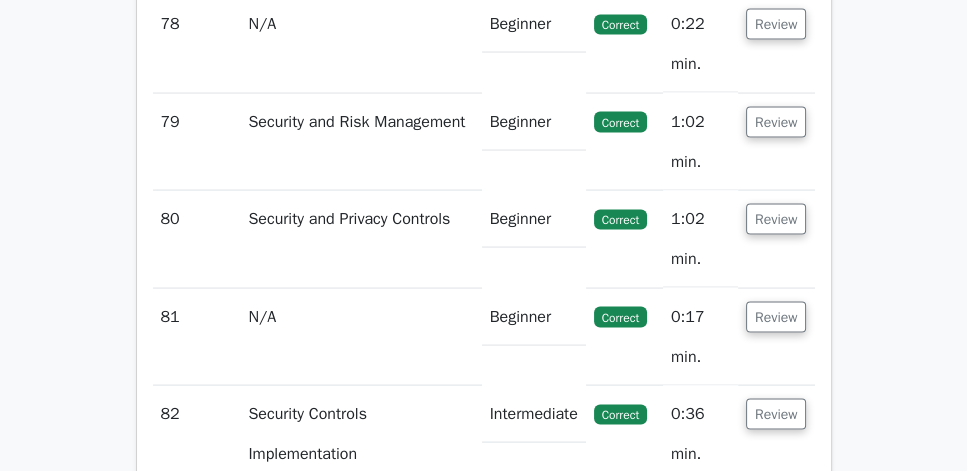 click on "Review" at bounding box center [776, -171] 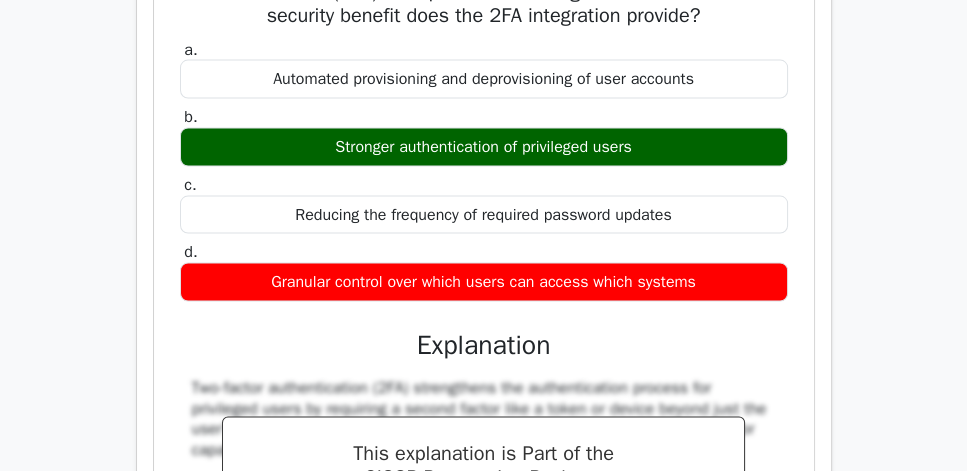 click on "Review" at bounding box center (776, -171) 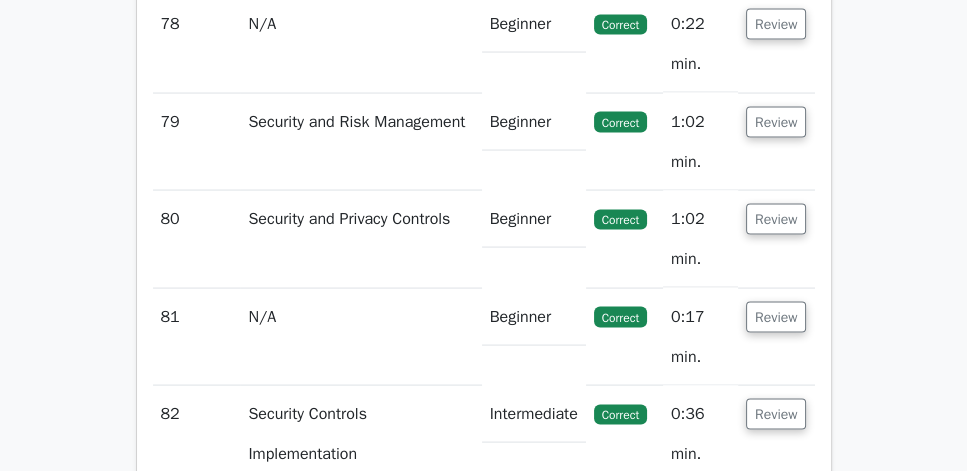 click on "Review" at bounding box center [776, -73] 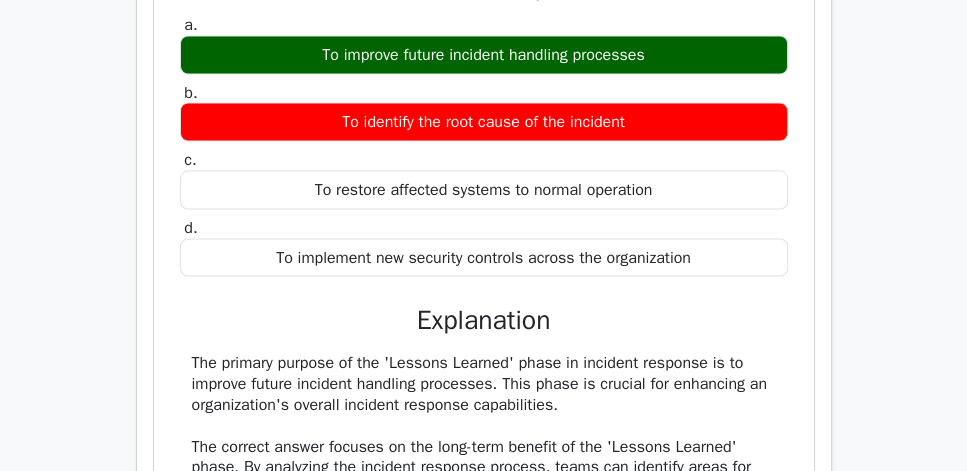 scroll, scrollTop: 10400, scrollLeft: 0, axis: vertical 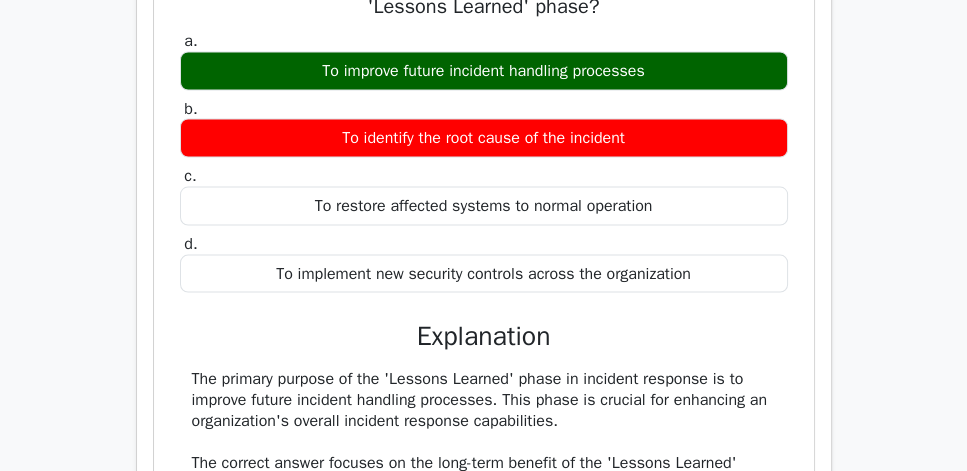 click on "Review" at bounding box center [776, -131] 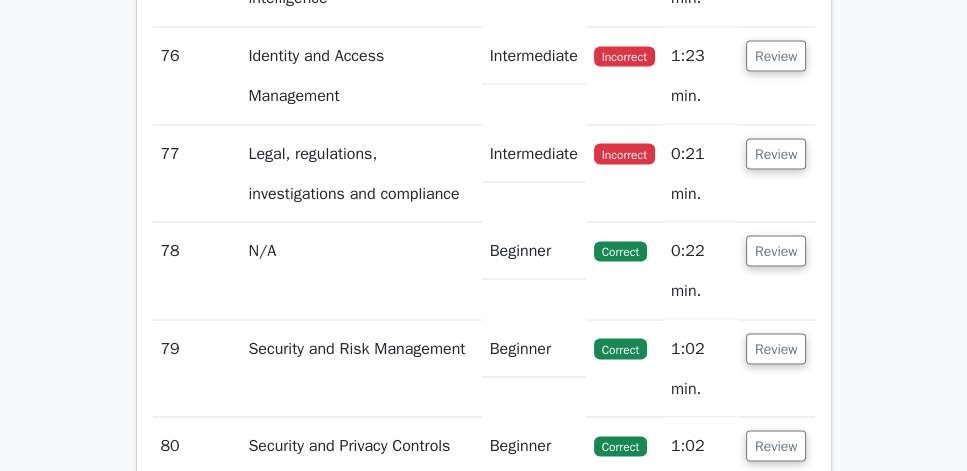 scroll, scrollTop: 10114, scrollLeft: 0, axis: vertical 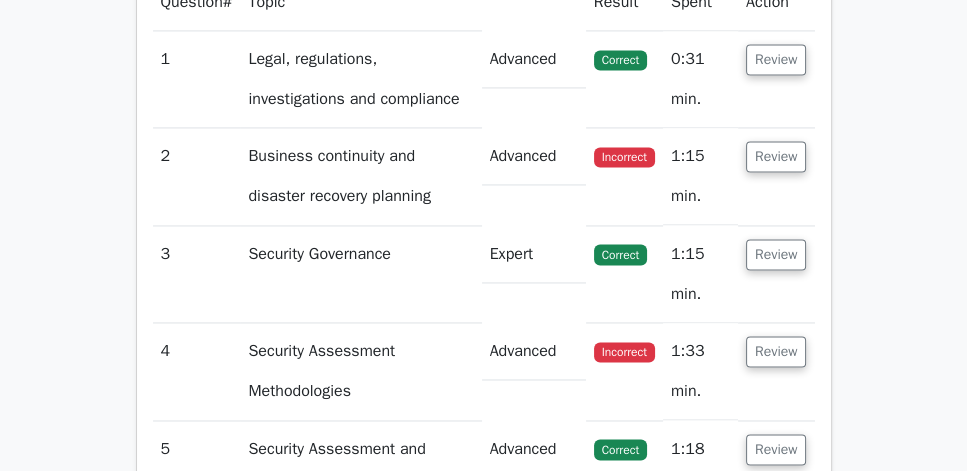 click on "Go Premium
CISSP Preparation Package (2025)
5693 Superior-grade  CISSP practice questions.
Accelerated Mastery: Deep dive into critical topics to fast-track your mastery.
Unlock Effortless CISSP preparation: 5 full exams.
100% Satisfaction Guaranteed: Full refund with no questions if unsatisfied.
Bonus:  If you upgrade now you get upgraded access to  all courses
Risk-Free Decision:" at bounding box center (483, 3410) 